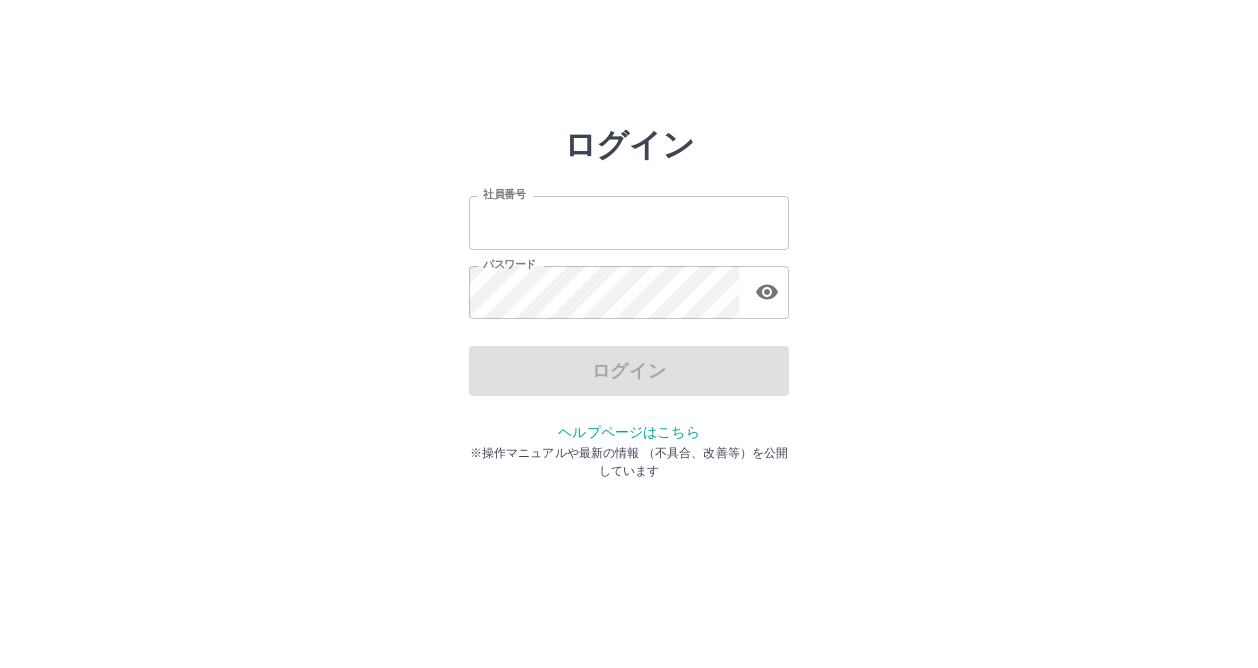 scroll, scrollTop: 0, scrollLeft: 0, axis: both 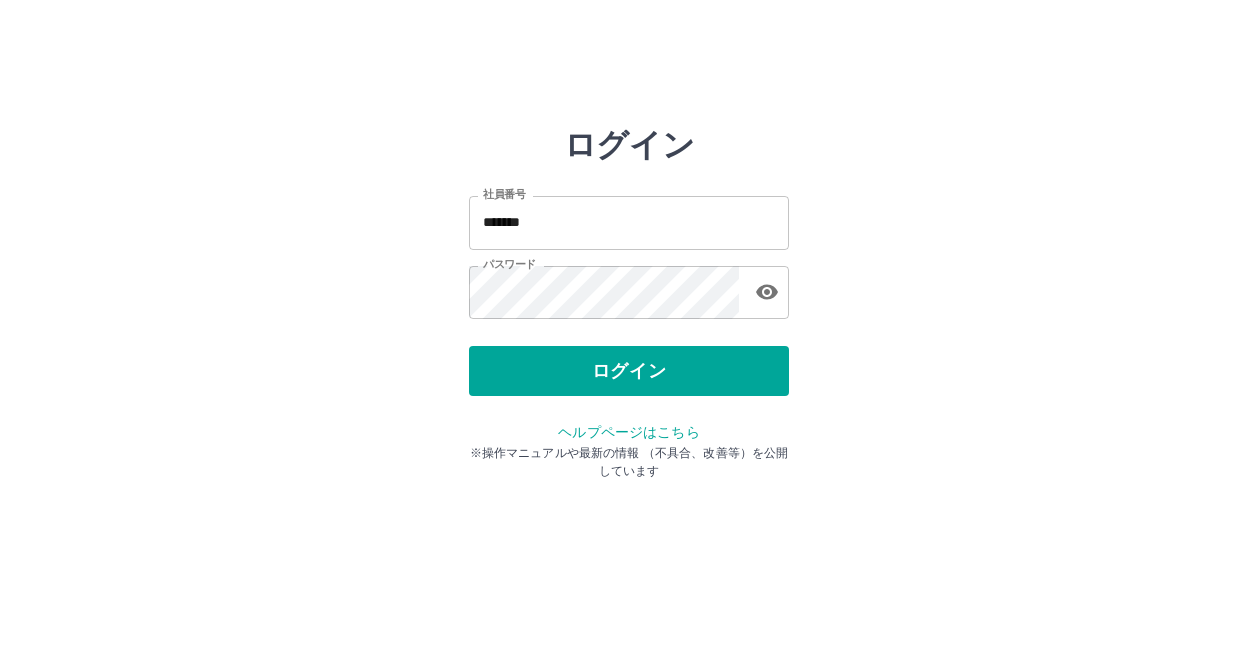 click on "ログイン" at bounding box center (629, 371) 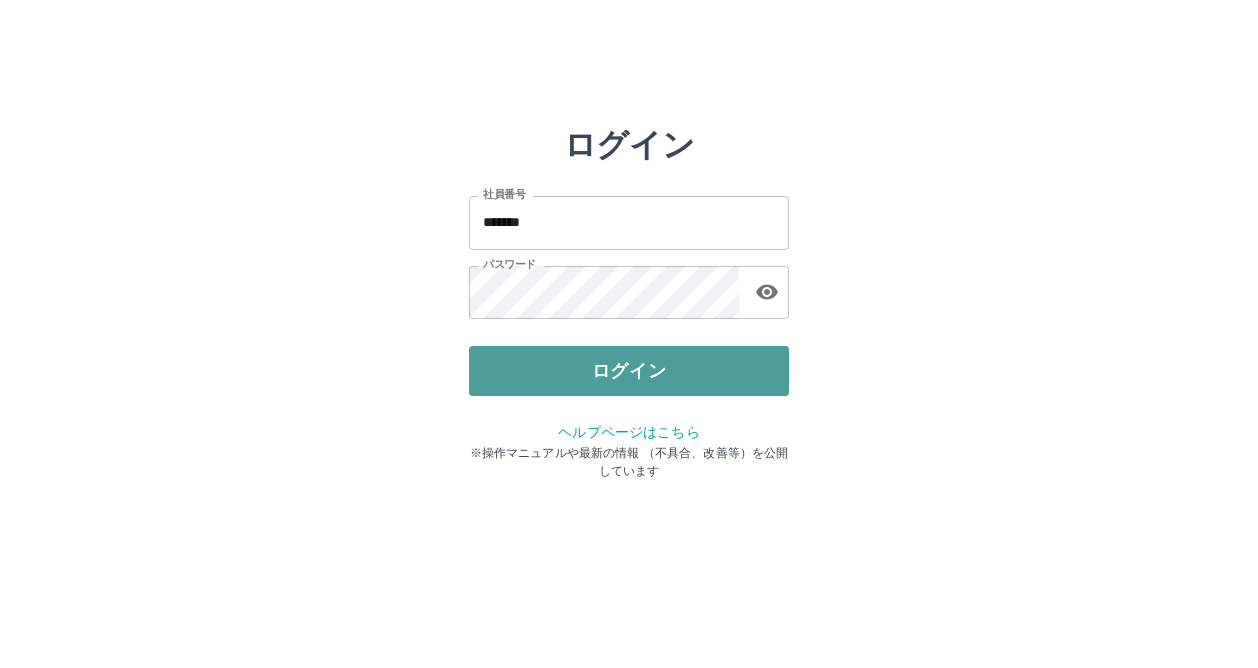 click on "ログイン" at bounding box center [629, 371] 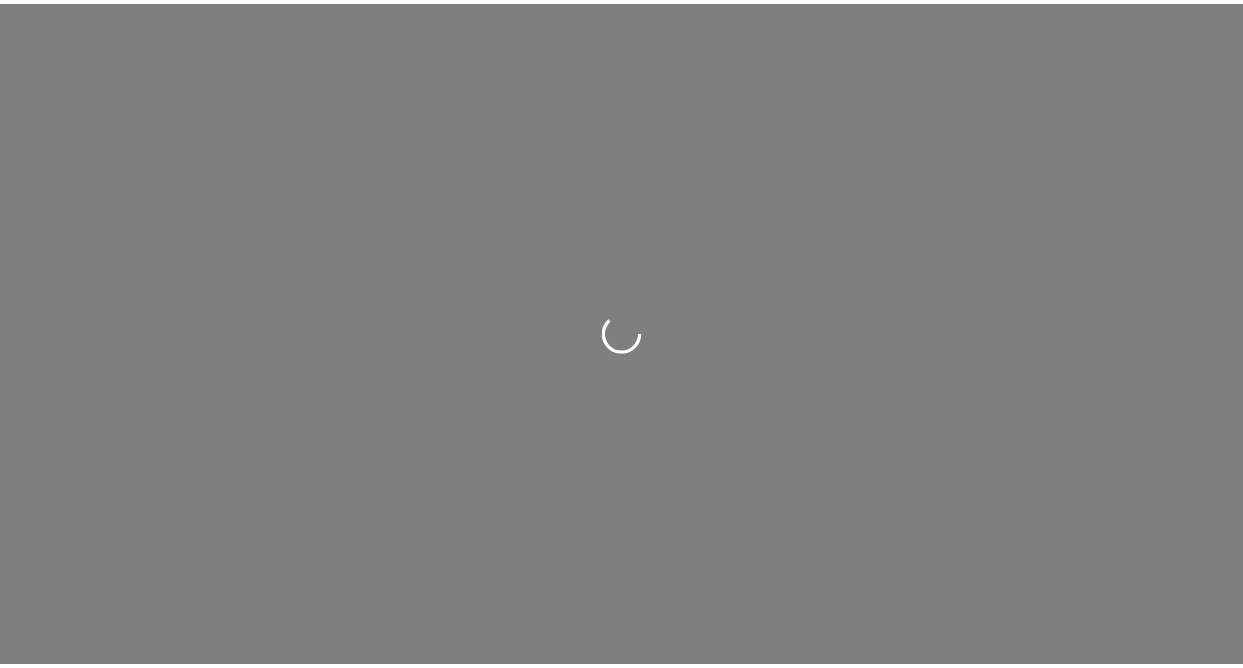 scroll, scrollTop: 0, scrollLeft: 0, axis: both 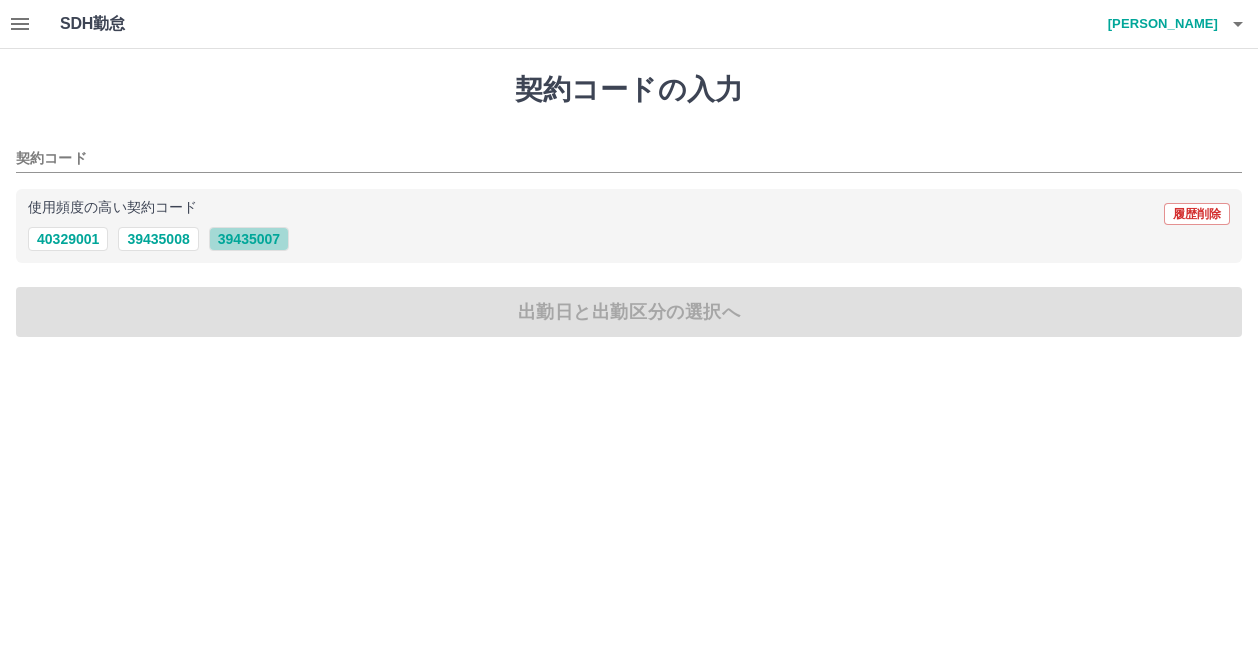 click on "39435007" at bounding box center (249, 239) 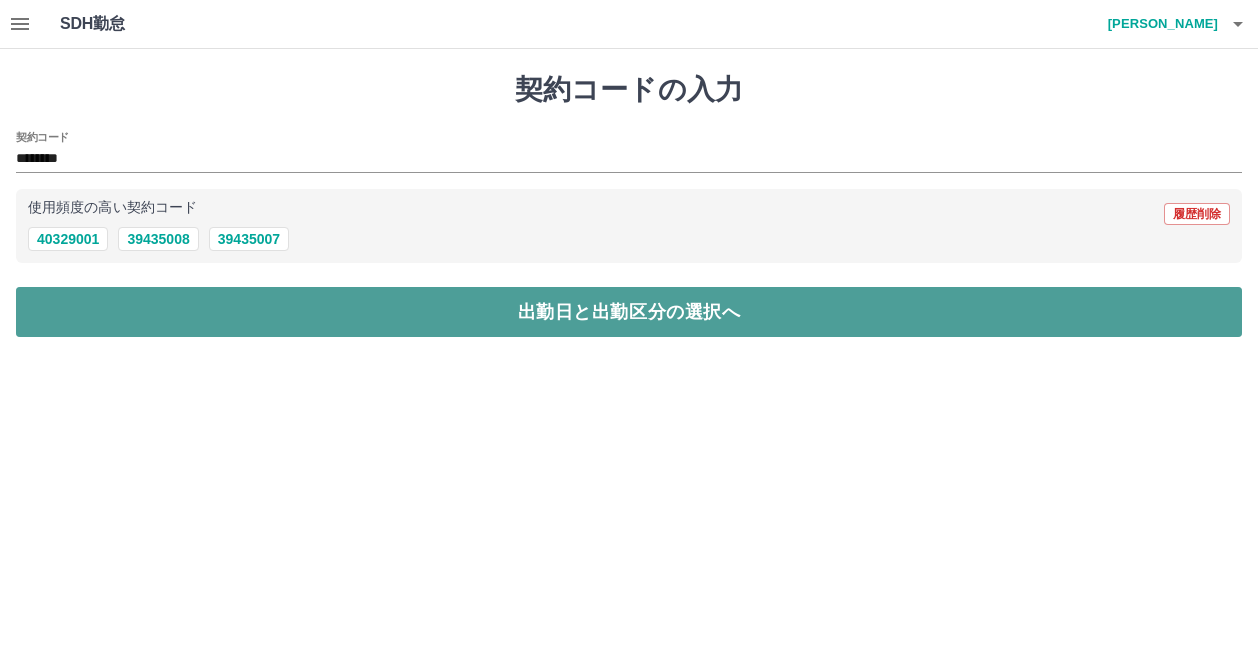 click on "出勤日と出勤区分の選択へ" at bounding box center (629, 312) 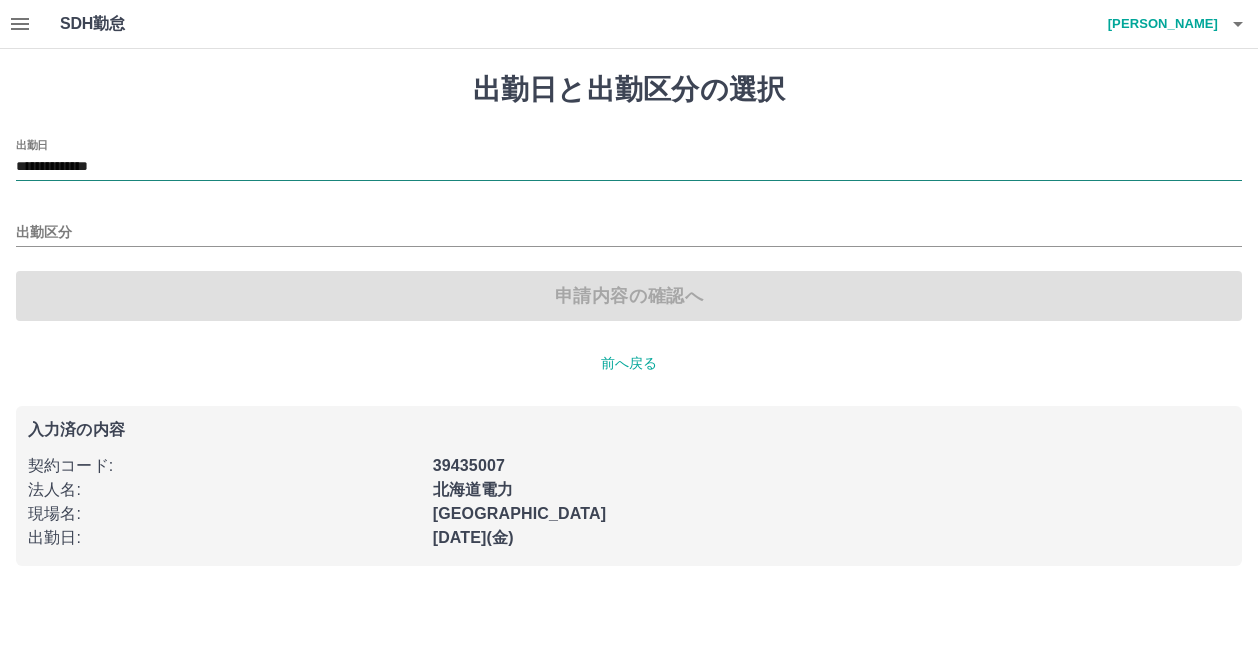 click on "**********" at bounding box center (629, 167) 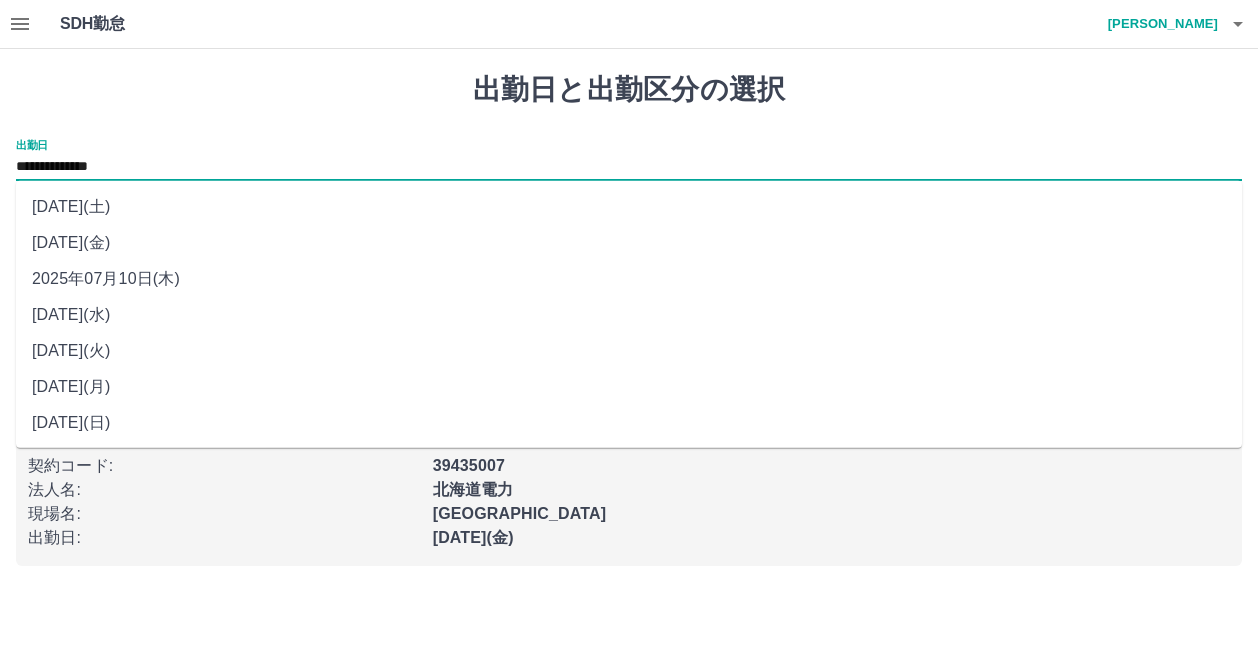 drag, startPoint x: 156, startPoint y: 162, endPoint x: 178, endPoint y: 315, distance: 154.57361 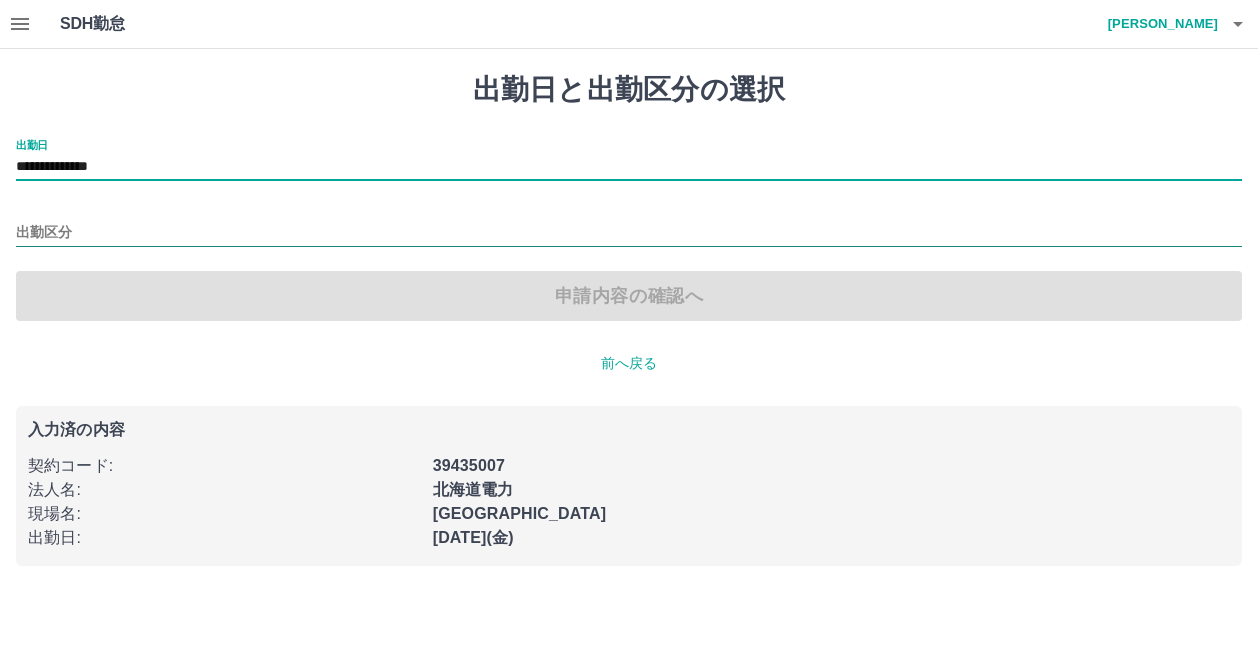 click on "出勤区分" at bounding box center [629, 233] 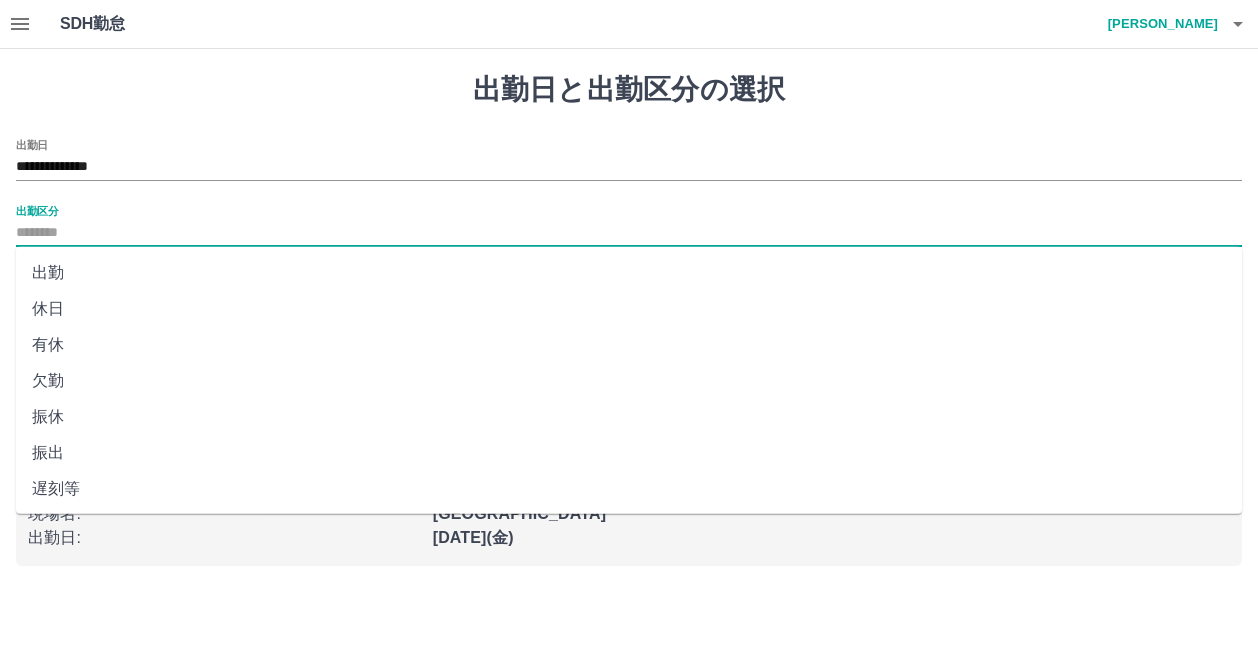 click on "出勤" at bounding box center [629, 273] 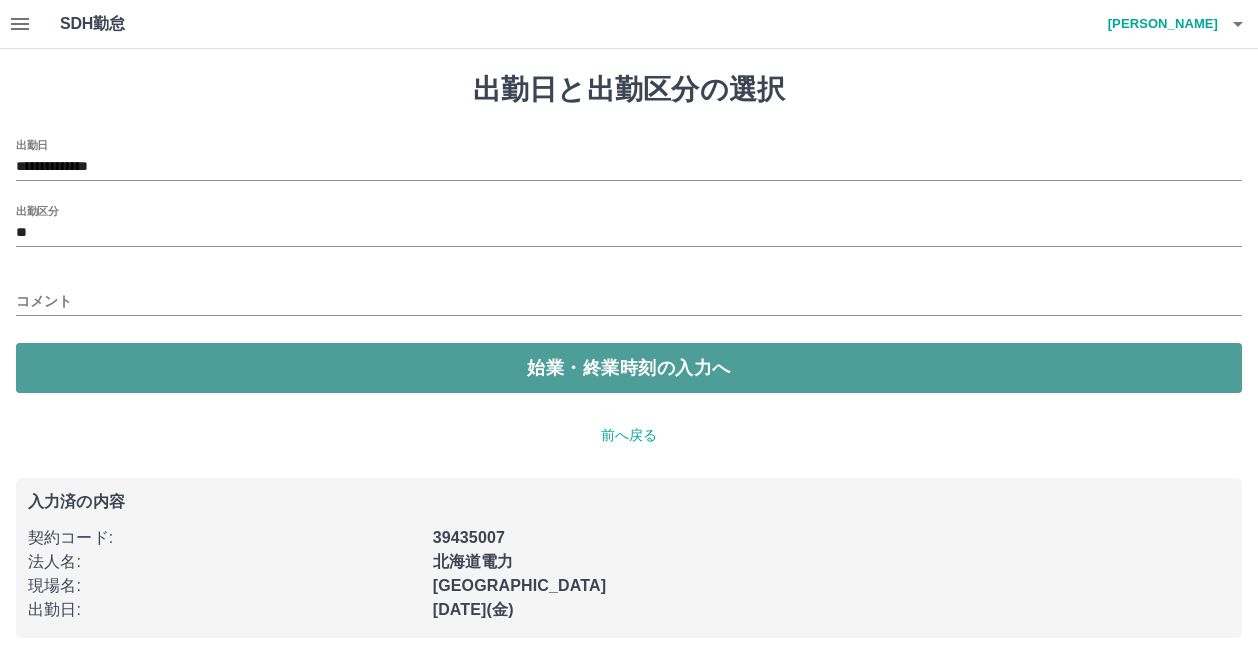 click on "始業・終業時刻の入力へ" at bounding box center (629, 368) 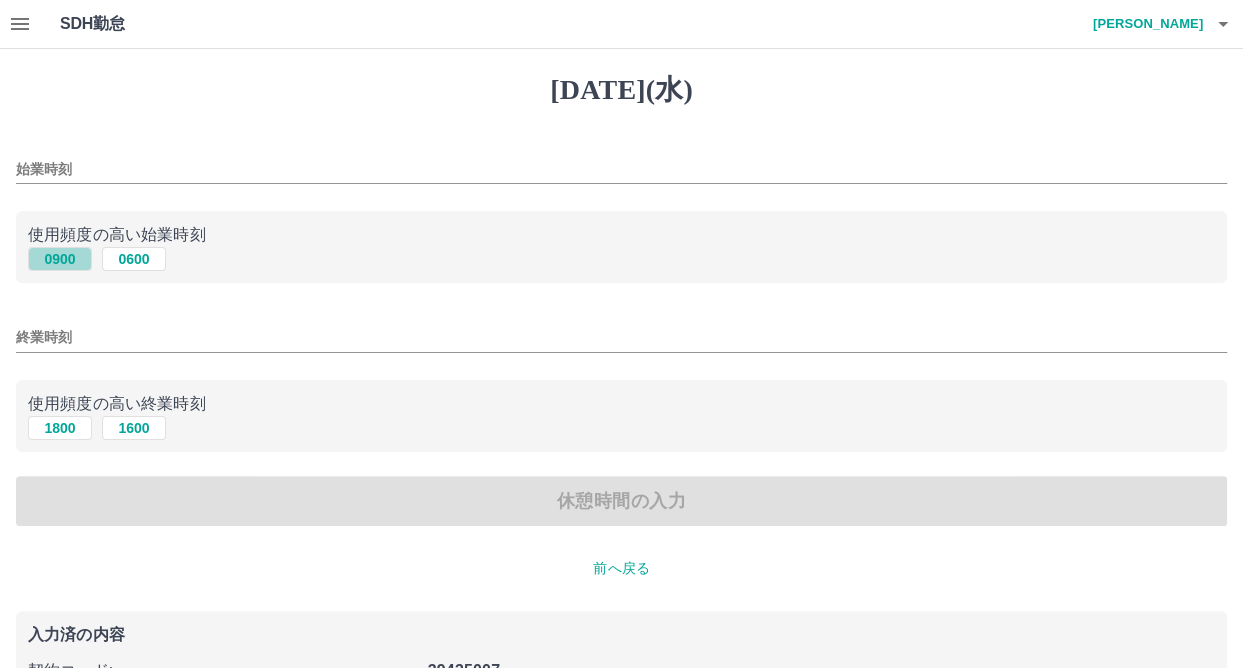 click on "0900" at bounding box center [60, 259] 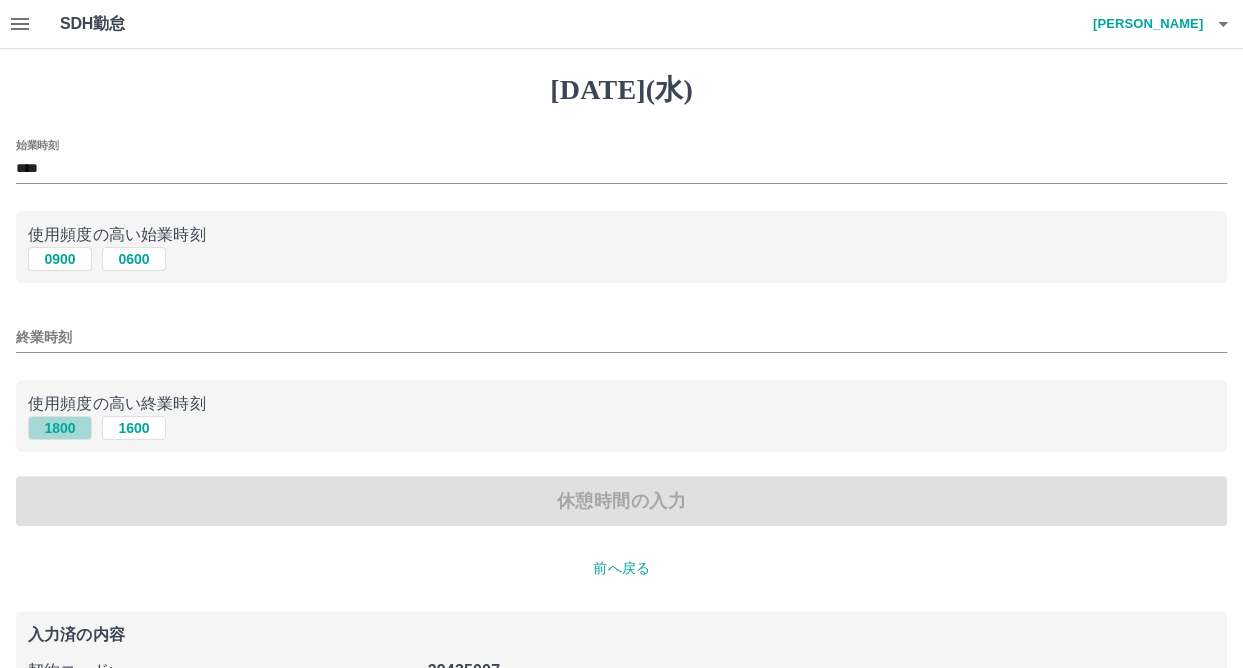 click on "1800" at bounding box center (60, 428) 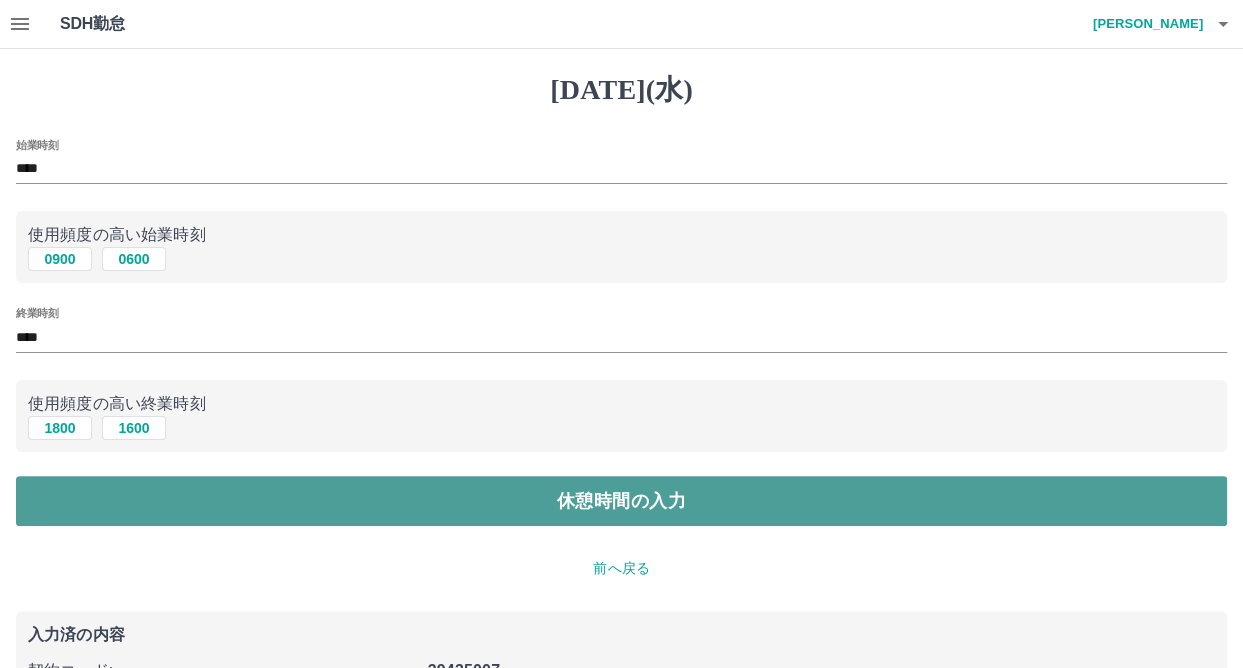 click on "休憩時間の入力" at bounding box center (621, 501) 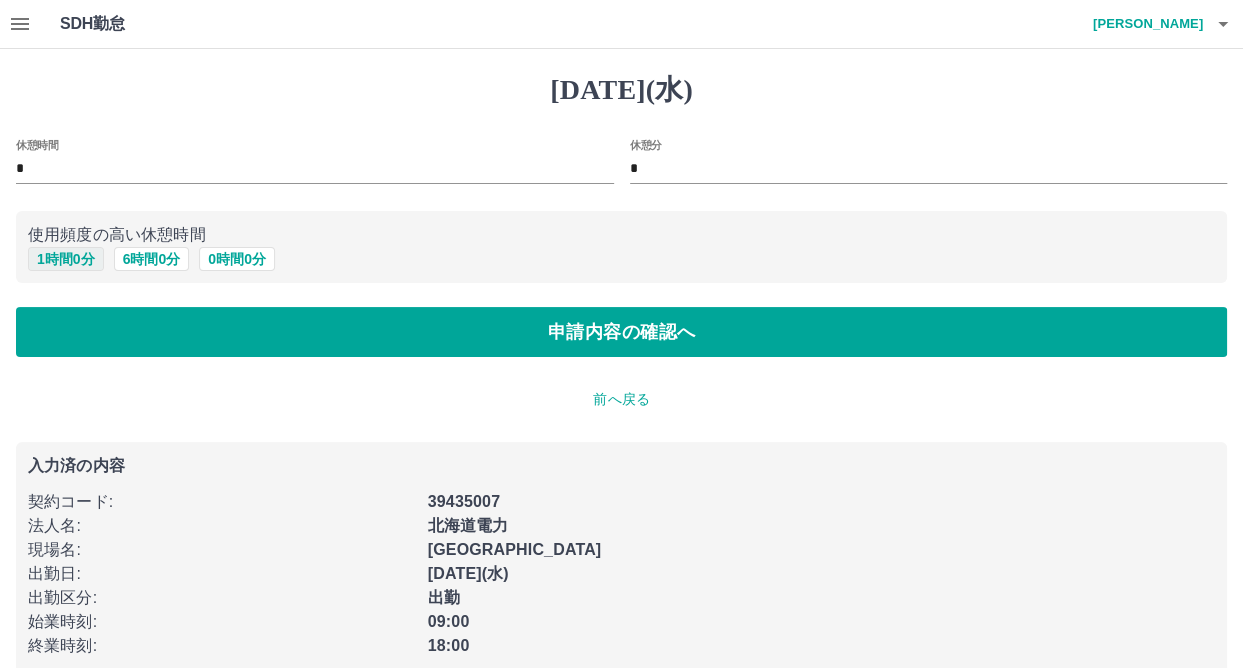 click on "1 時間 0 分" at bounding box center (66, 259) 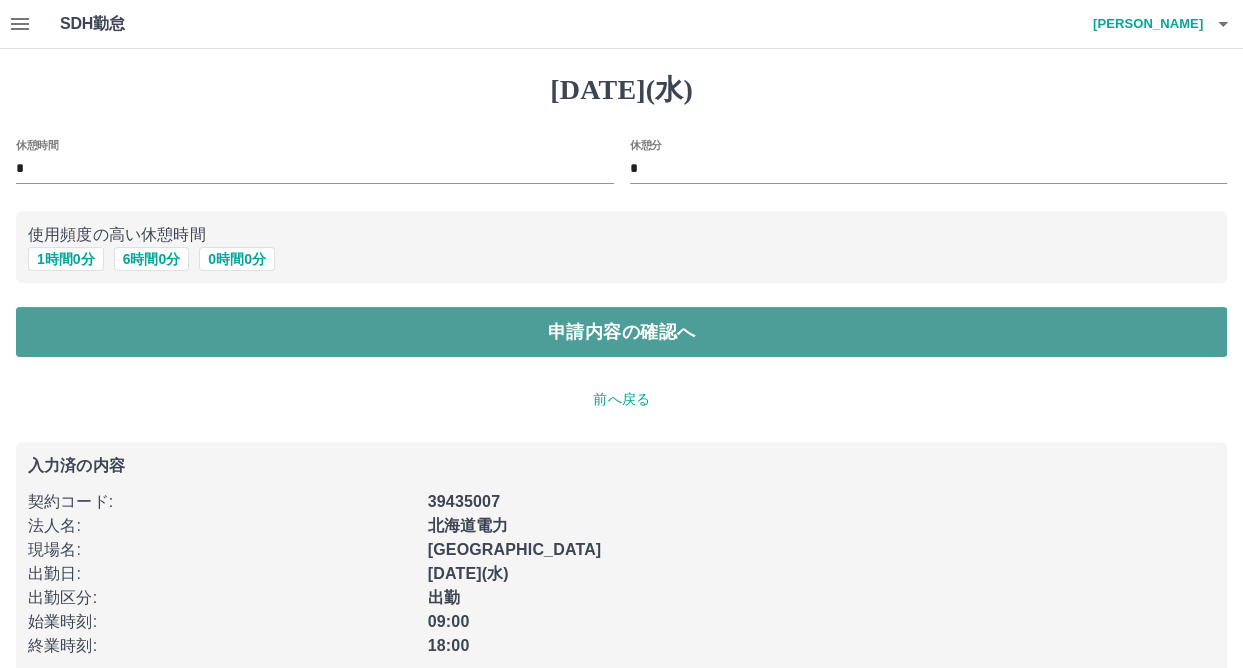 click on "申請内容の確認へ" at bounding box center [621, 332] 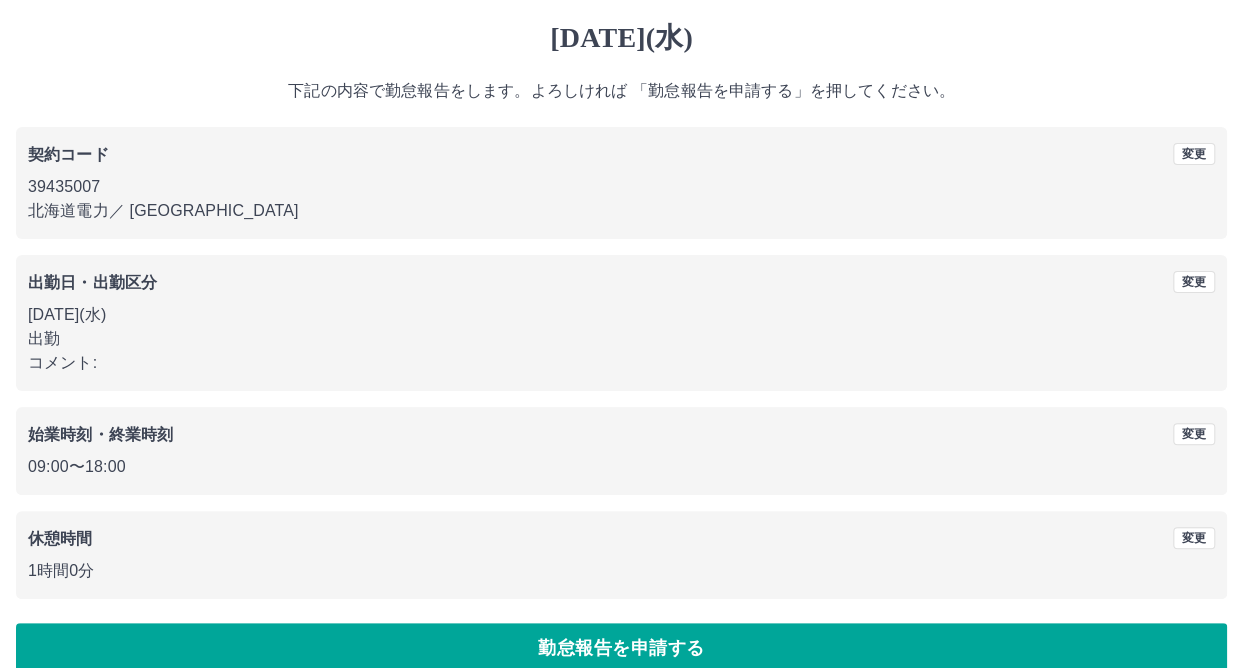 scroll, scrollTop: 80, scrollLeft: 0, axis: vertical 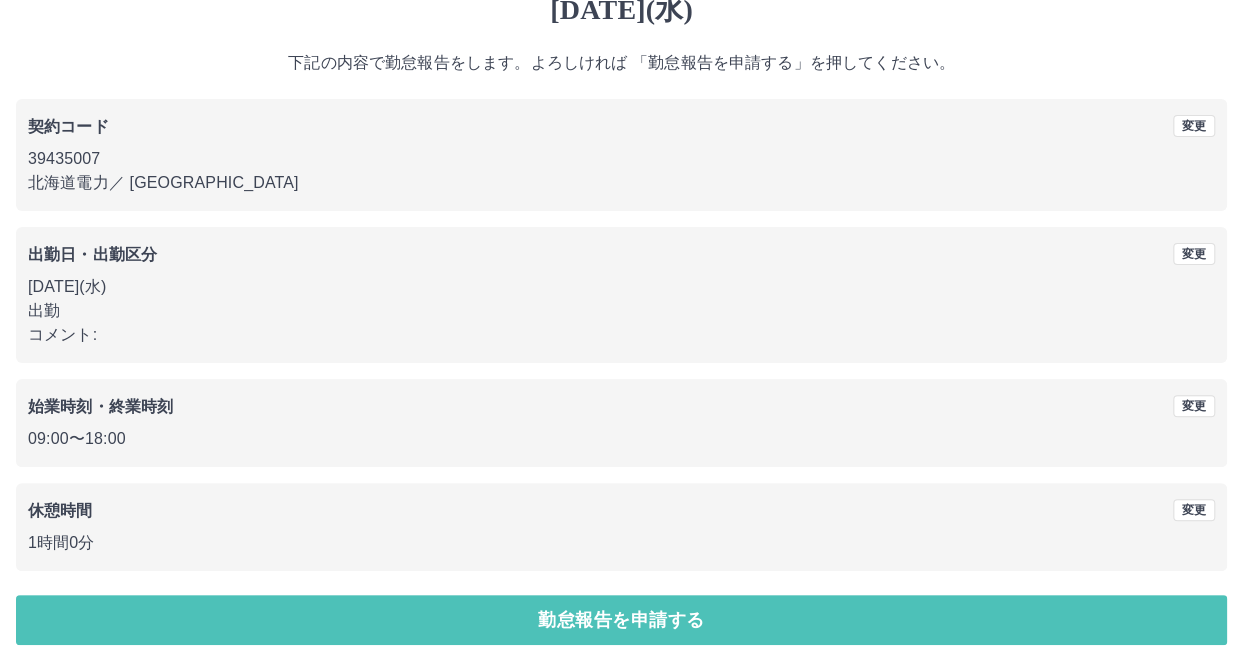 click on "勤怠報告を申請する" at bounding box center (621, 620) 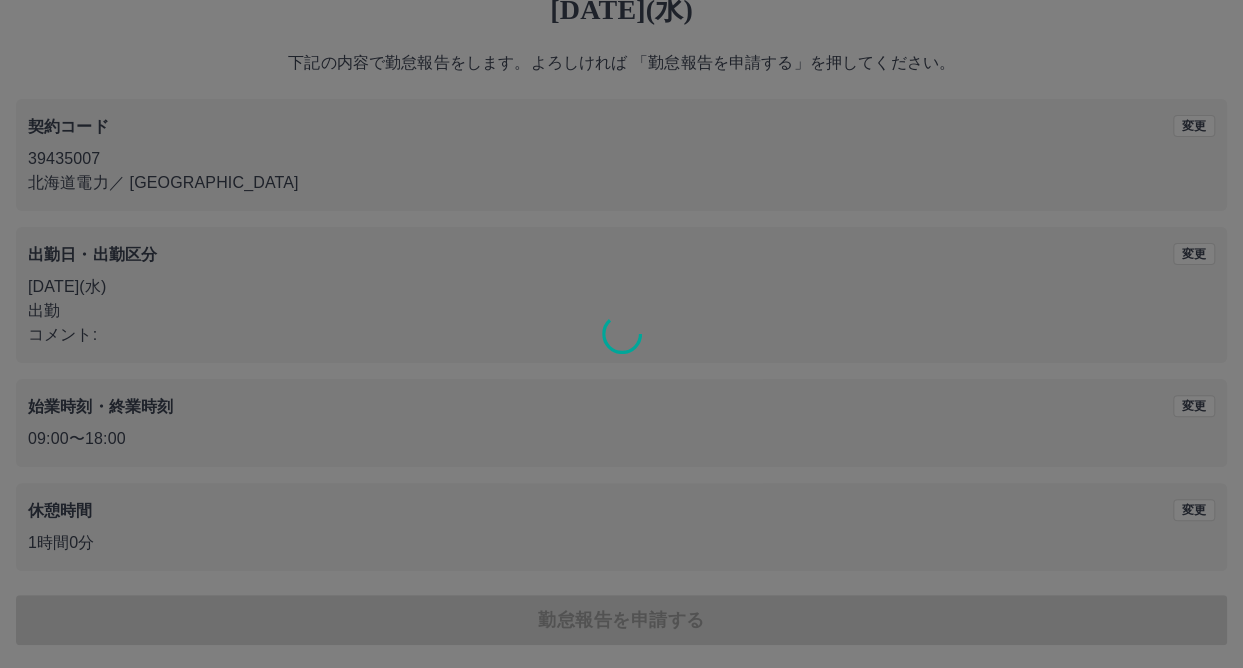 scroll, scrollTop: 0, scrollLeft: 0, axis: both 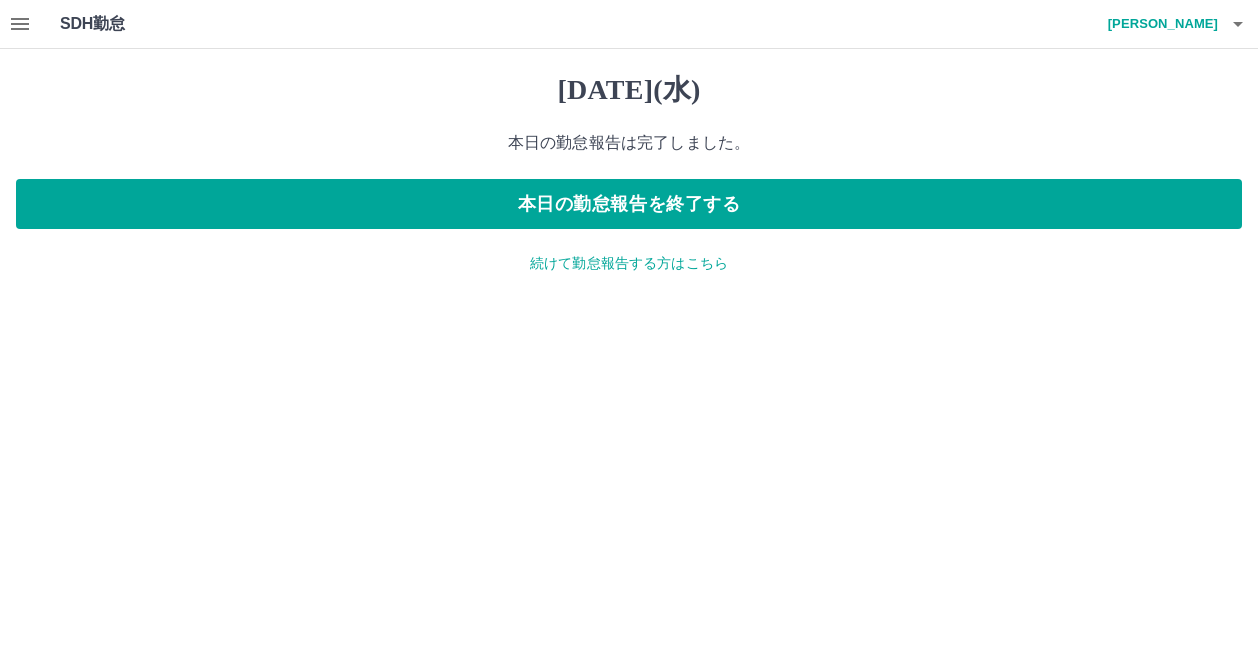 click on "続けて勤怠報告する方はこちら" at bounding box center (629, 263) 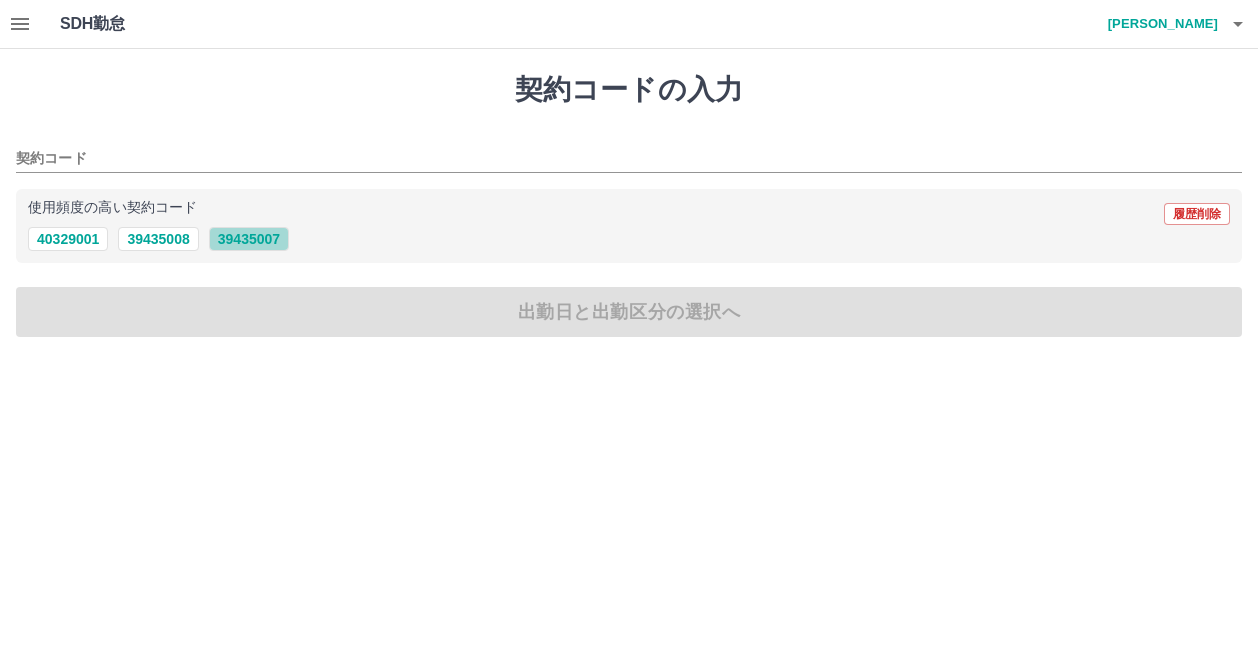 click on "39435007" at bounding box center (249, 239) 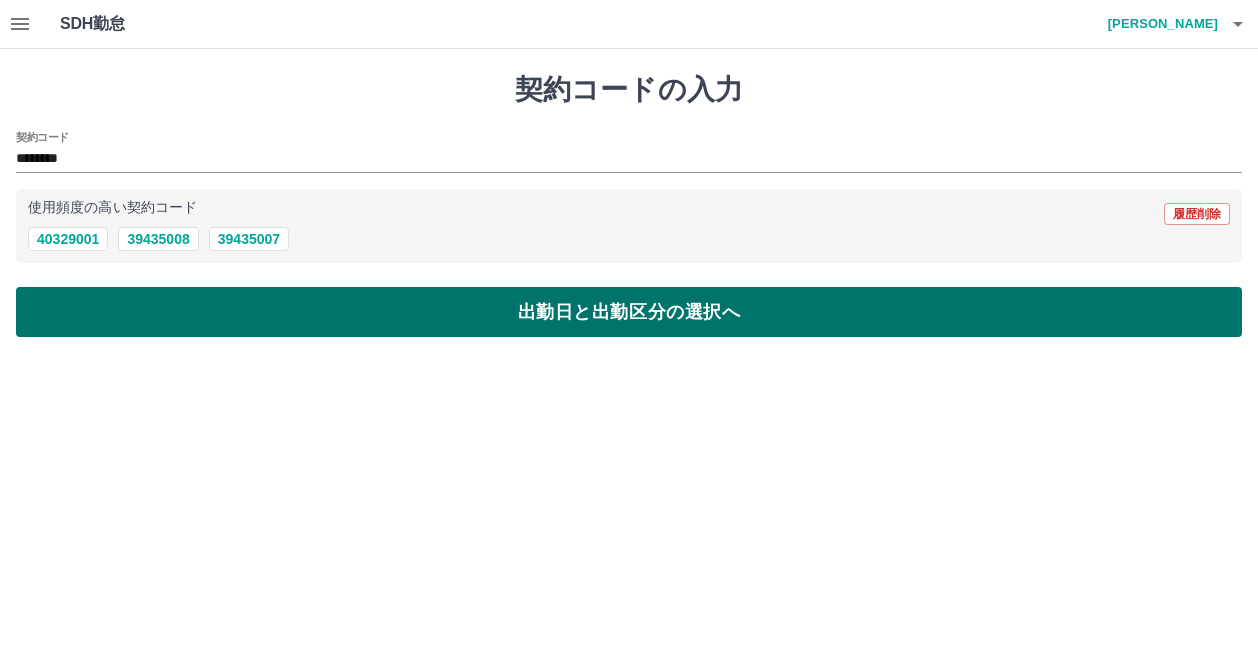 click on "出勤日と出勤区分の選択へ" at bounding box center [629, 312] 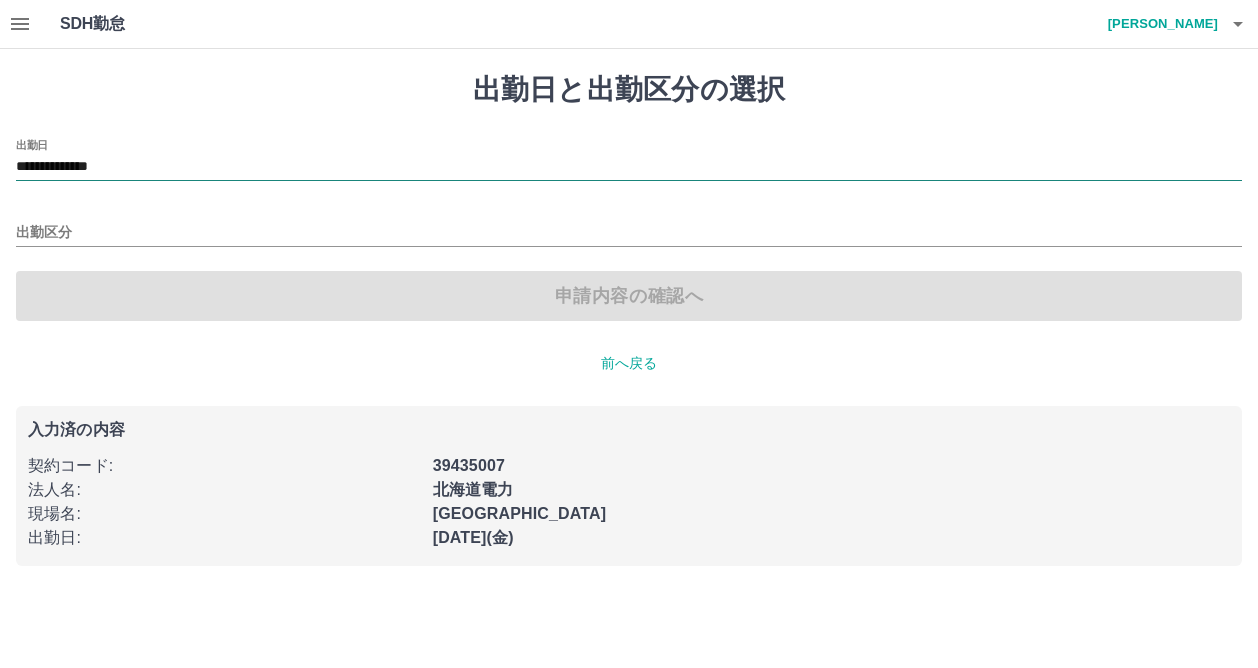 click on "**********" at bounding box center (629, 167) 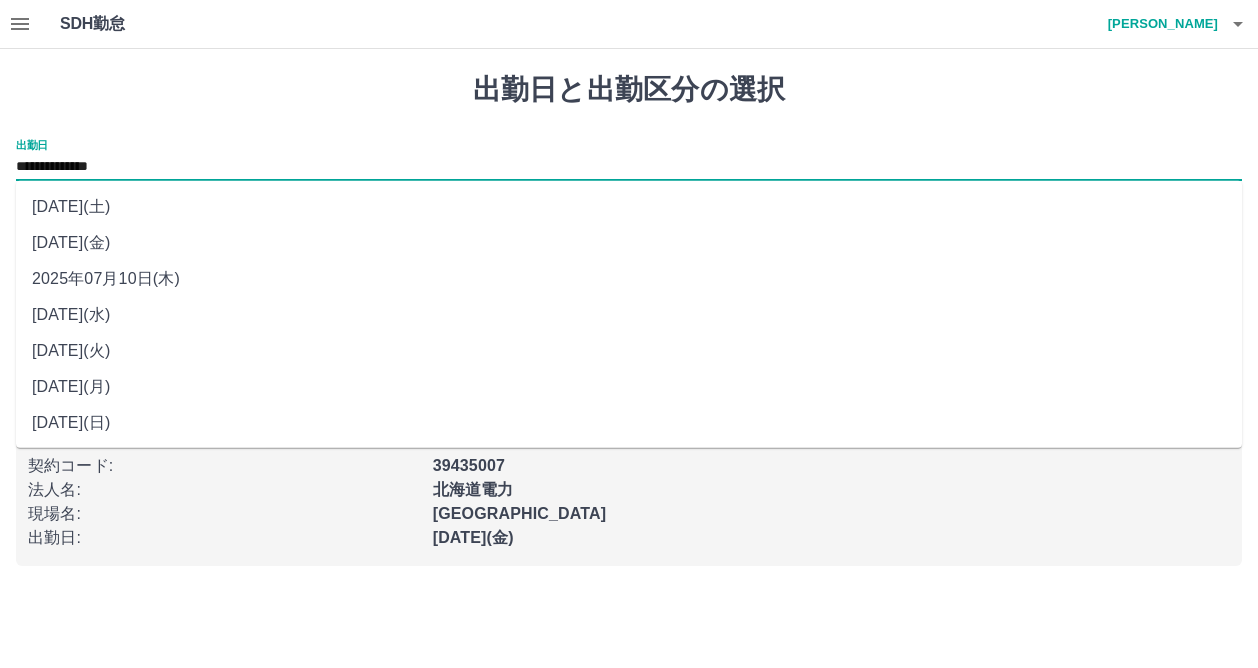 drag, startPoint x: 164, startPoint y: 157, endPoint x: 177, endPoint y: 282, distance: 125.67418 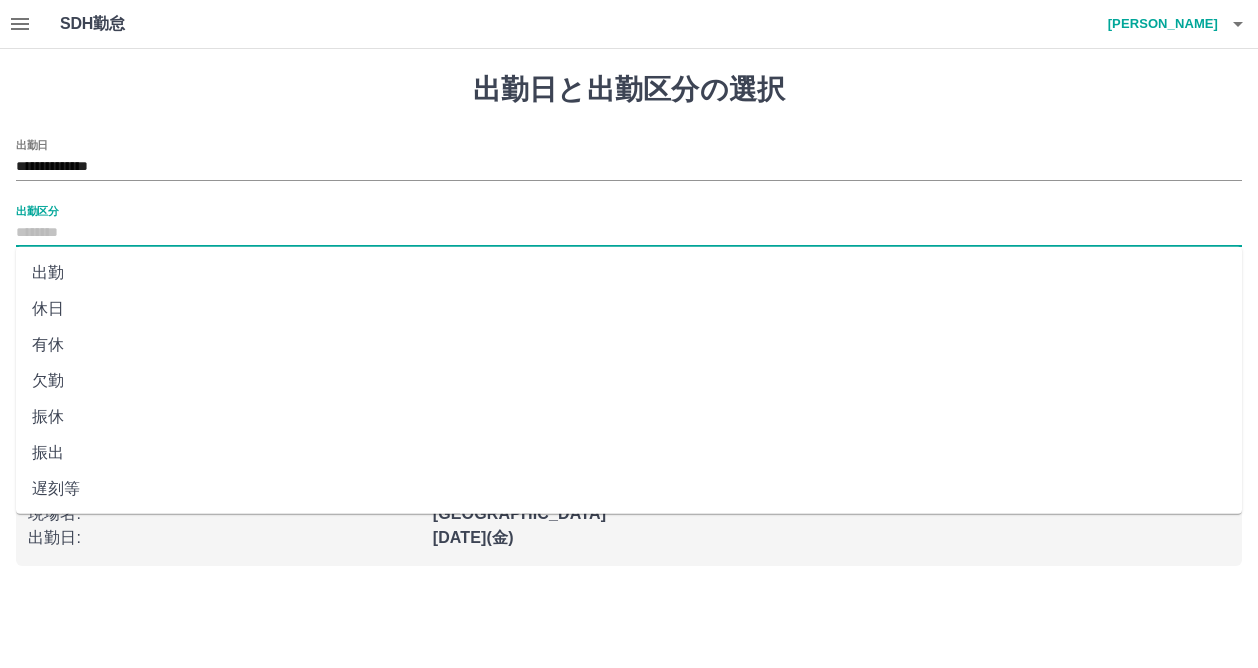click on "出勤区分" at bounding box center (629, 233) 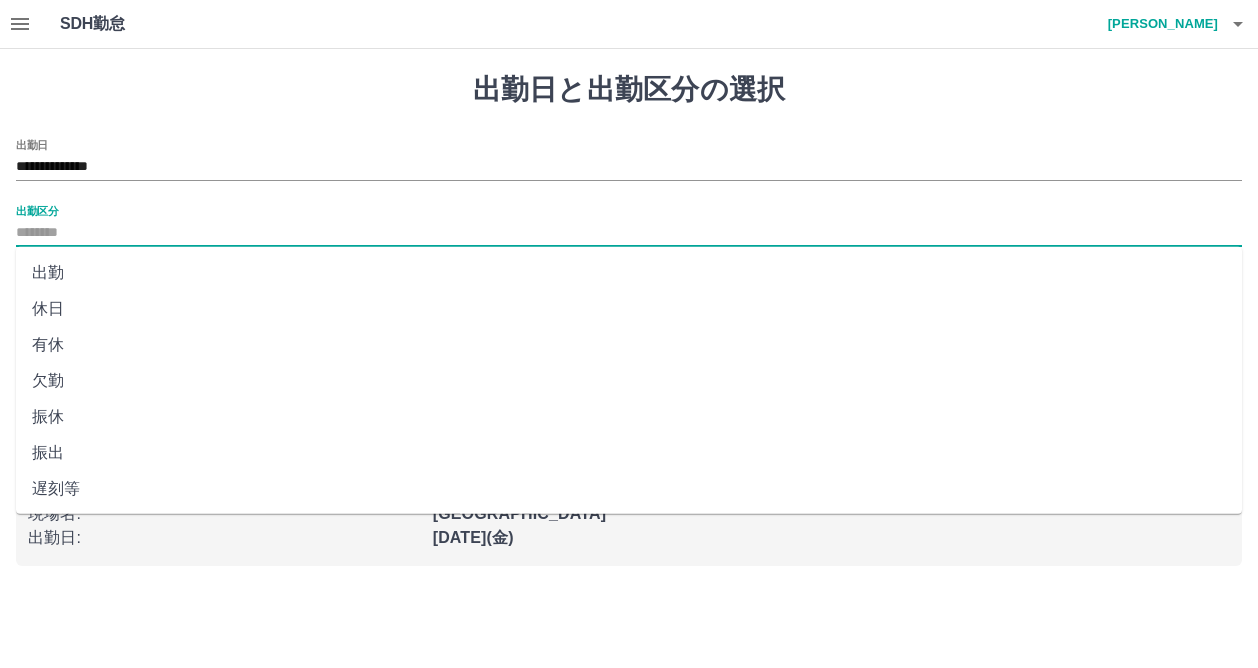 click on "出勤" at bounding box center [629, 273] 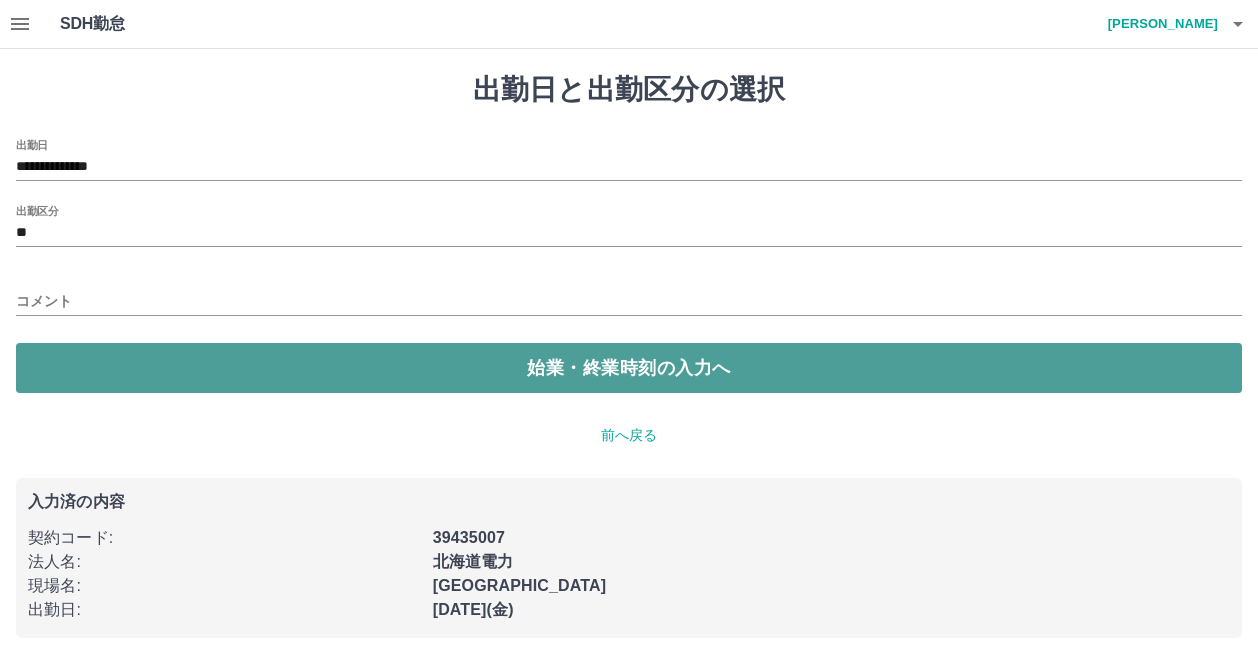 click on "始業・終業時刻の入力へ" at bounding box center [629, 368] 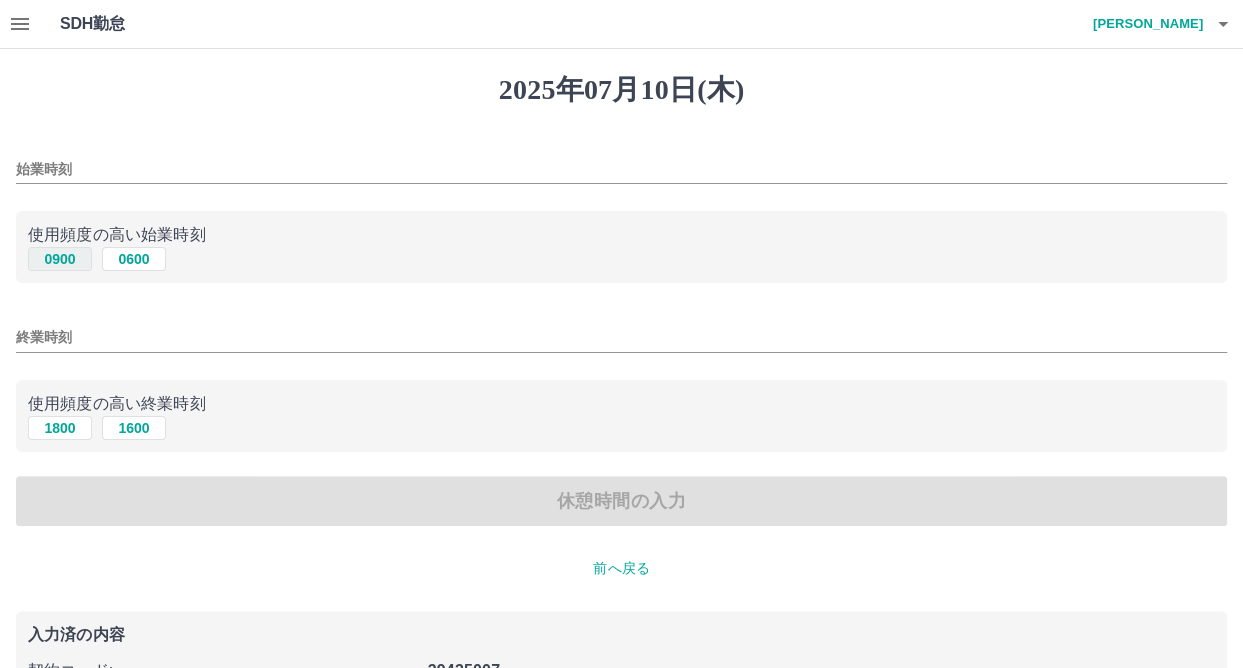 click on "0900" at bounding box center [60, 259] 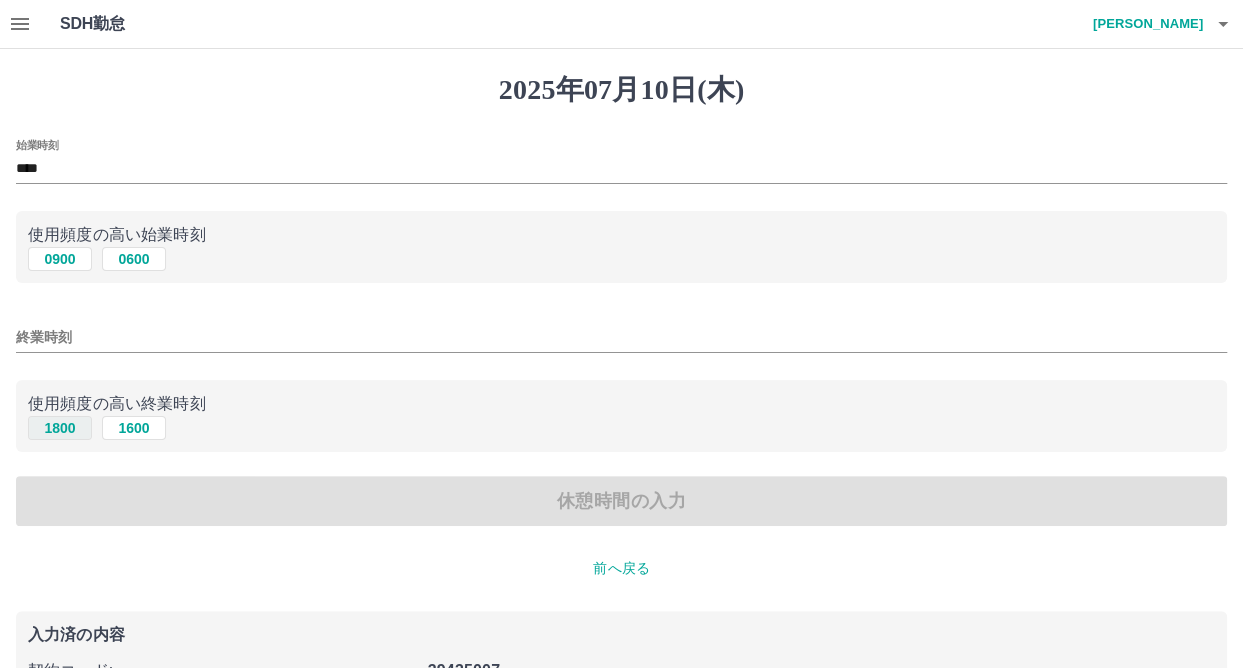 click on "1800" at bounding box center [60, 428] 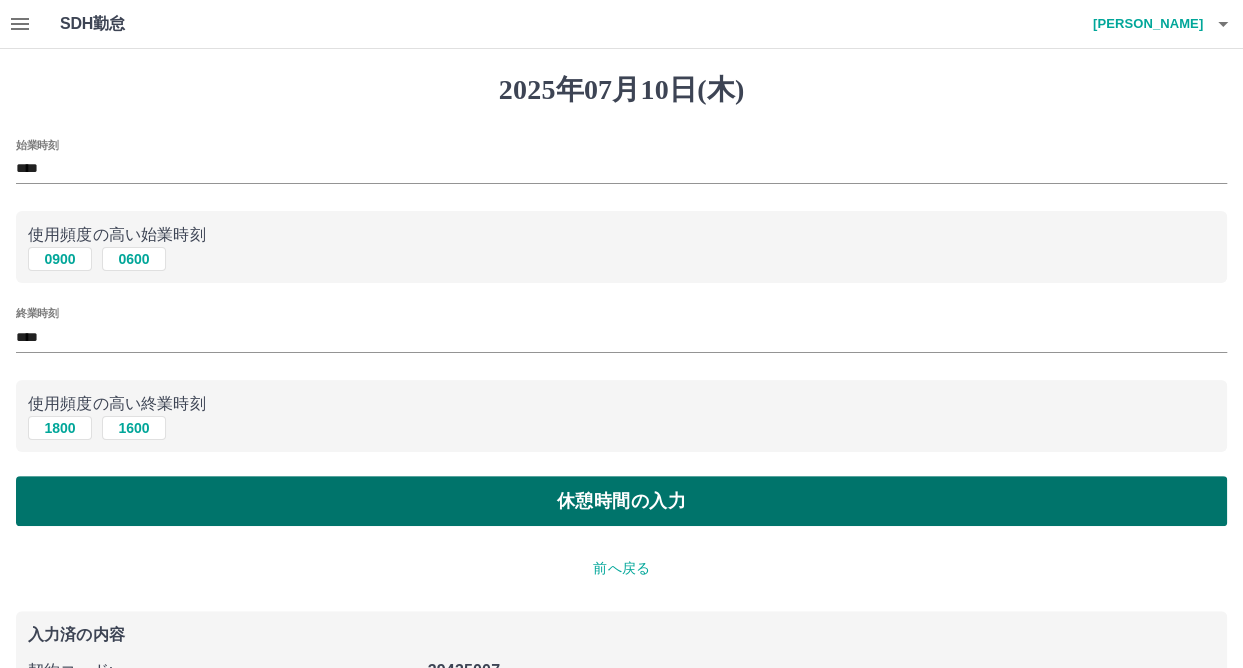 click on "休憩時間の入力" at bounding box center [621, 501] 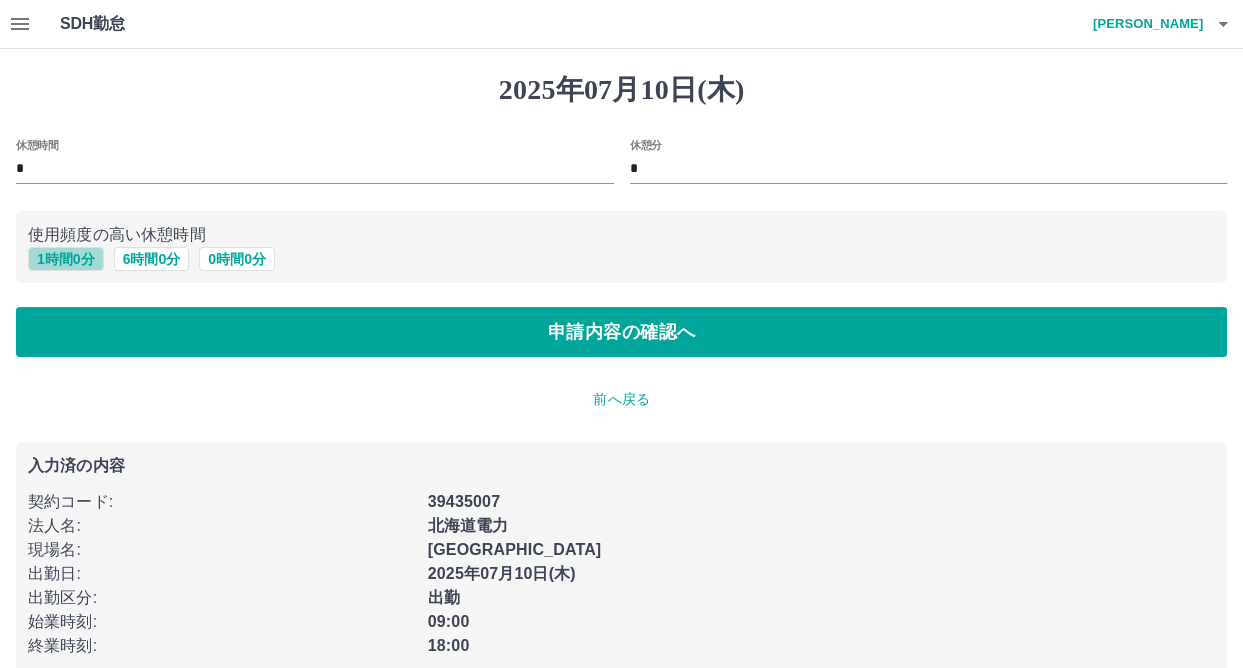click on "1 時間 0 分" at bounding box center (66, 259) 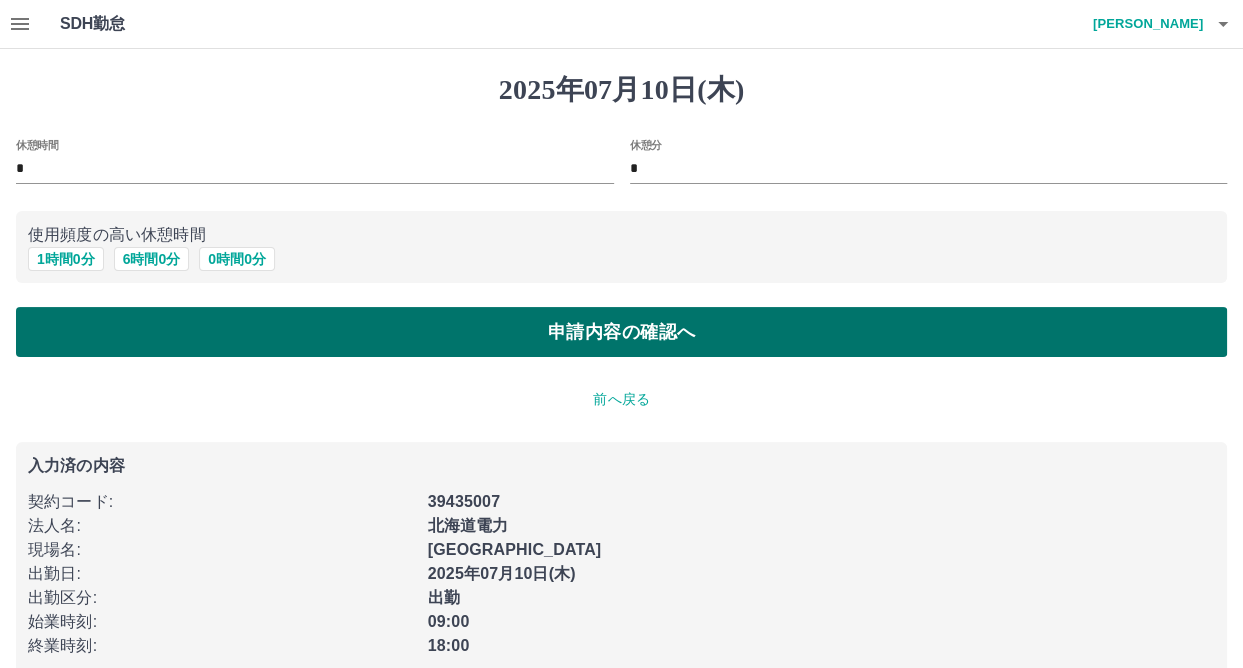 click on "申請内容の確認へ" at bounding box center [621, 332] 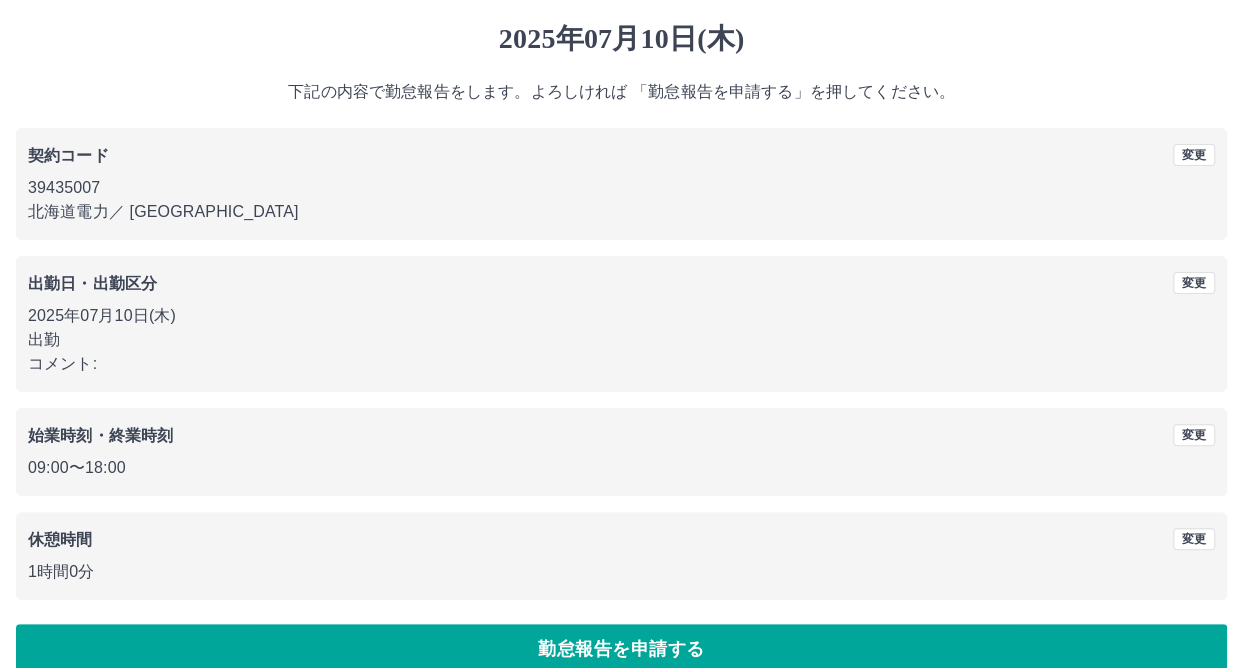 scroll, scrollTop: 80, scrollLeft: 0, axis: vertical 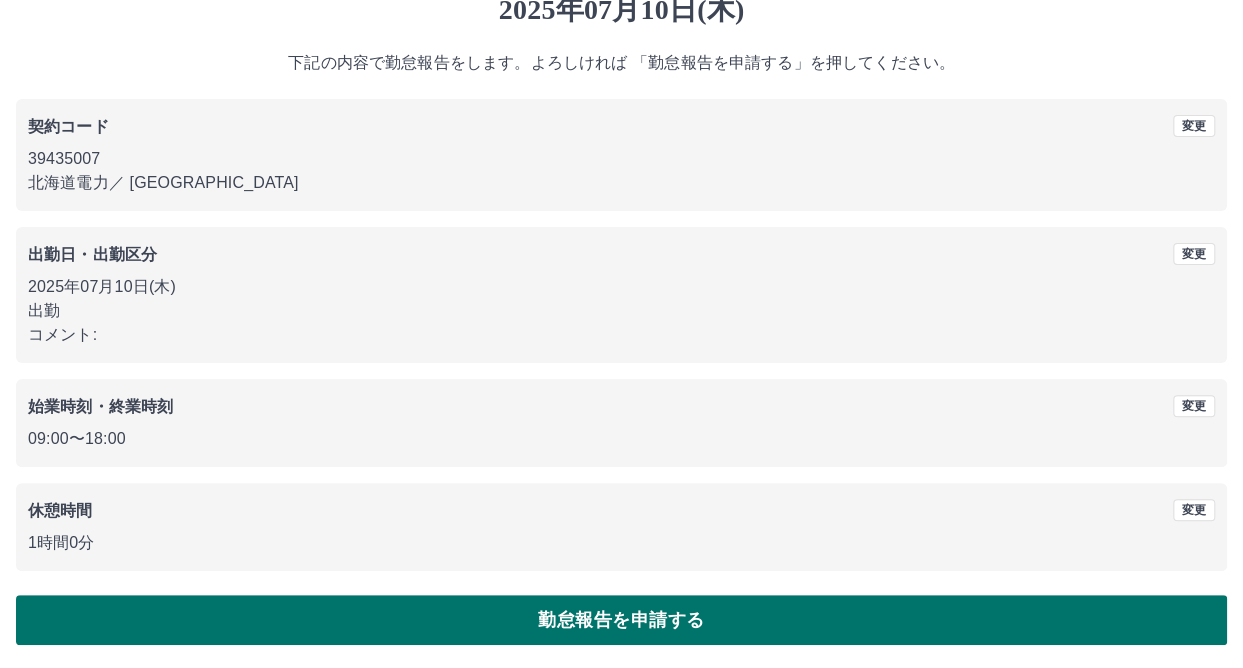 click on "勤怠報告を申請する" at bounding box center [621, 620] 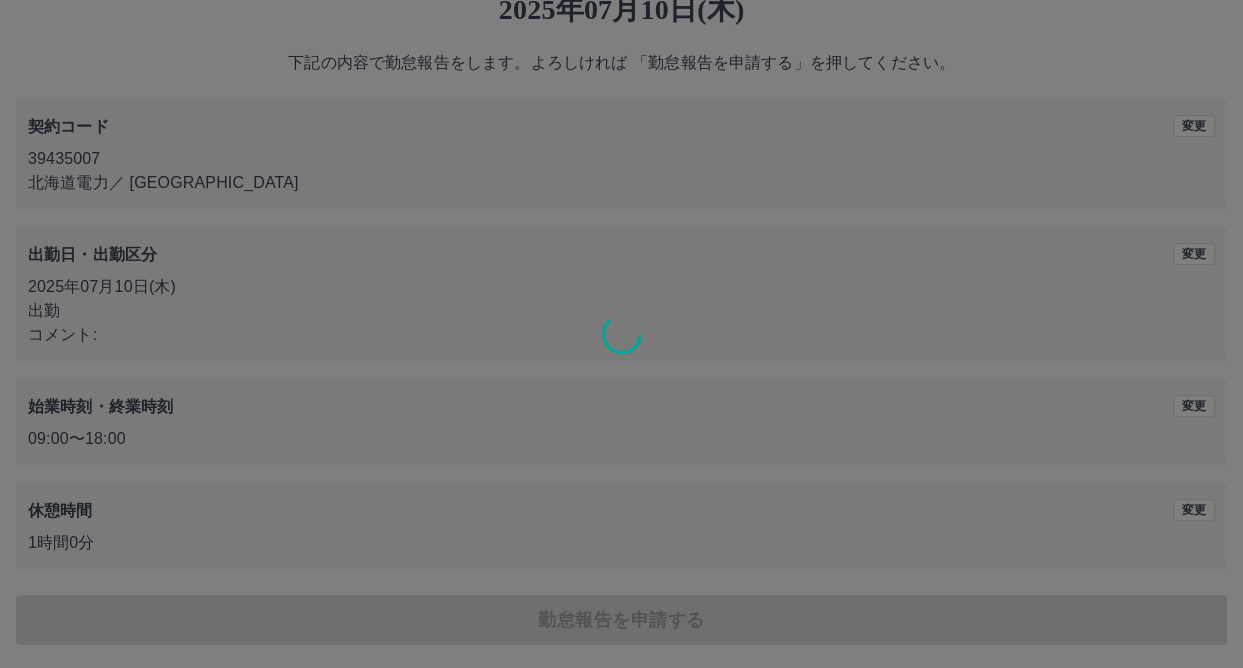scroll, scrollTop: 0, scrollLeft: 0, axis: both 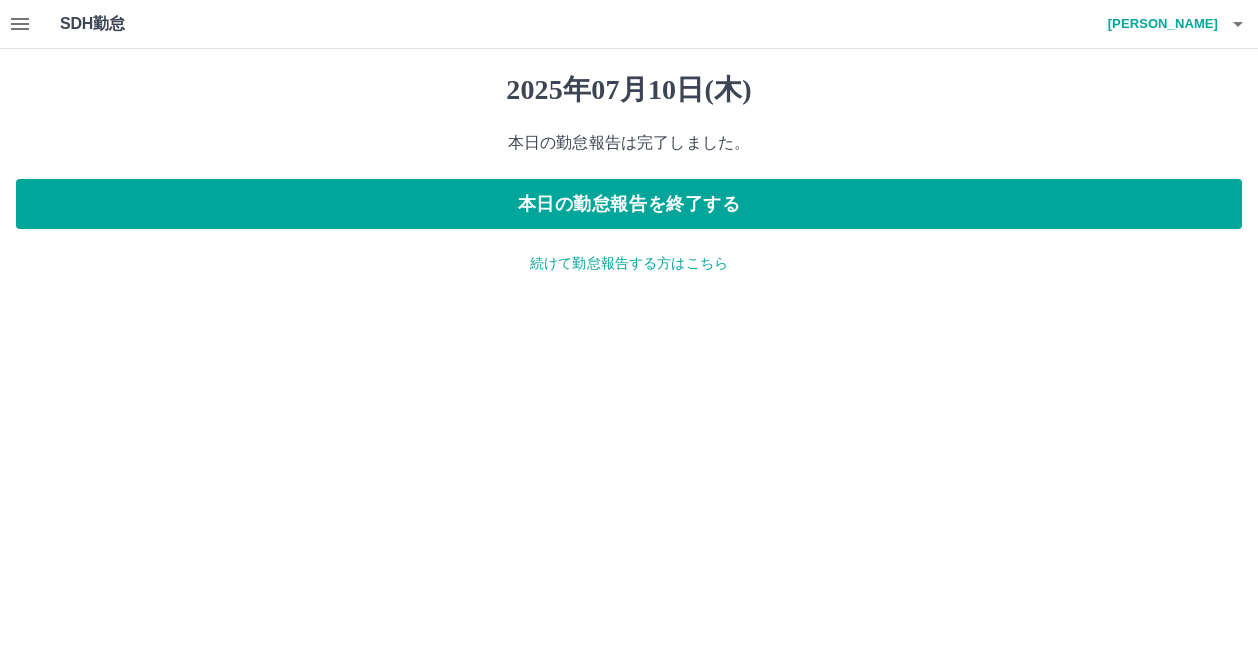 click on "続けて勤怠報告する方はこちら" at bounding box center [629, 263] 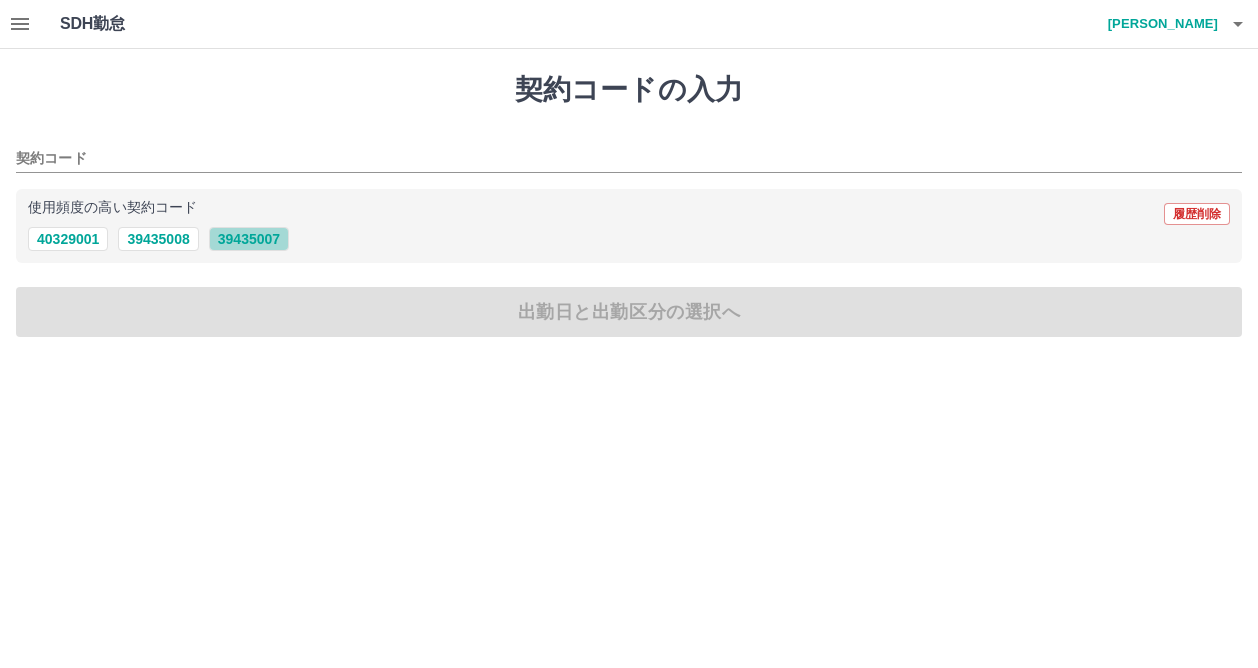 click on "39435007" at bounding box center [249, 239] 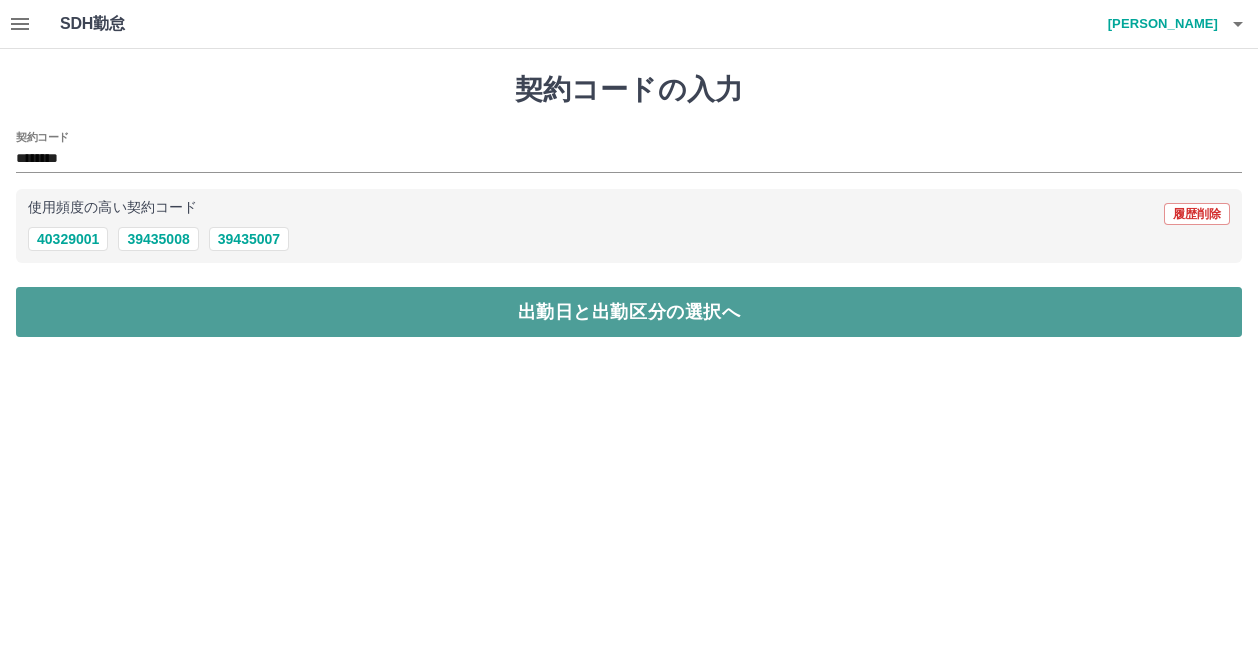 click on "出勤日と出勤区分の選択へ" at bounding box center (629, 312) 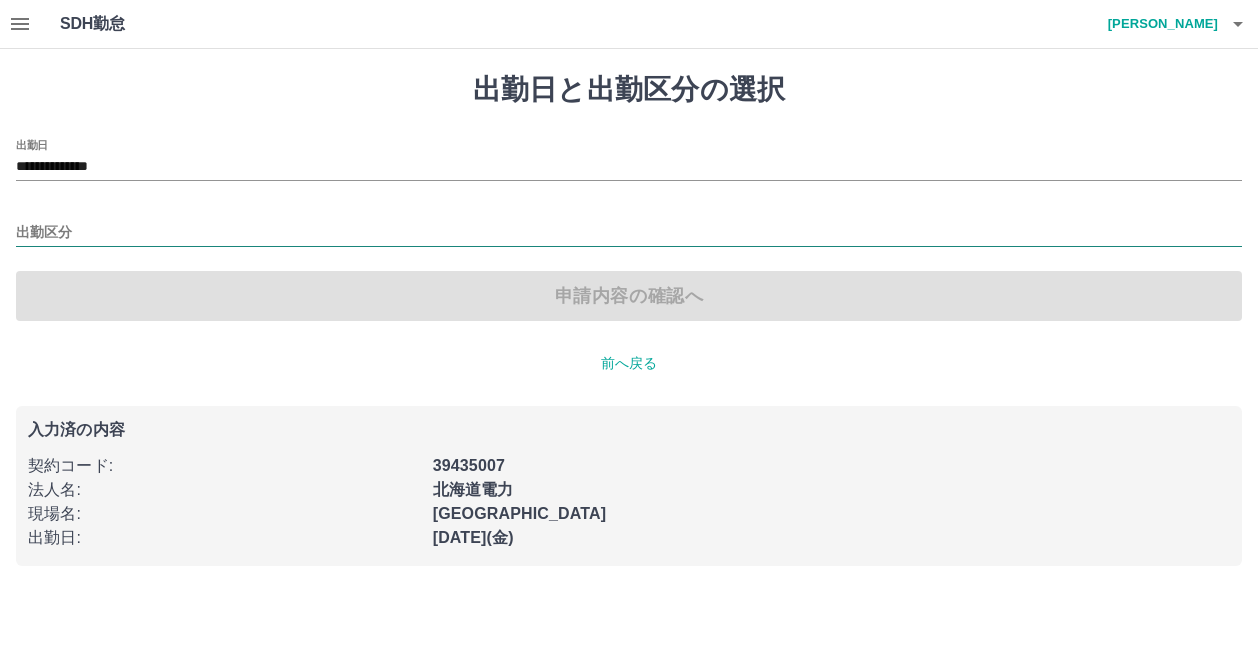 click on "出勤区分" at bounding box center [629, 233] 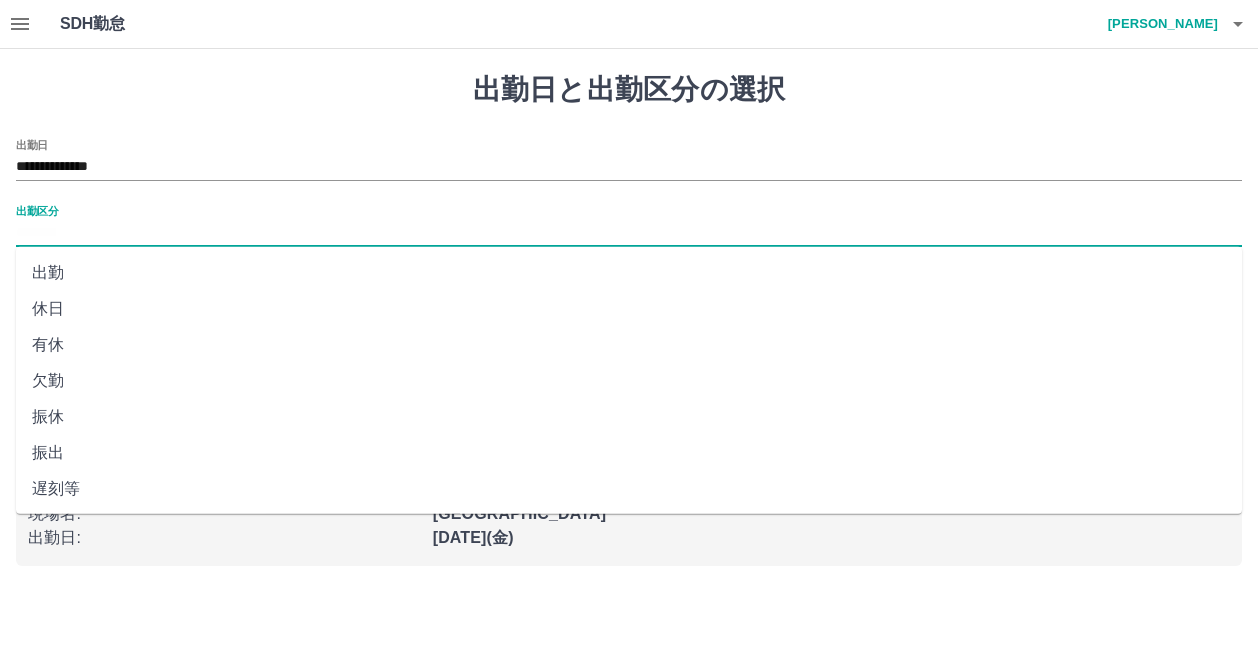 click on "出勤" at bounding box center (629, 273) 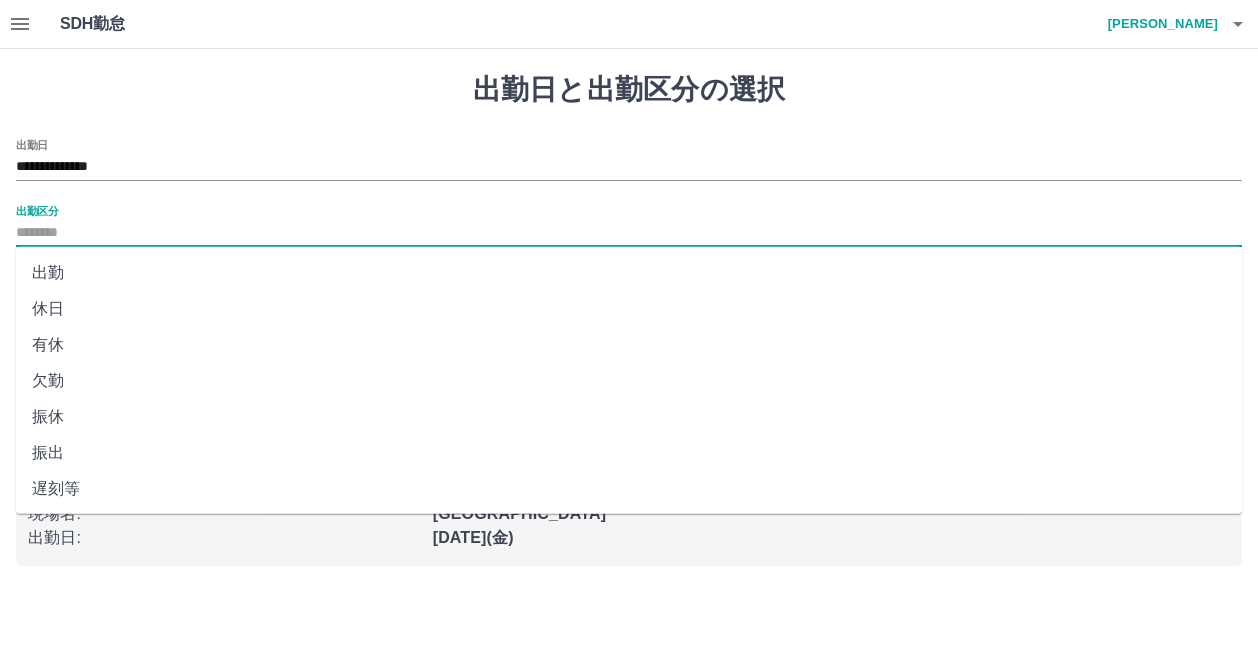 type on "**" 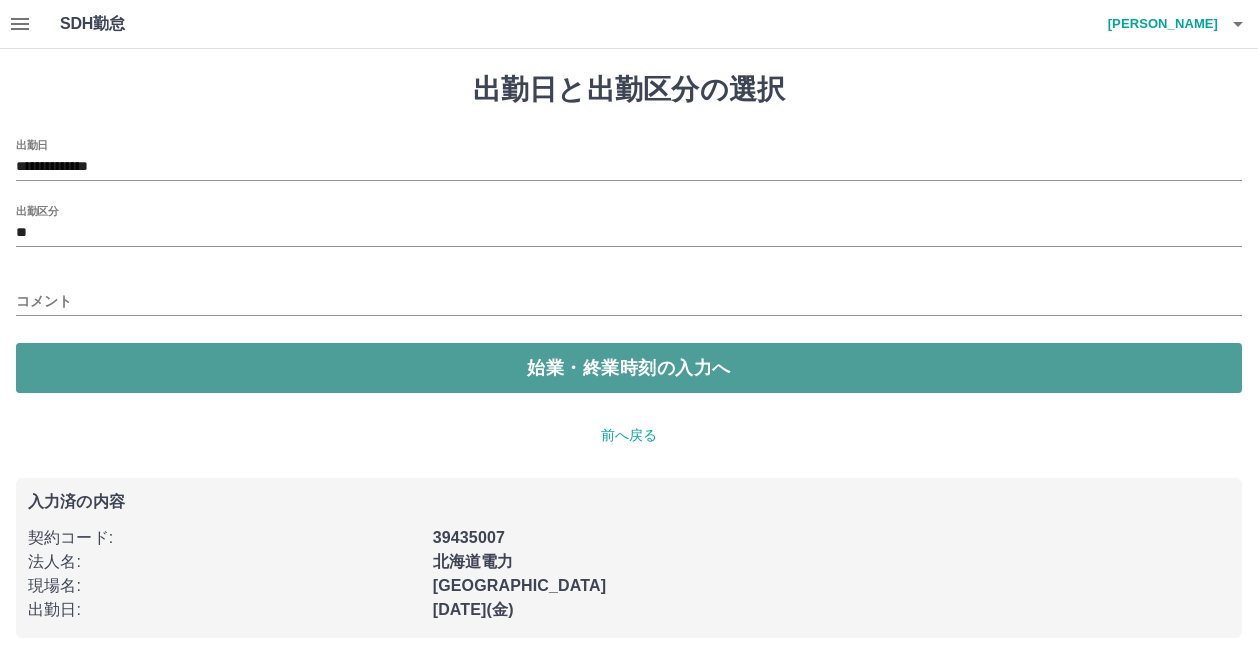 click on "始業・終業時刻の入力へ" at bounding box center (629, 368) 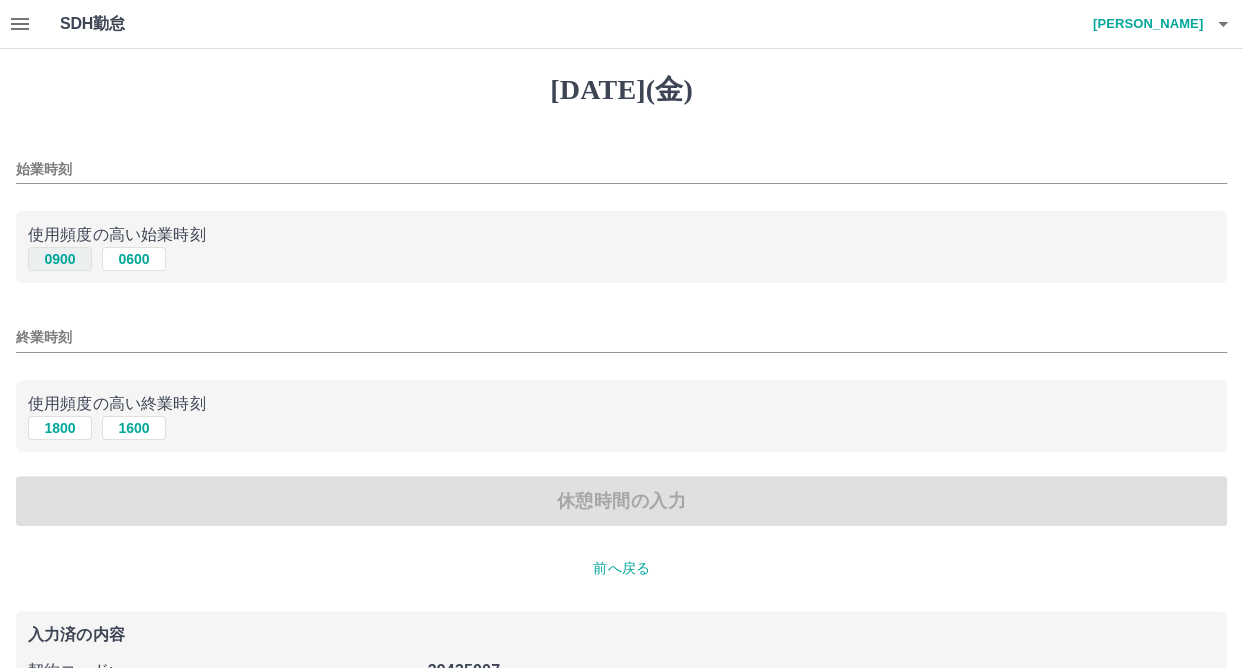 click on "0900" at bounding box center (60, 259) 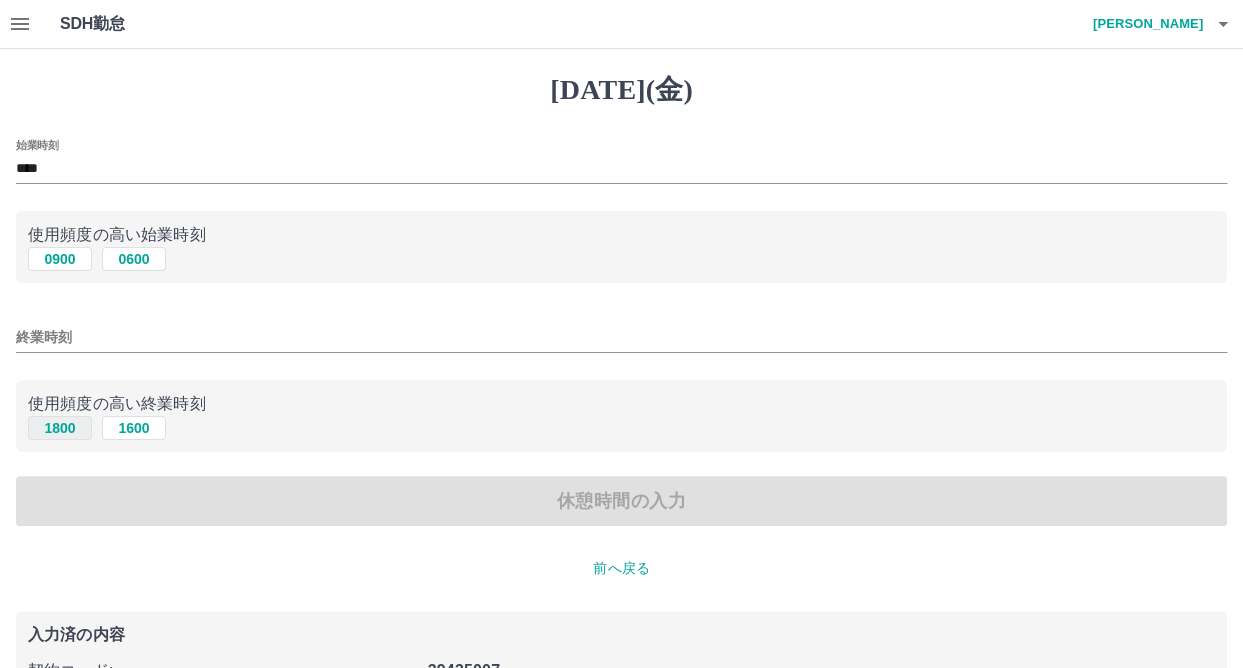 click on "1800" at bounding box center [60, 428] 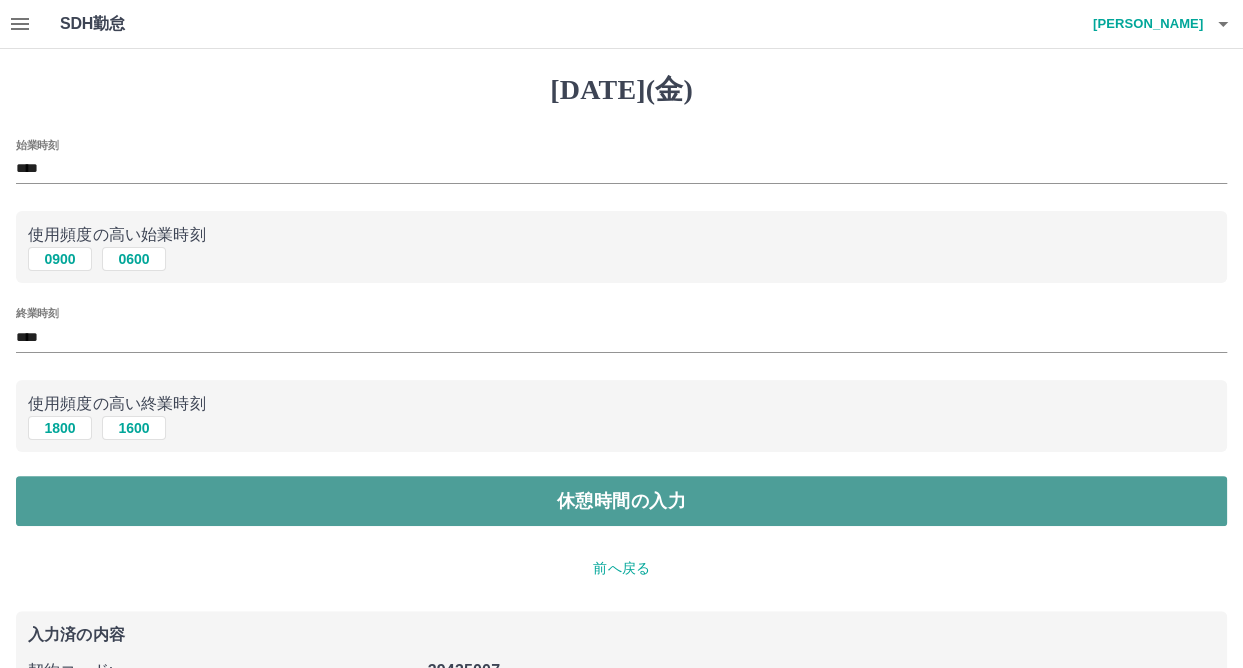 click on "休憩時間の入力" at bounding box center (621, 501) 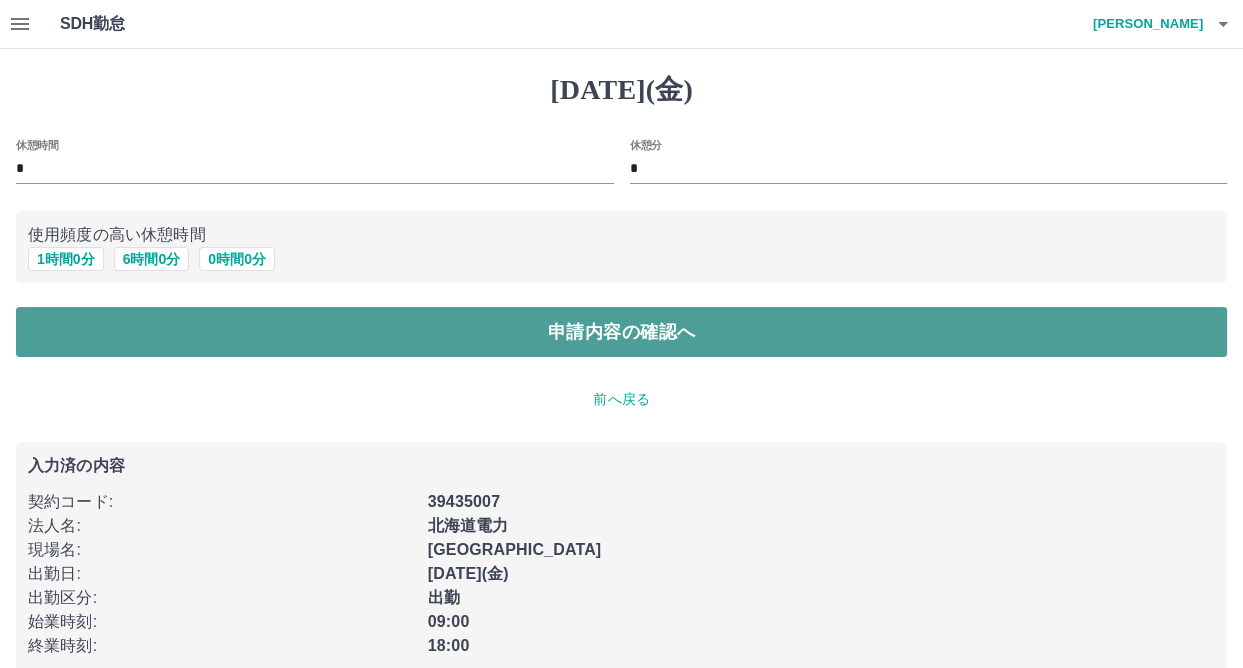 click on "申請内容の確認へ" at bounding box center [621, 332] 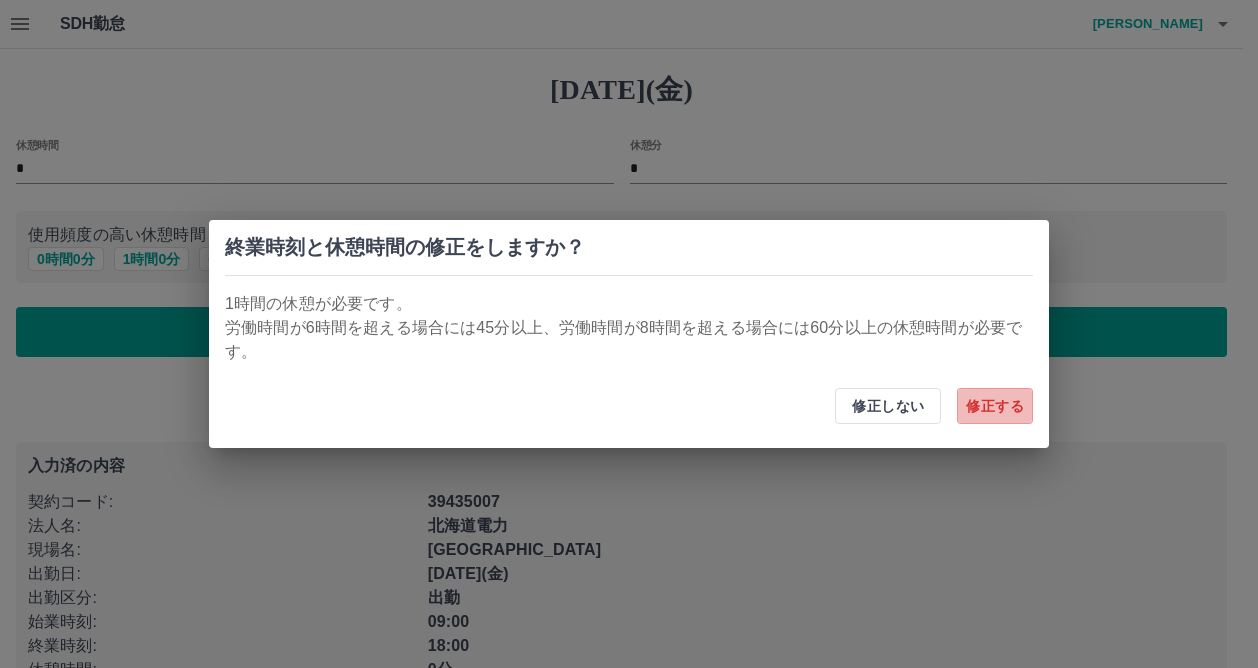 click on "修正する" at bounding box center (995, 406) 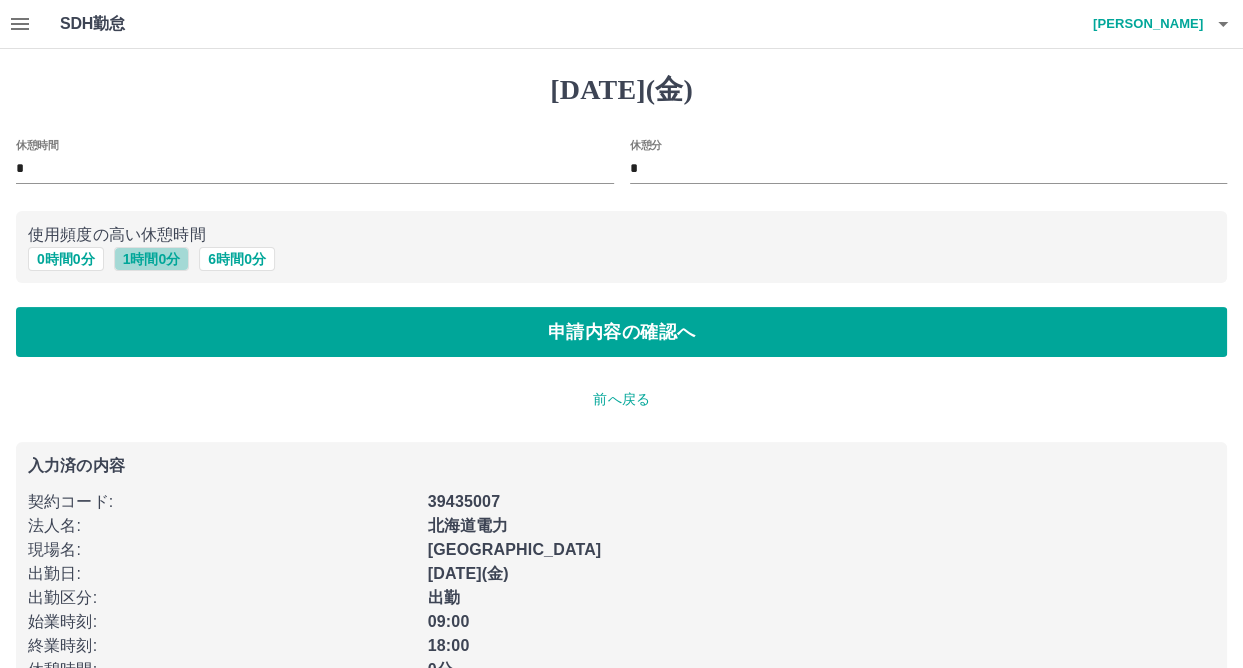 click on "1 時間 0 分" at bounding box center [152, 259] 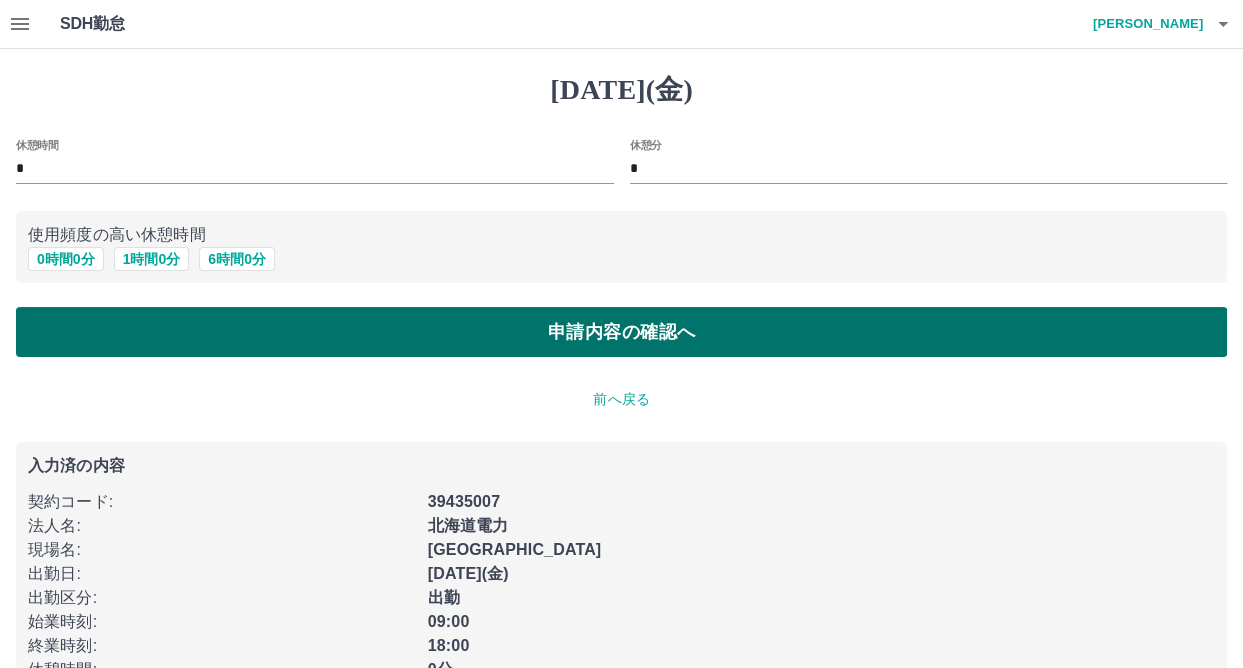 click on "申請内容の確認へ" at bounding box center [621, 332] 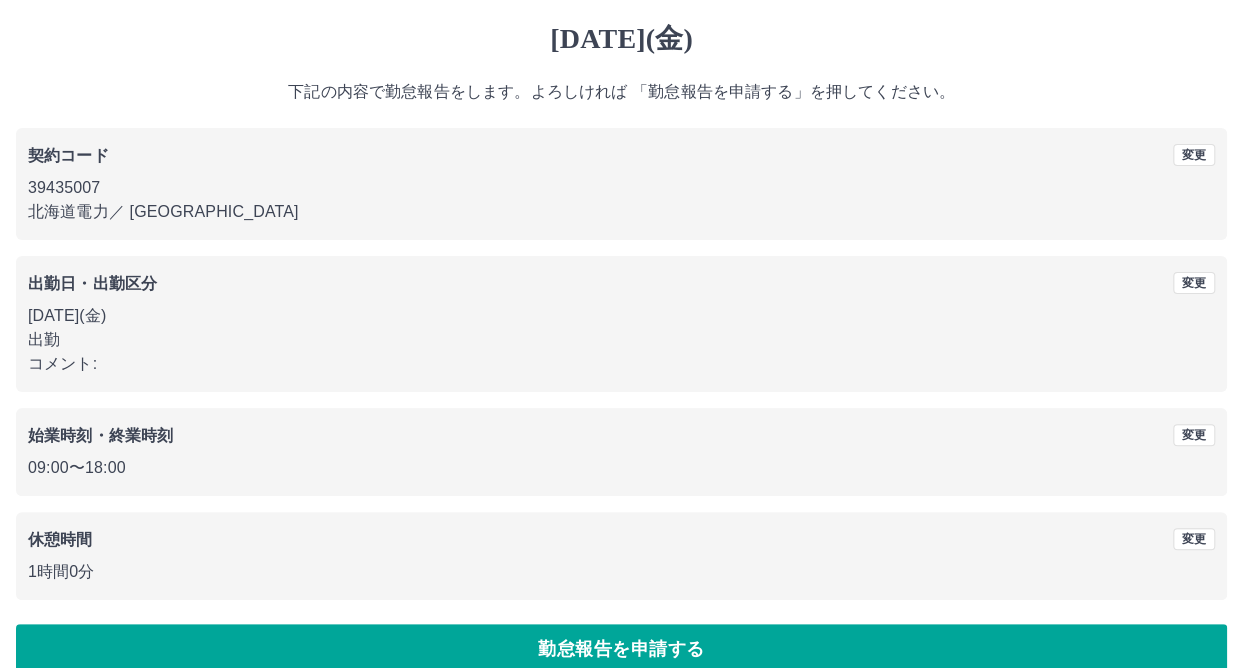 scroll, scrollTop: 80, scrollLeft: 0, axis: vertical 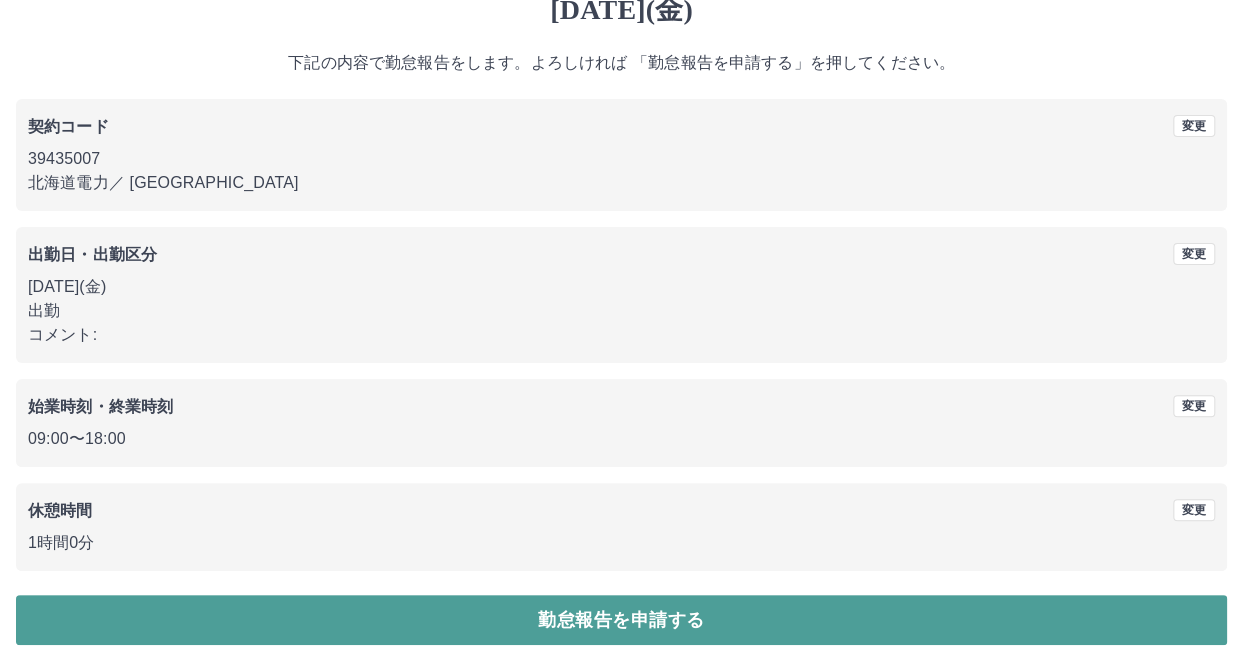 click on "勤怠報告を申請する" at bounding box center [621, 620] 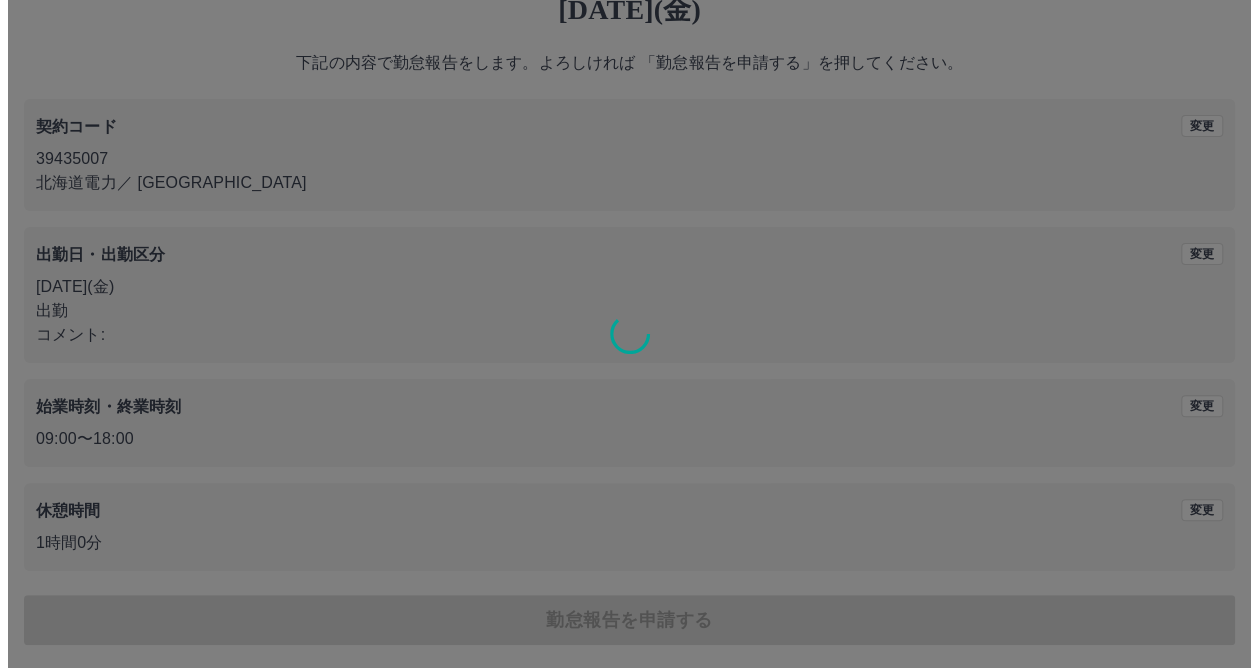scroll, scrollTop: 0, scrollLeft: 0, axis: both 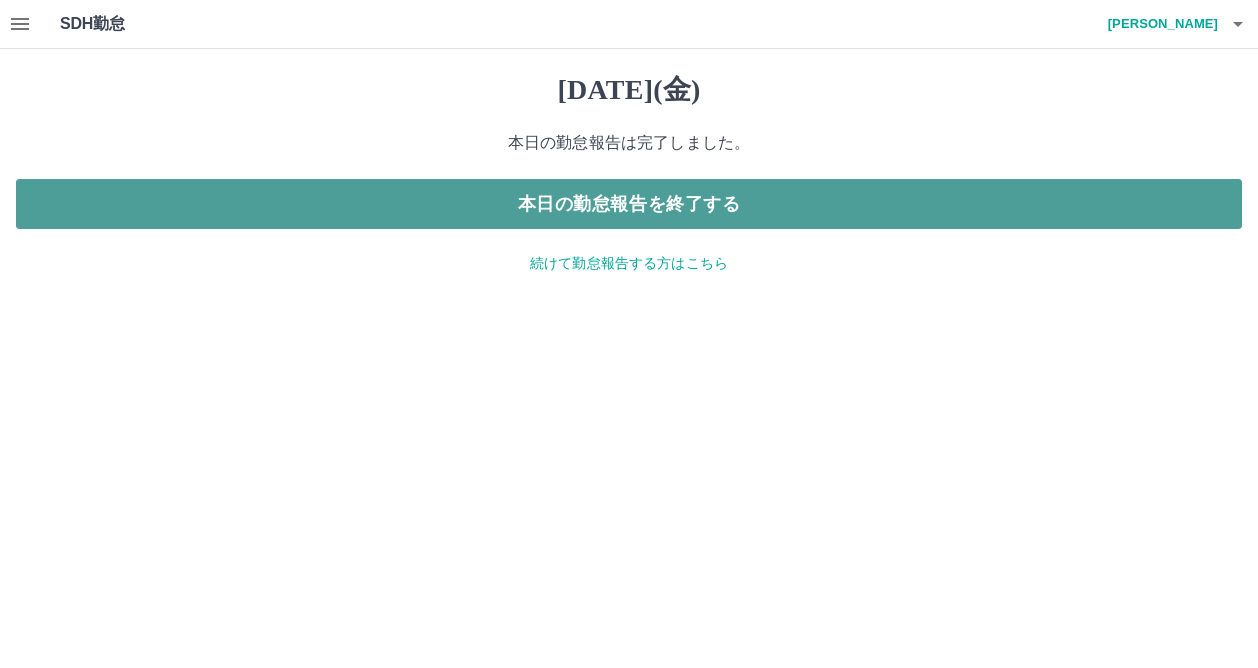 click on "本日の勤怠報告を終了する" at bounding box center [629, 204] 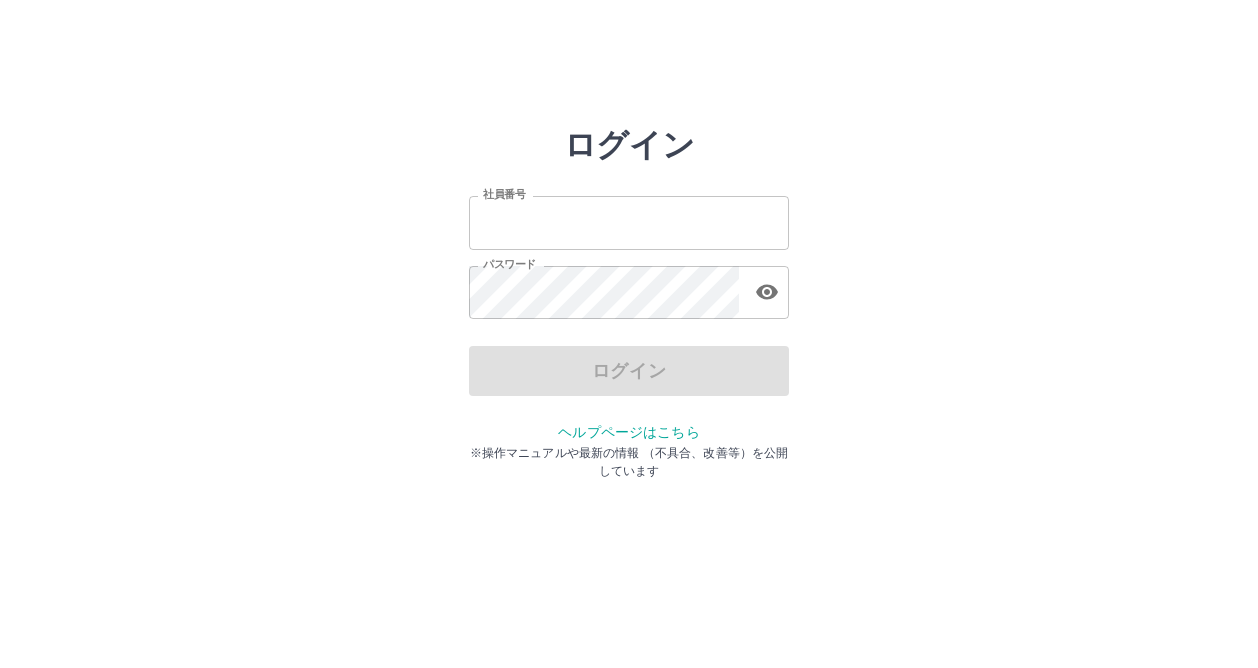 scroll, scrollTop: 0, scrollLeft: 0, axis: both 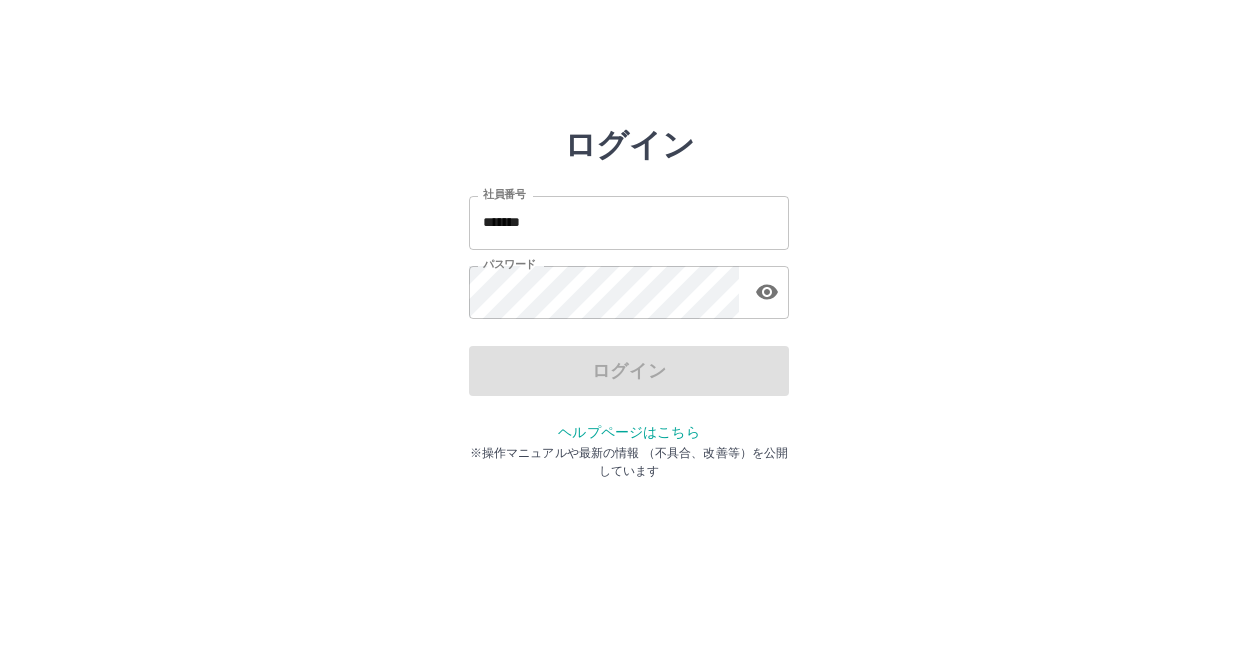 click on "*******" at bounding box center (629, 222) 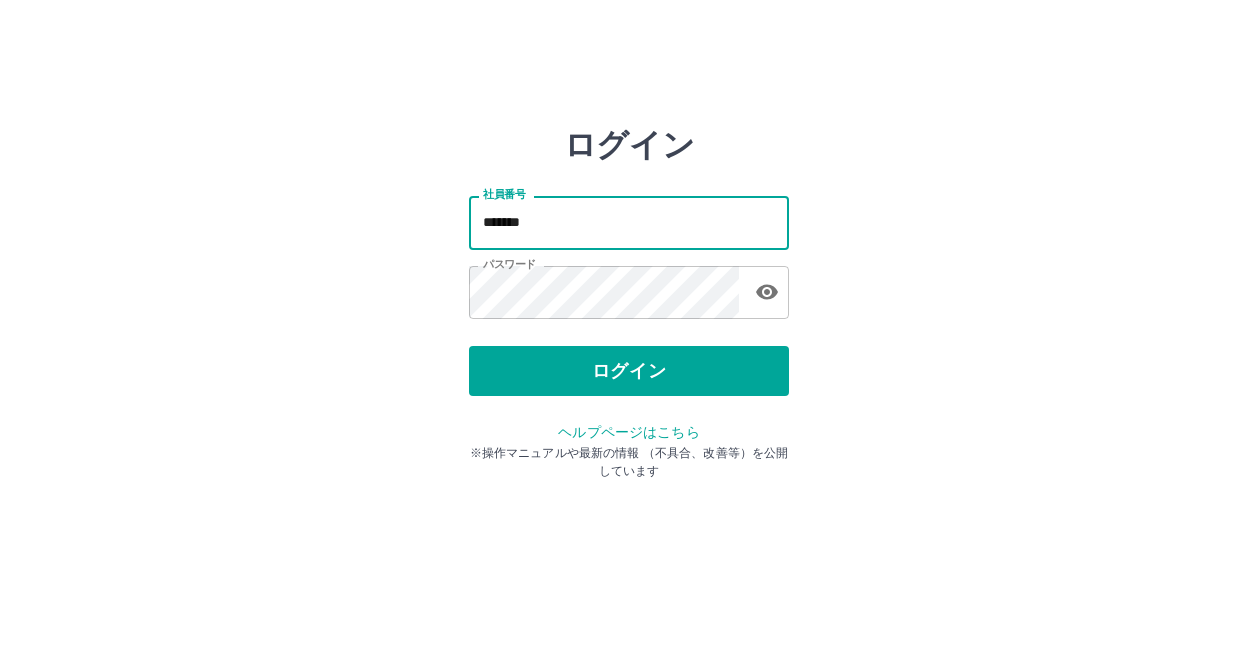 type on "*******" 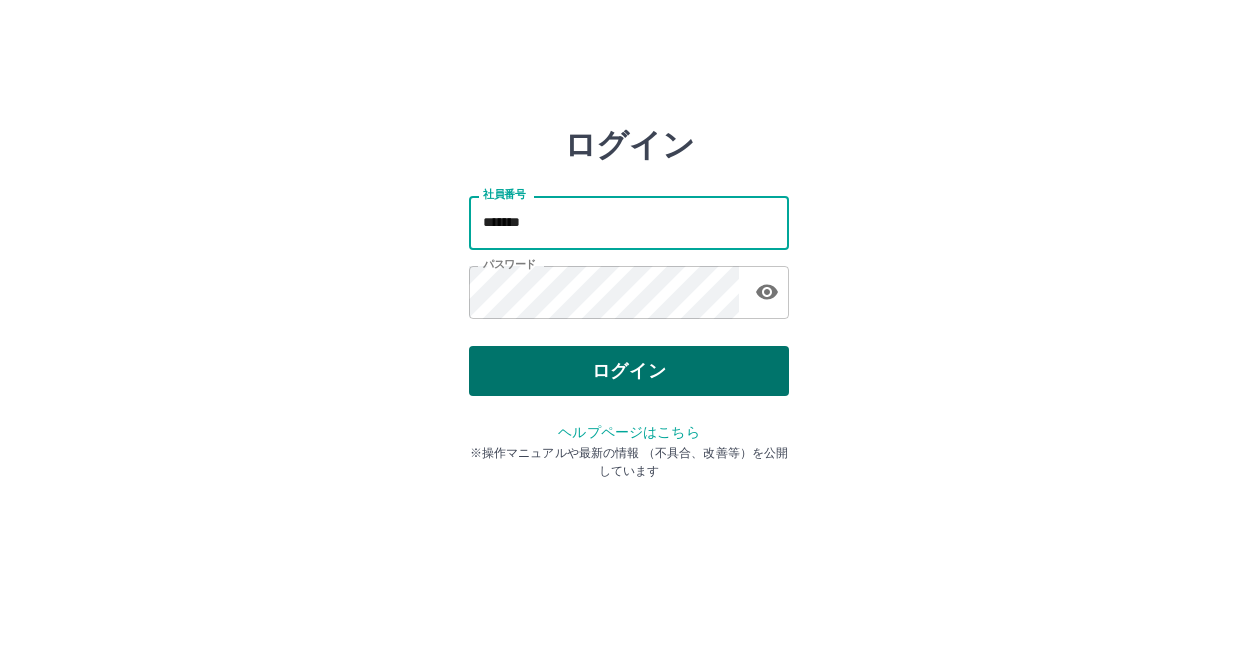click on "ログイン" at bounding box center [629, 371] 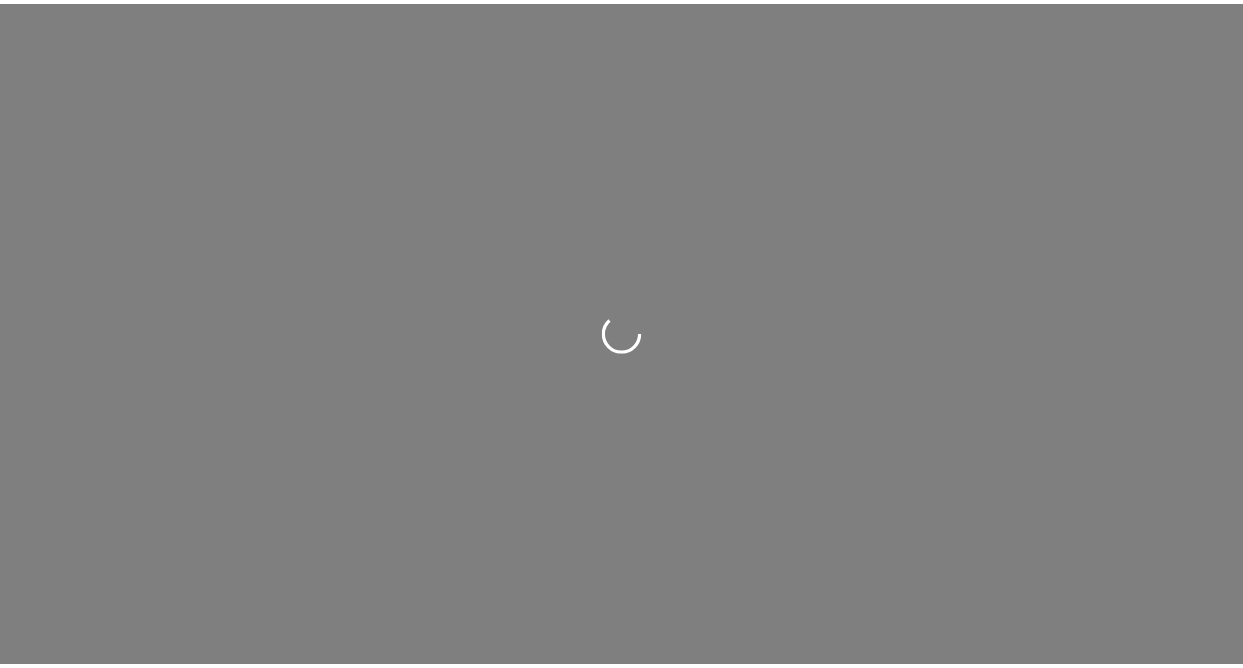 scroll, scrollTop: 0, scrollLeft: 0, axis: both 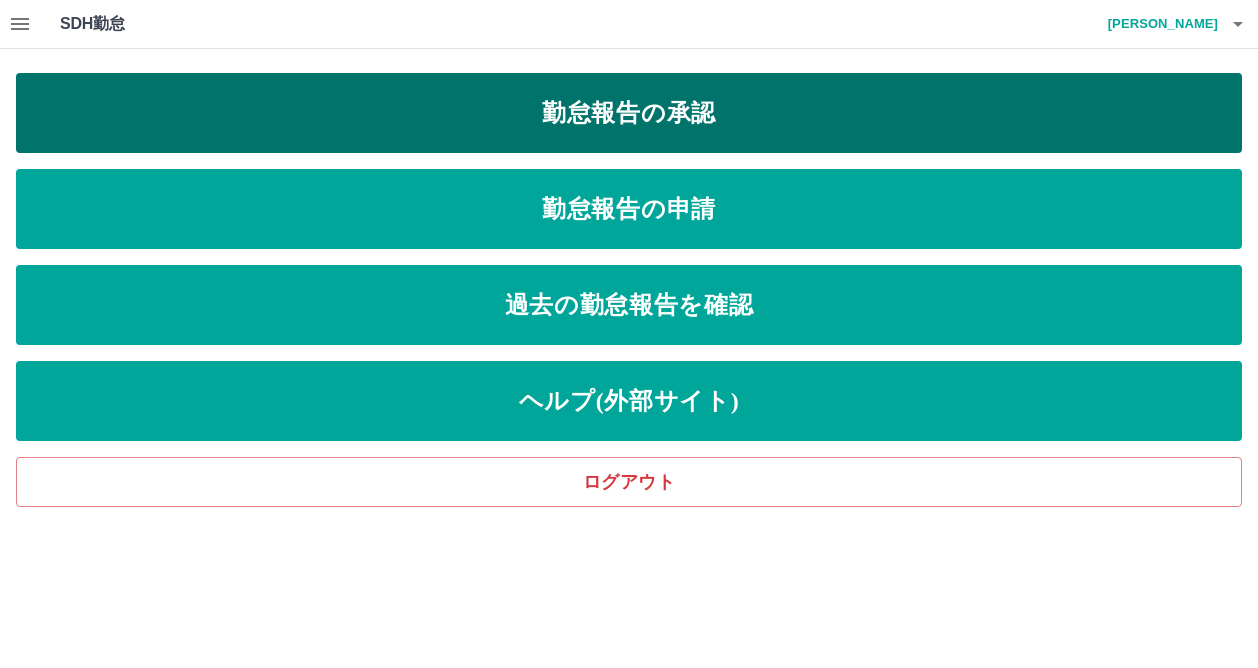 click on "勤怠報告の承認" at bounding box center (629, 113) 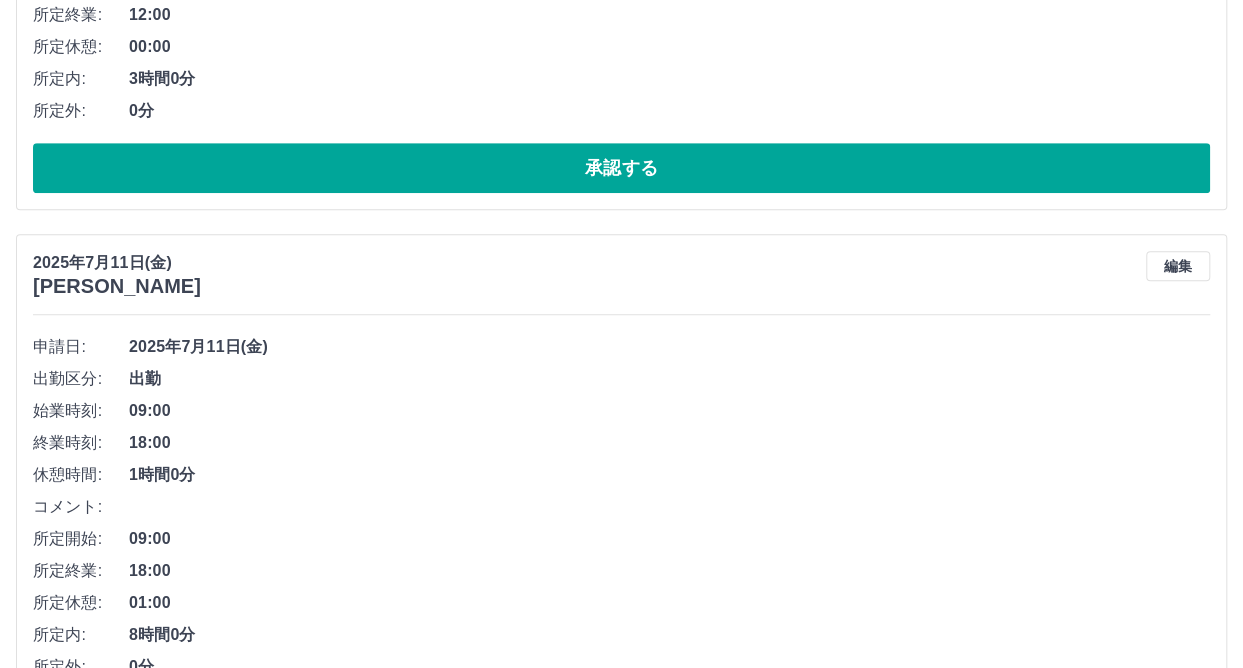 scroll, scrollTop: 700, scrollLeft: 0, axis: vertical 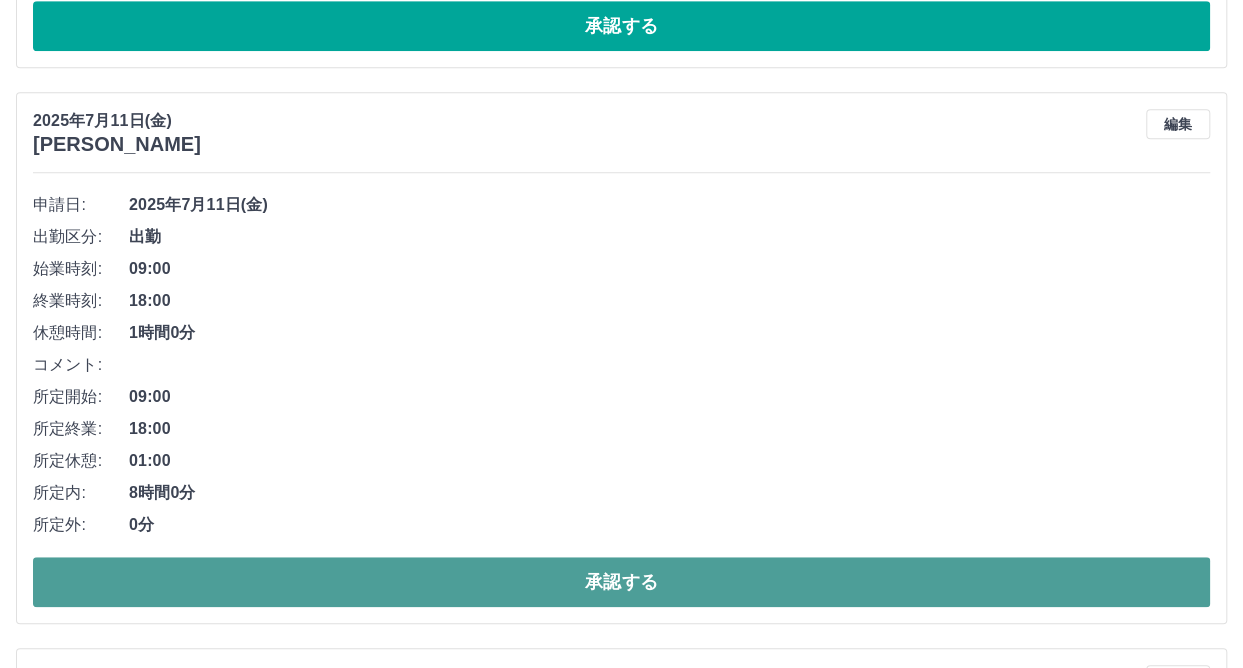 click on "承認する" at bounding box center (621, 582) 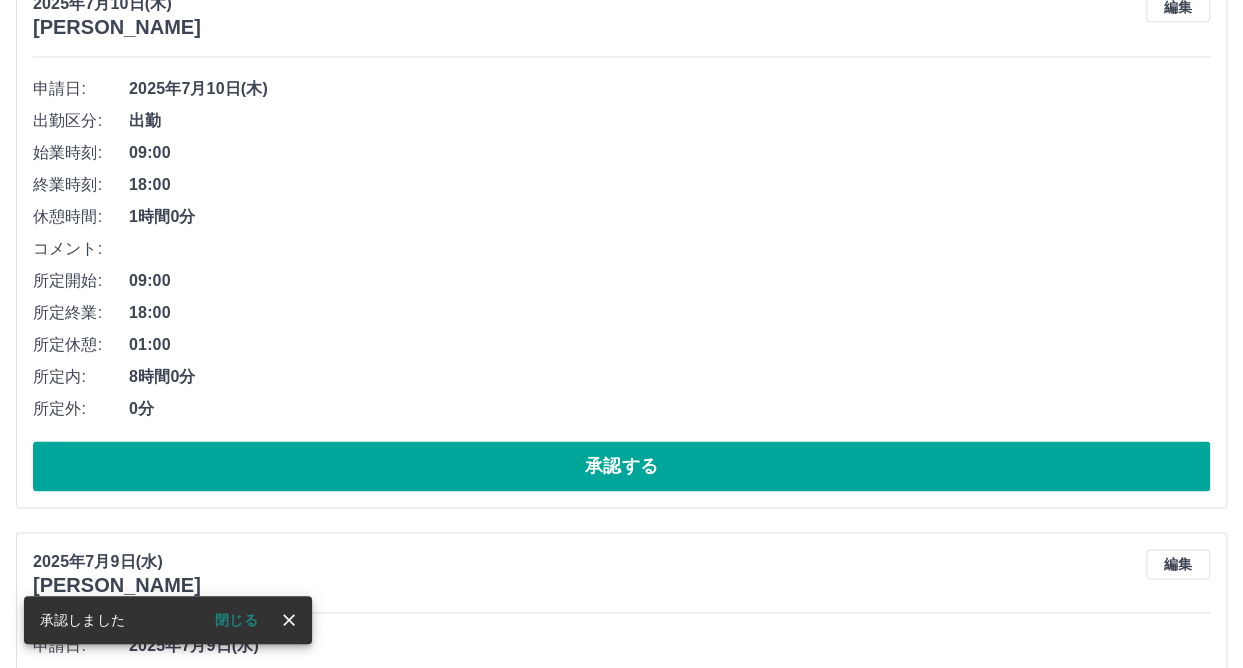 scroll, scrollTop: 1400, scrollLeft: 0, axis: vertical 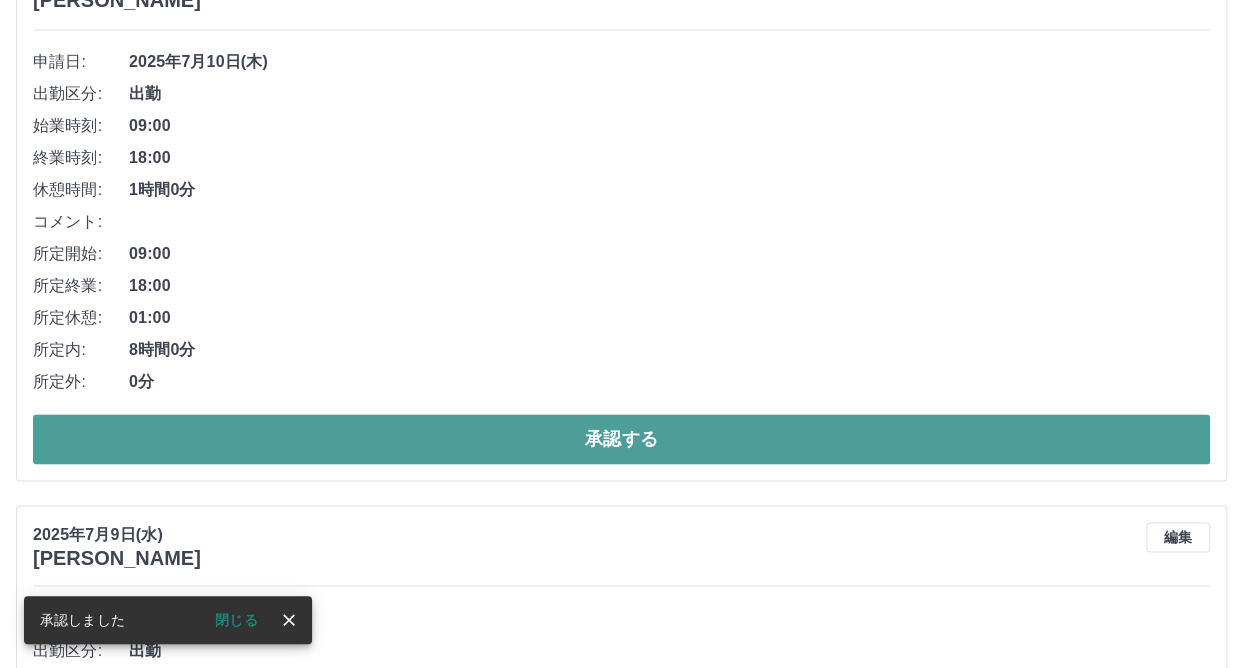 click on "承認する" at bounding box center [621, 439] 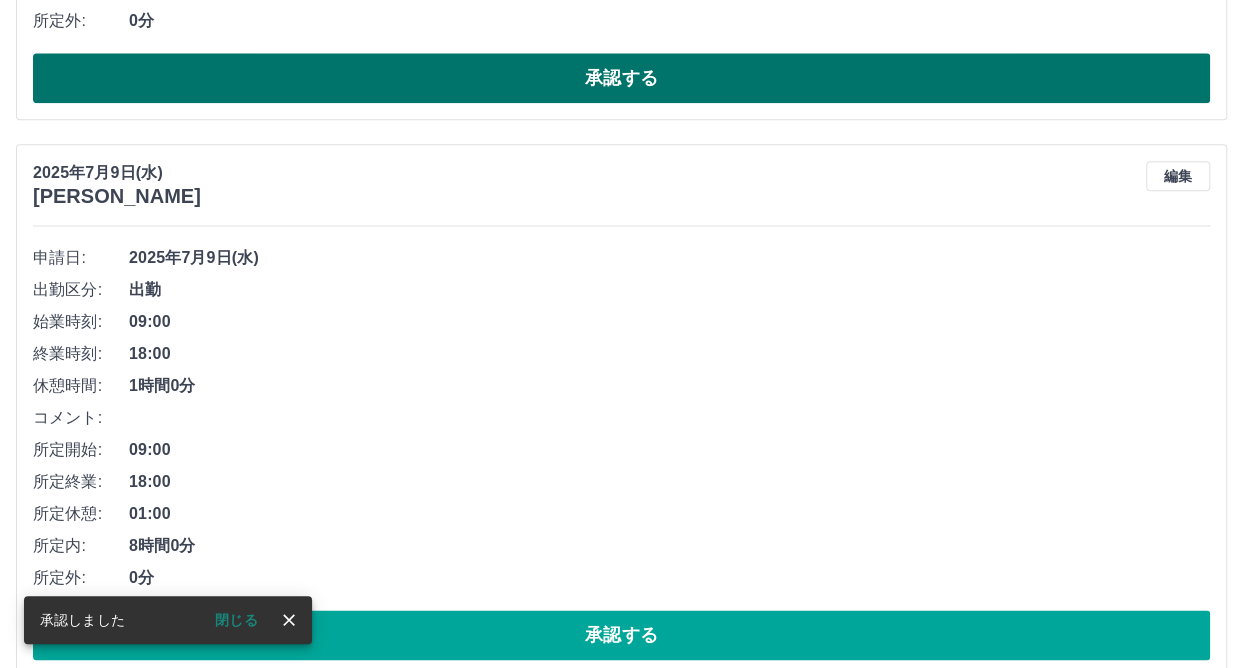 scroll, scrollTop: 1234, scrollLeft: 0, axis: vertical 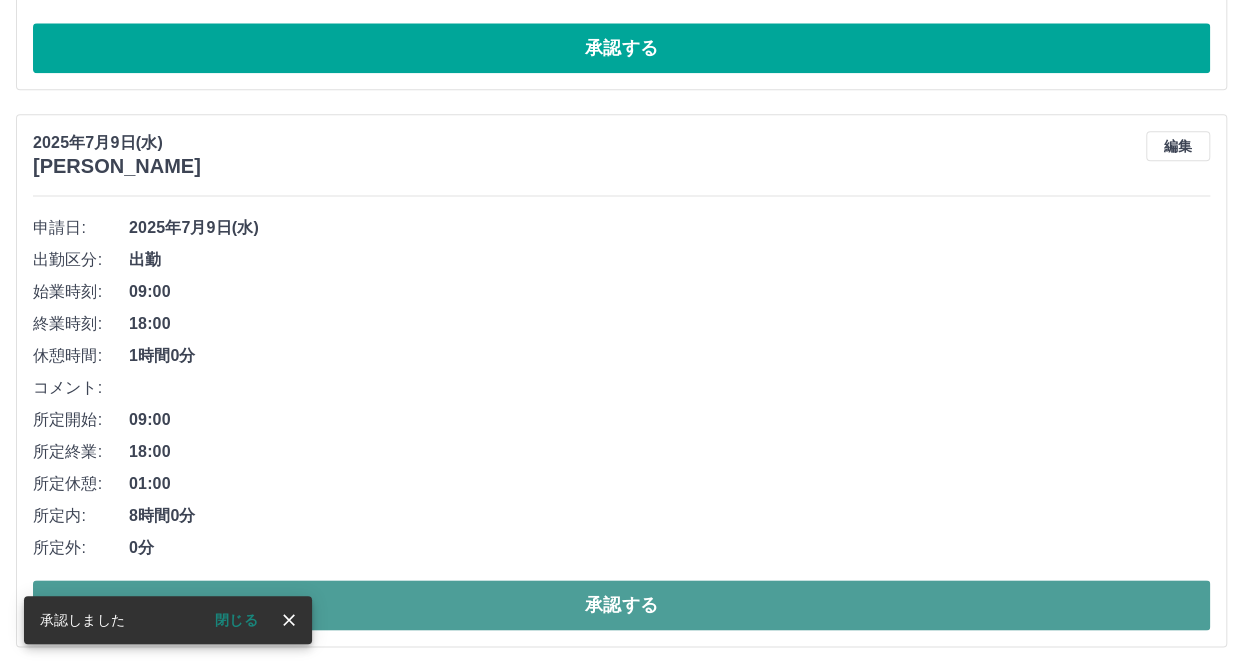 click on "承認する" at bounding box center (621, 605) 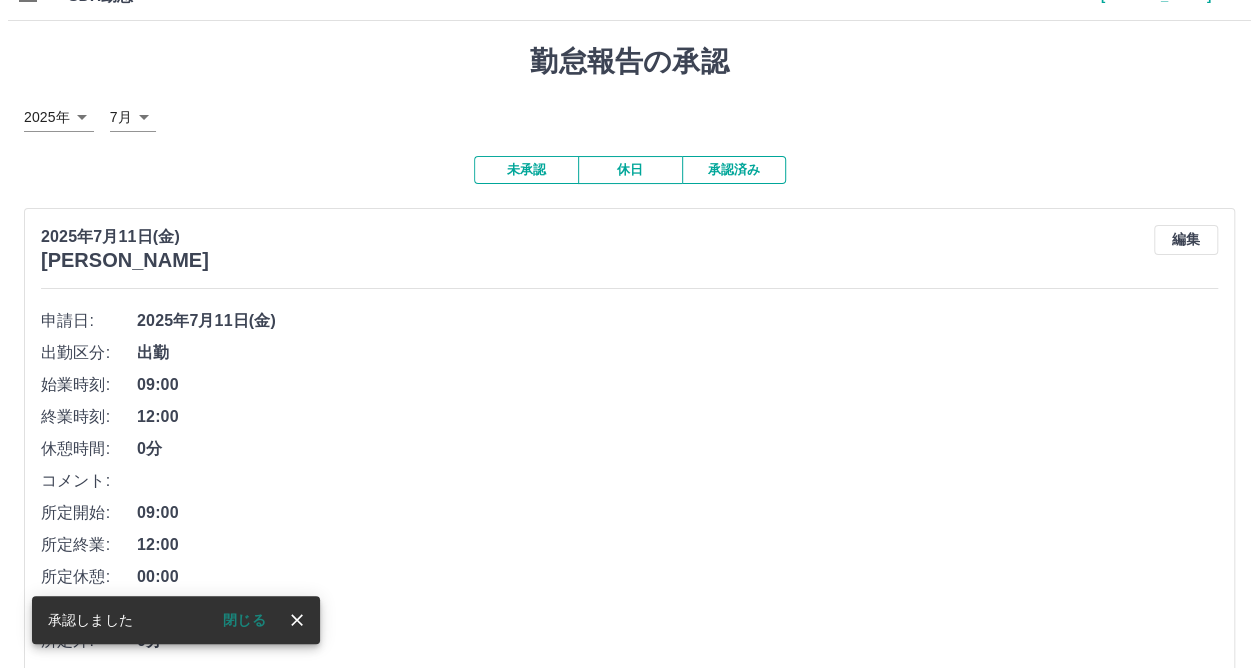 scroll, scrollTop: 0, scrollLeft: 0, axis: both 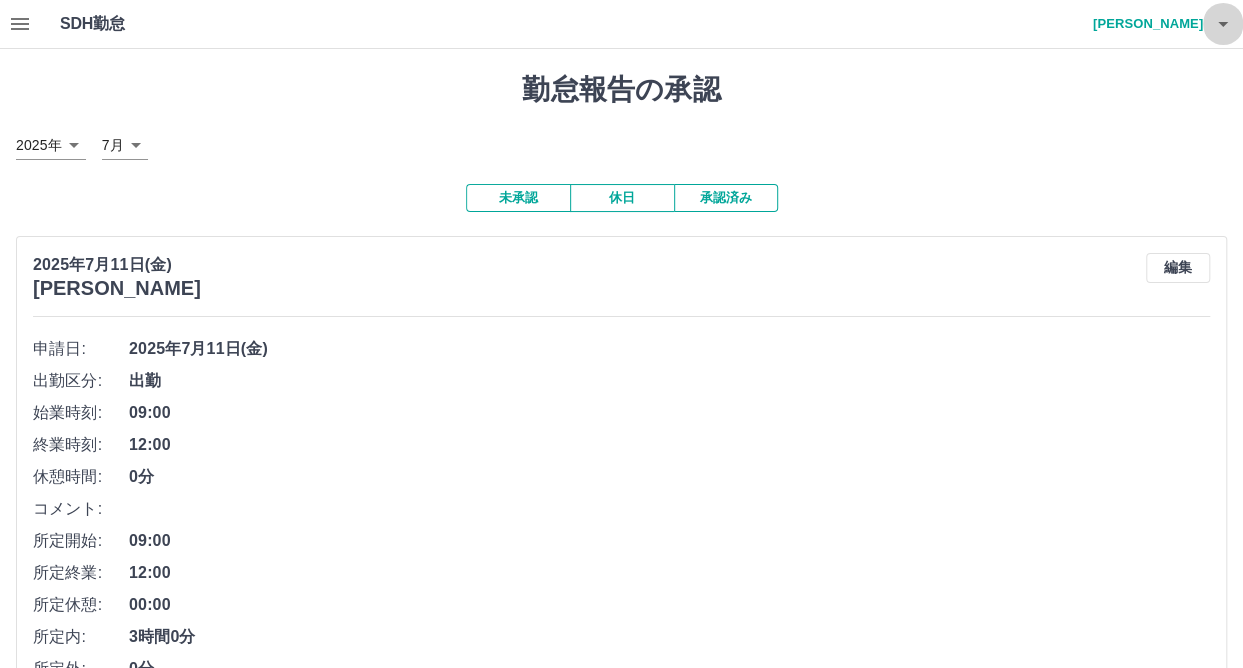 click 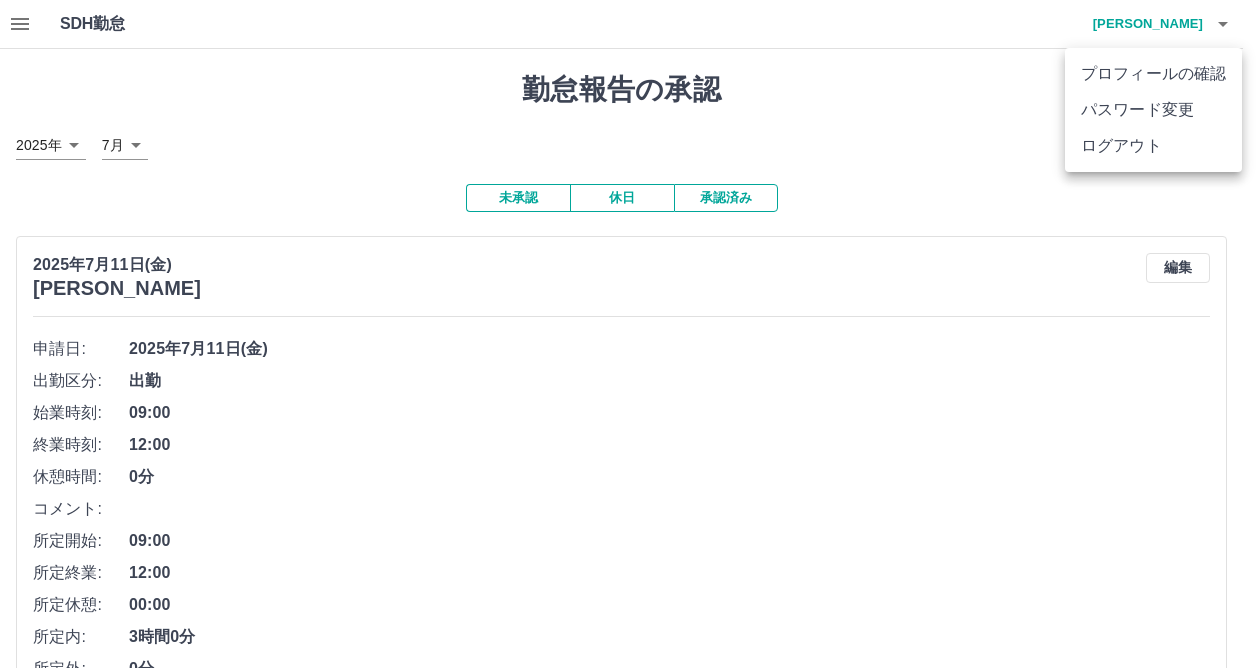 click on "ログアウト" at bounding box center (1153, 146) 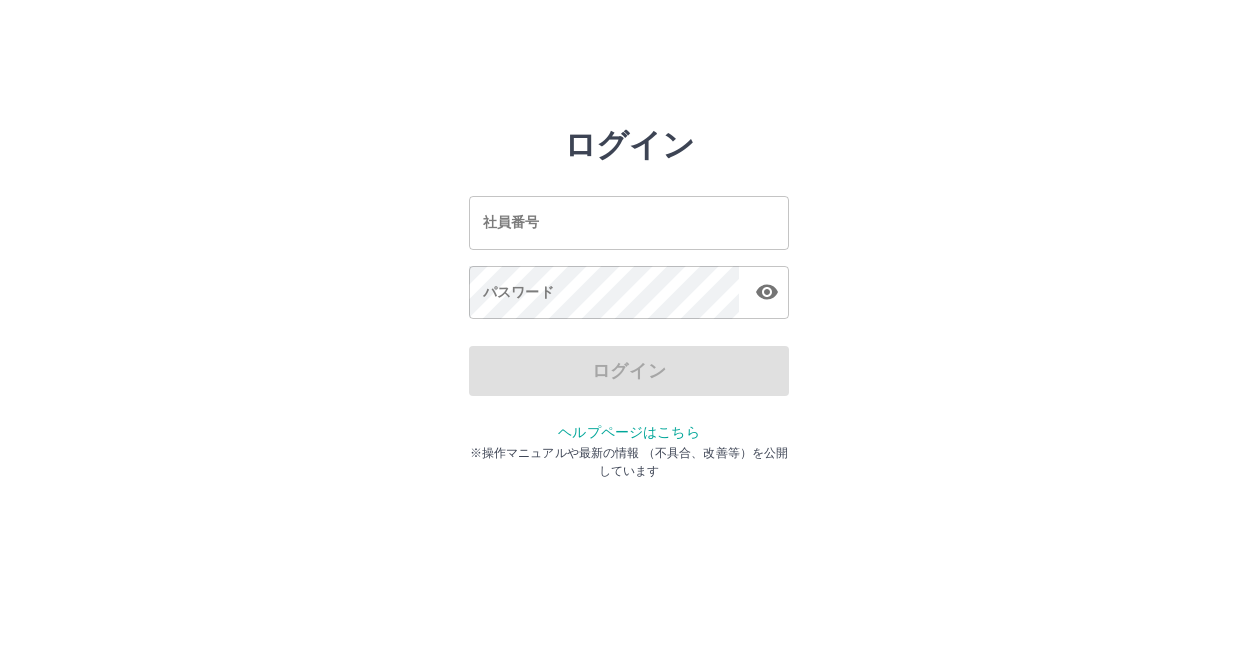scroll, scrollTop: 0, scrollLeft: 0, axis: both 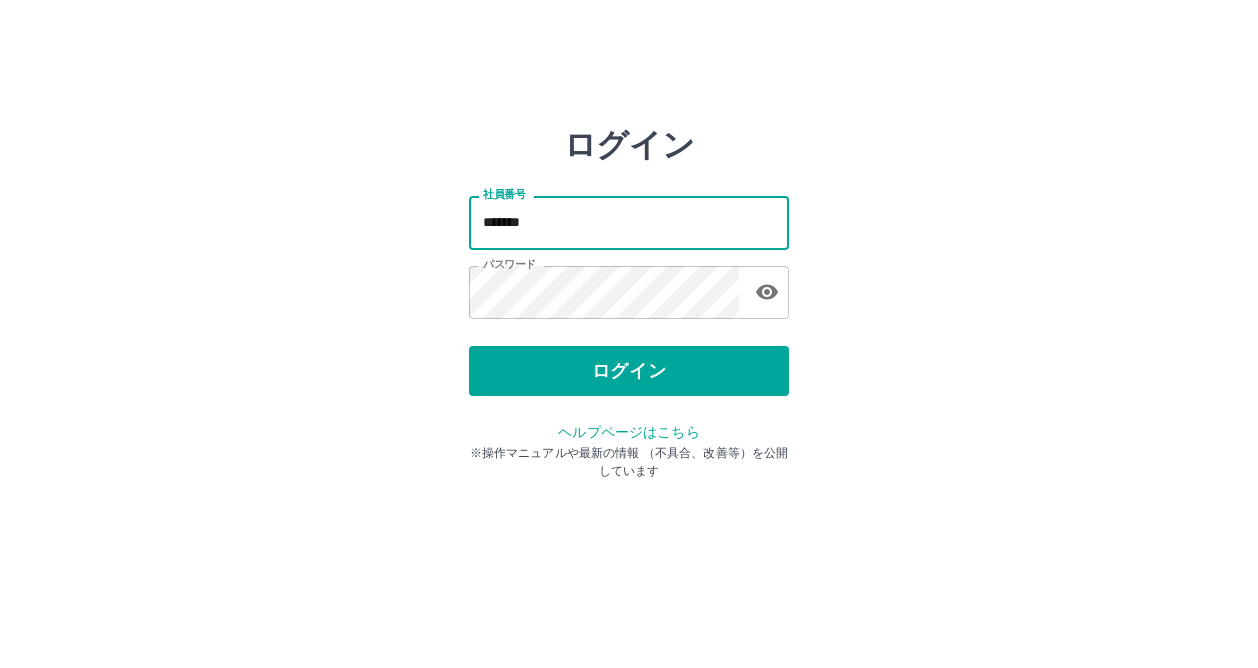 click on "*******" at bounding box center [629, 222] 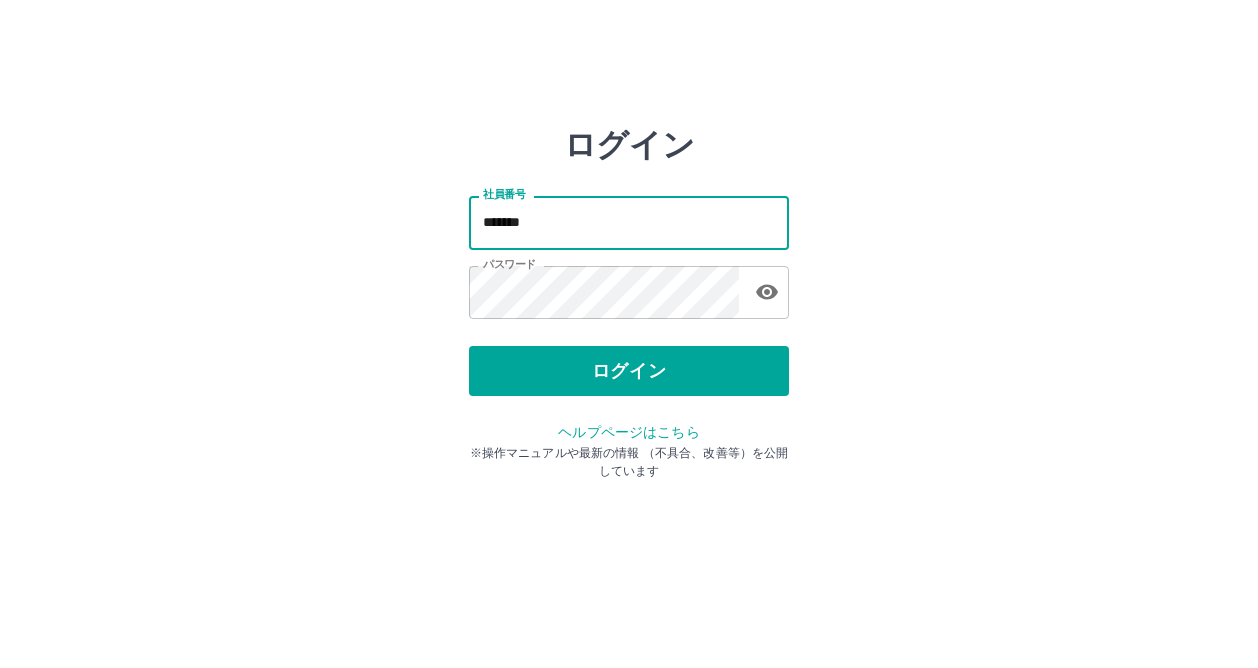 type on "*******" 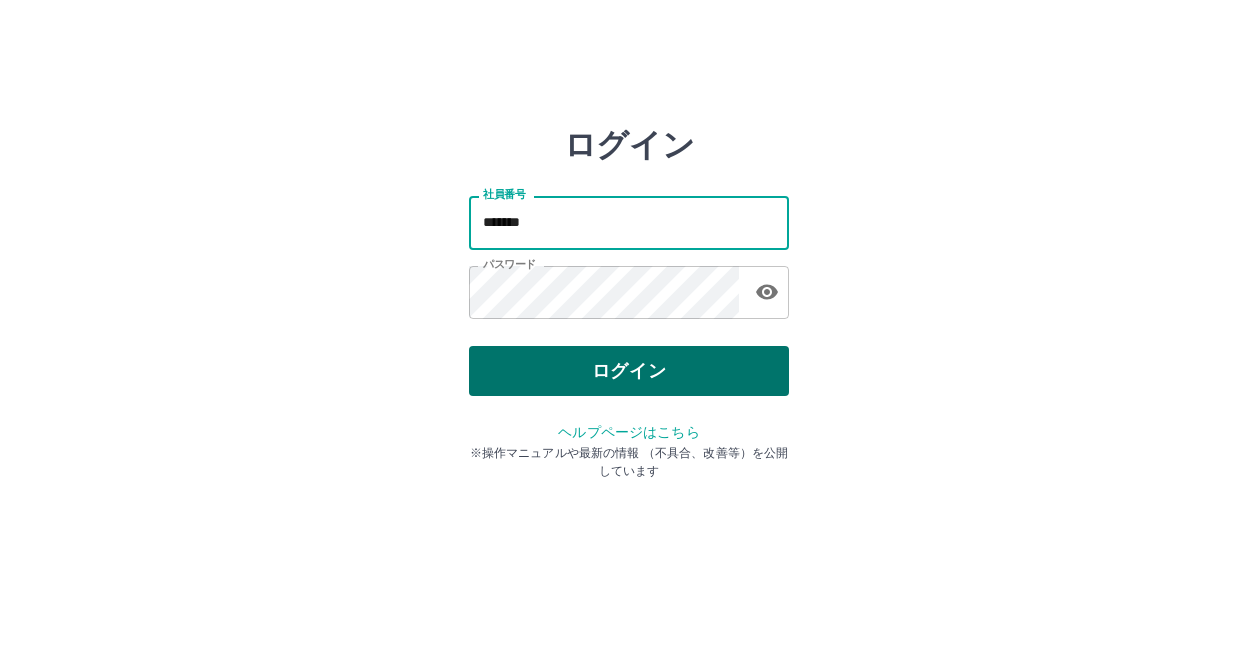 click on "ログイン" at bounding box center (629, 371) 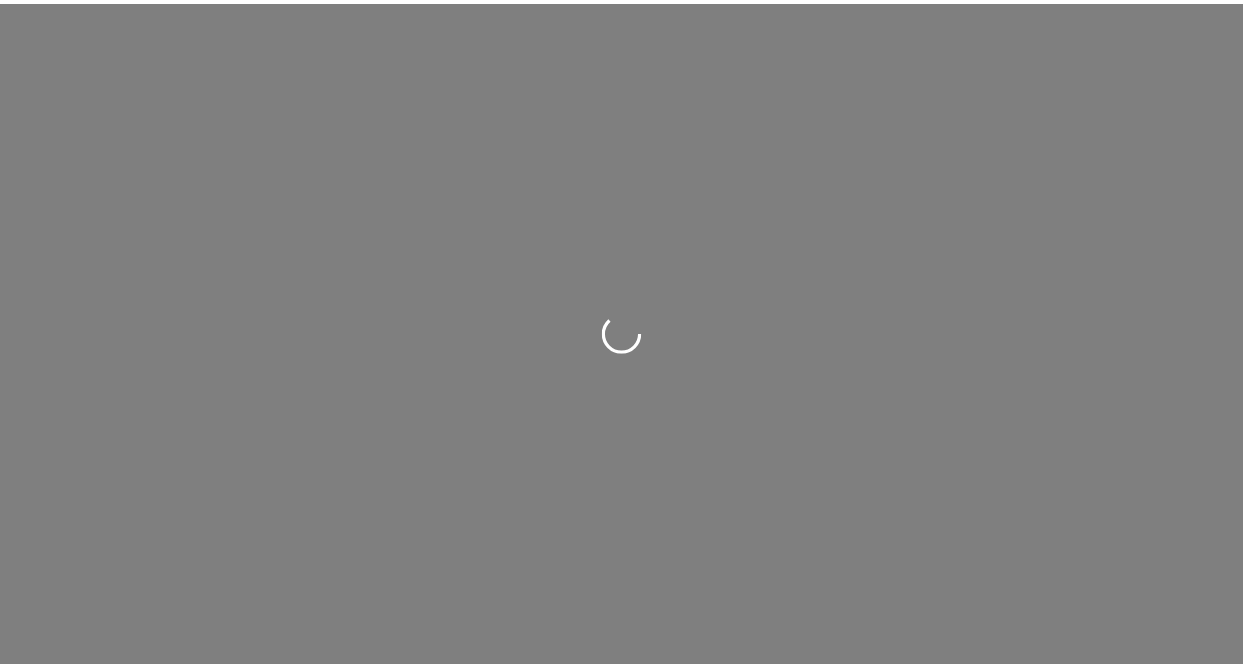 scroll, scrollTop: 0, scrollLeft: 0, axis: both 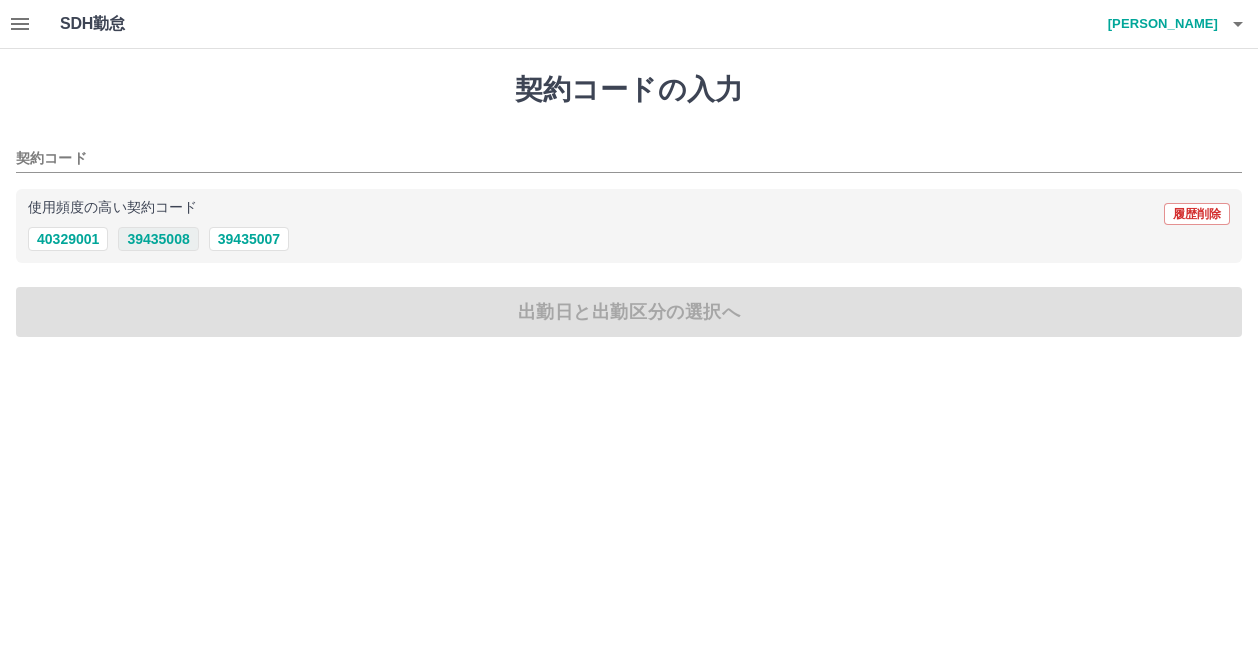 click on "39435008" at bounding box center [158, 239] 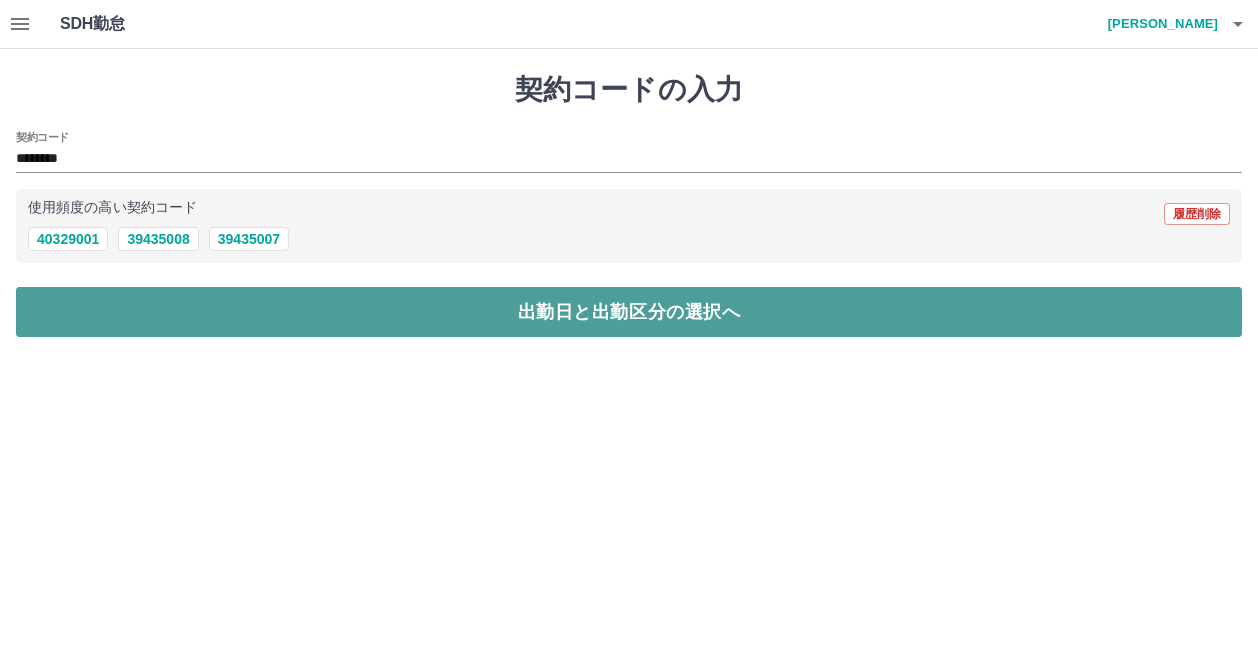 click on "出勤日と出勤区分の選択へ" at bounding box center (629, 312) 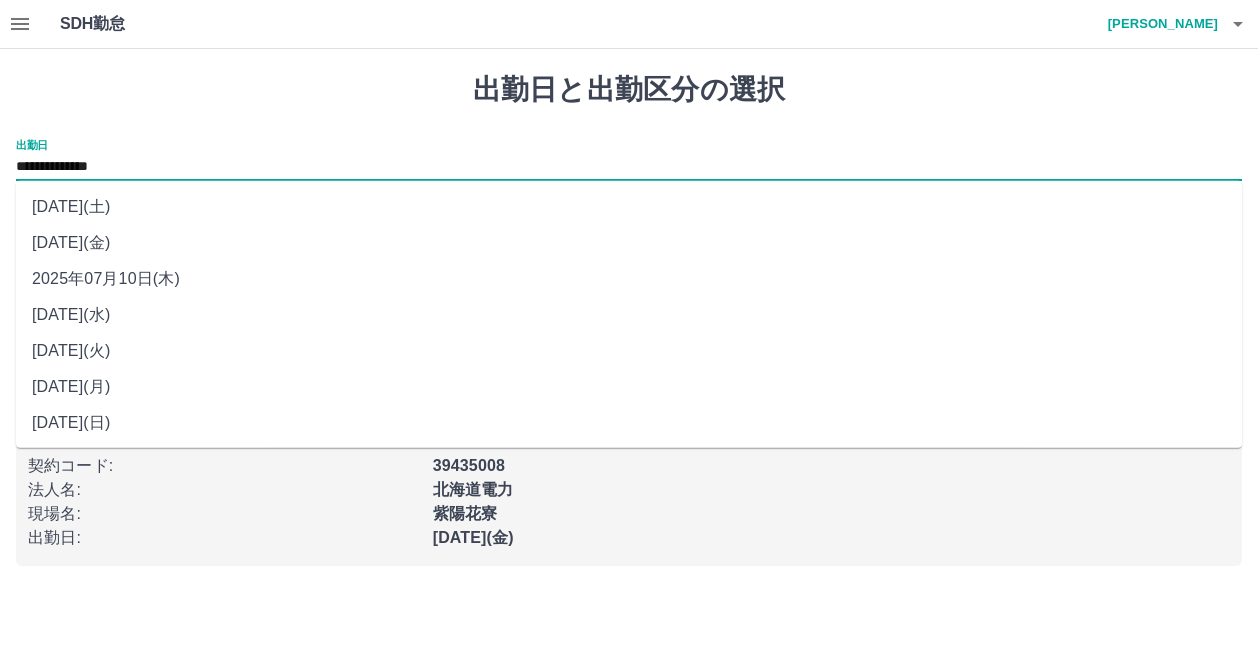 click on "**********" at bounding box center [629, 167] 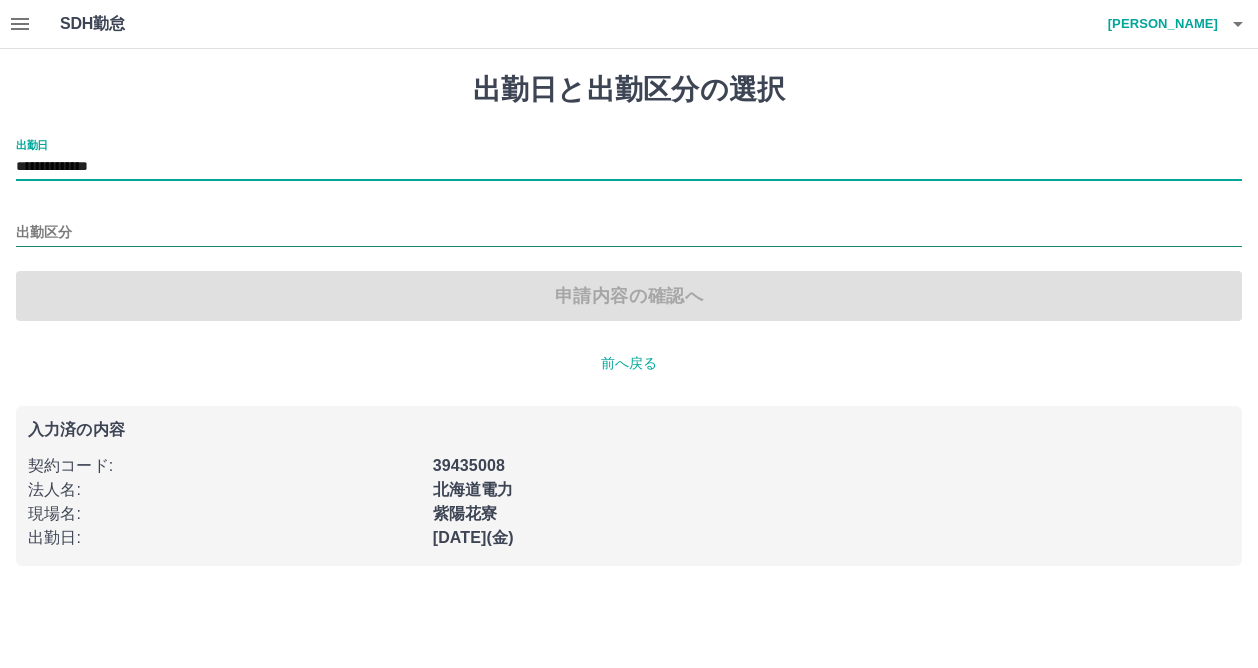 click on "出勤区分" at bounding box center [629, 233] 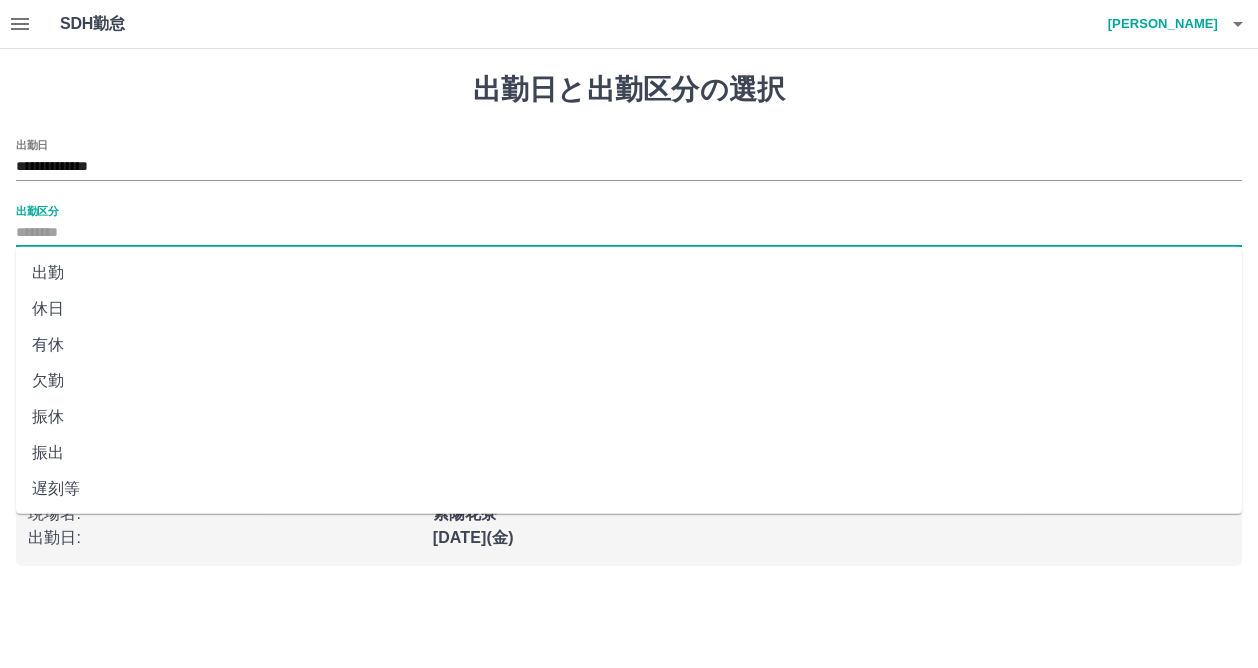 click on "出勤" at bounding box center (629, 273) 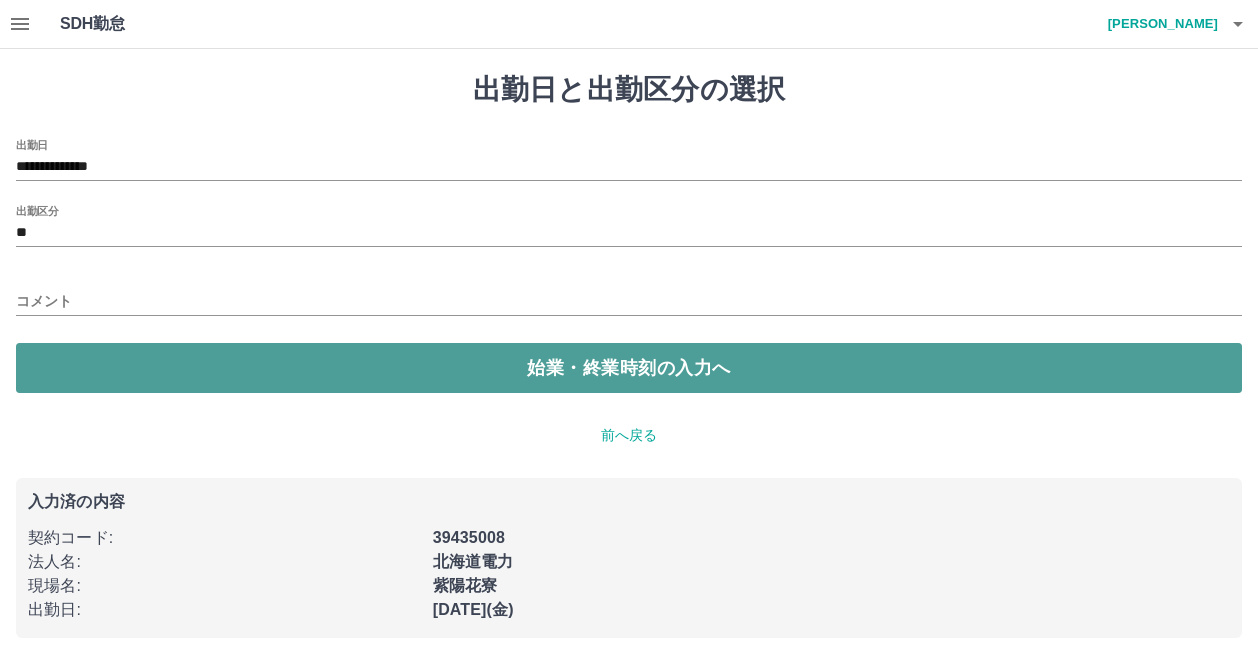 click on "始業・終業時刻の入力へ" at bounding box center [629, 368] 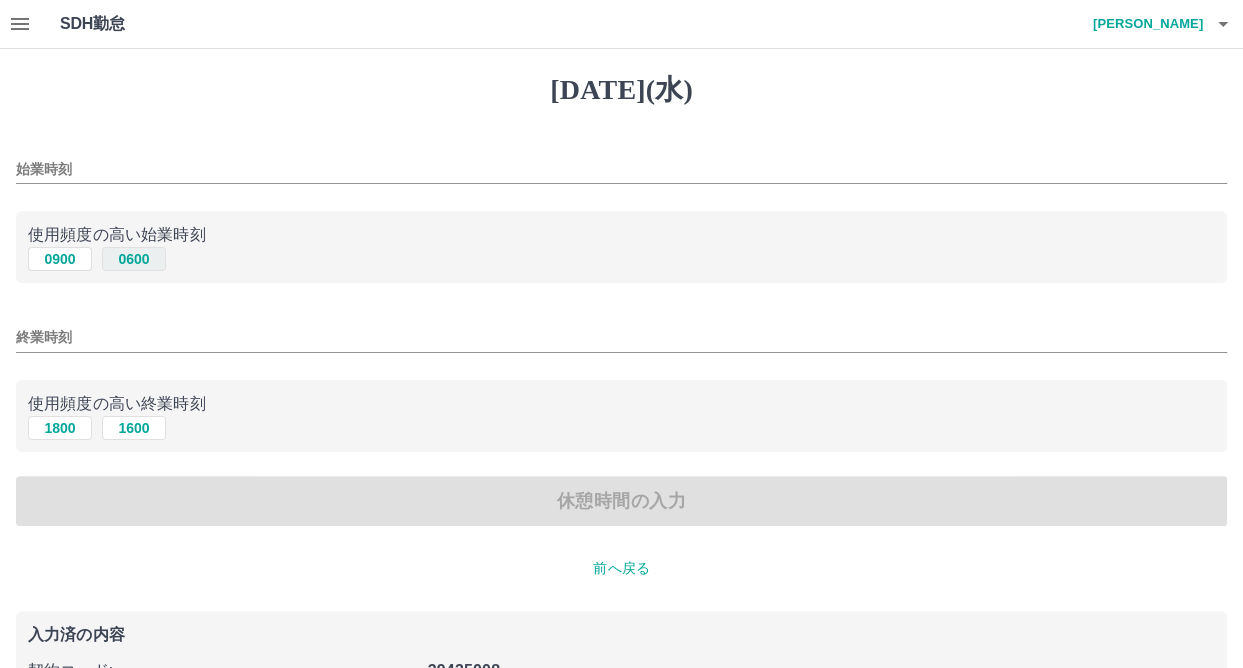 click on "0600" at bounding box center [134, 259] 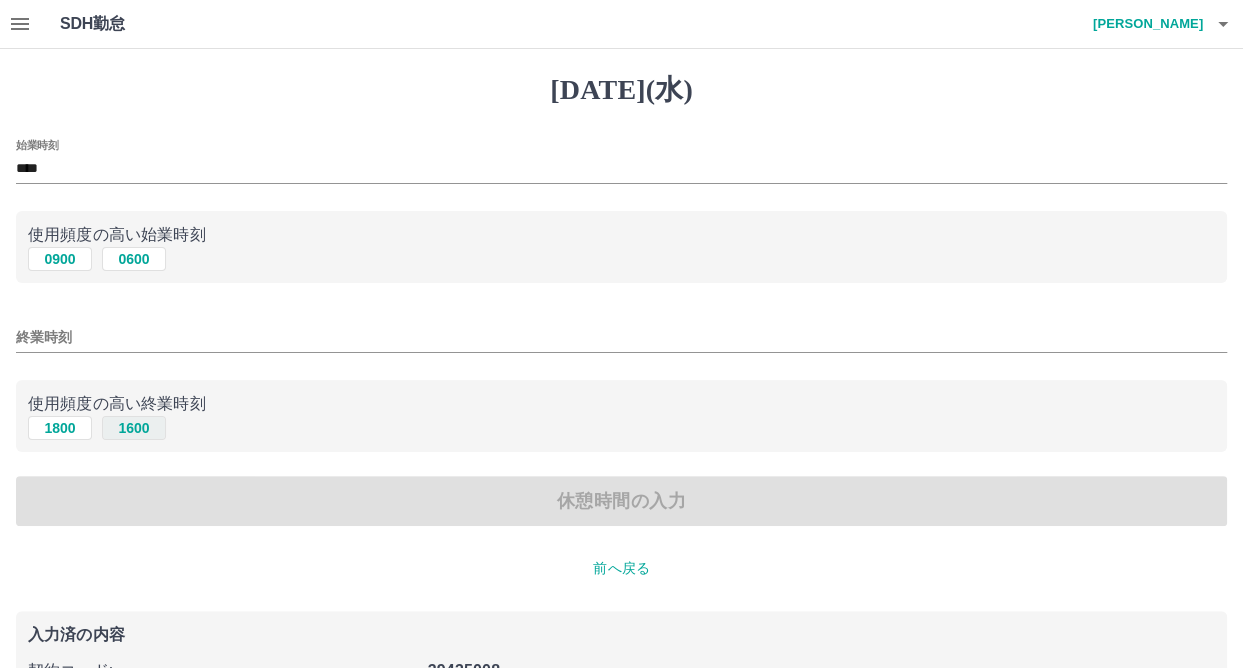 click on "1600" at bounding box center (134, 428) 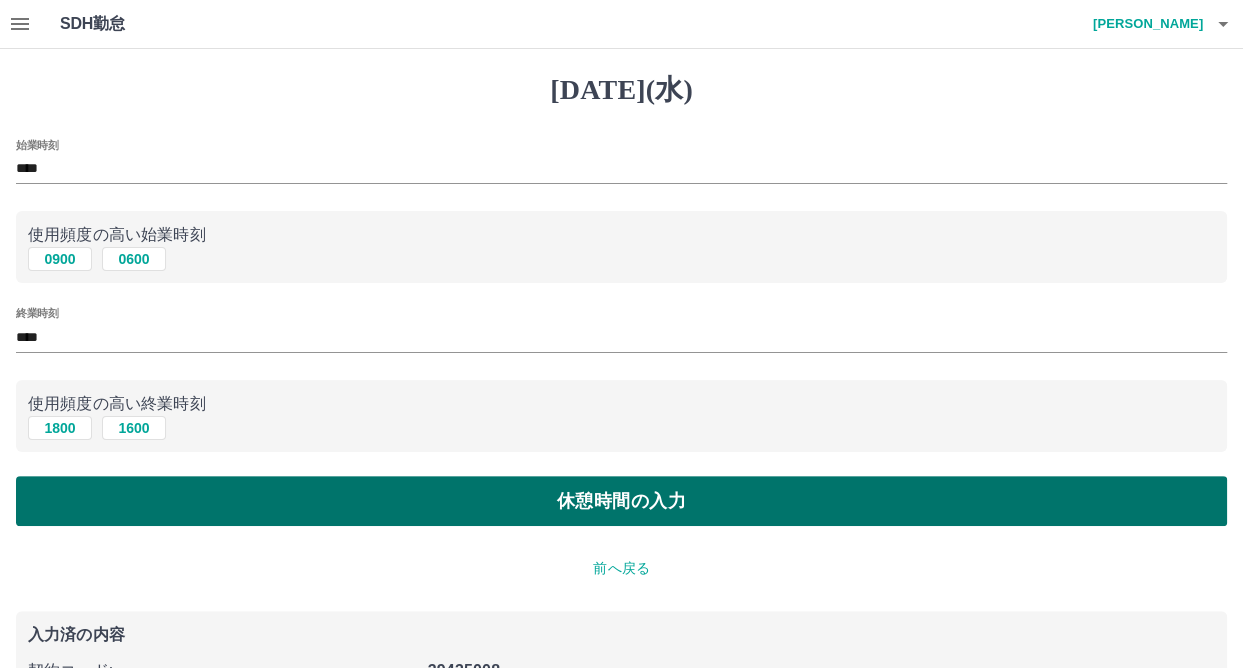 click on "休憩時間の入力" at bounding box center (621, 501) 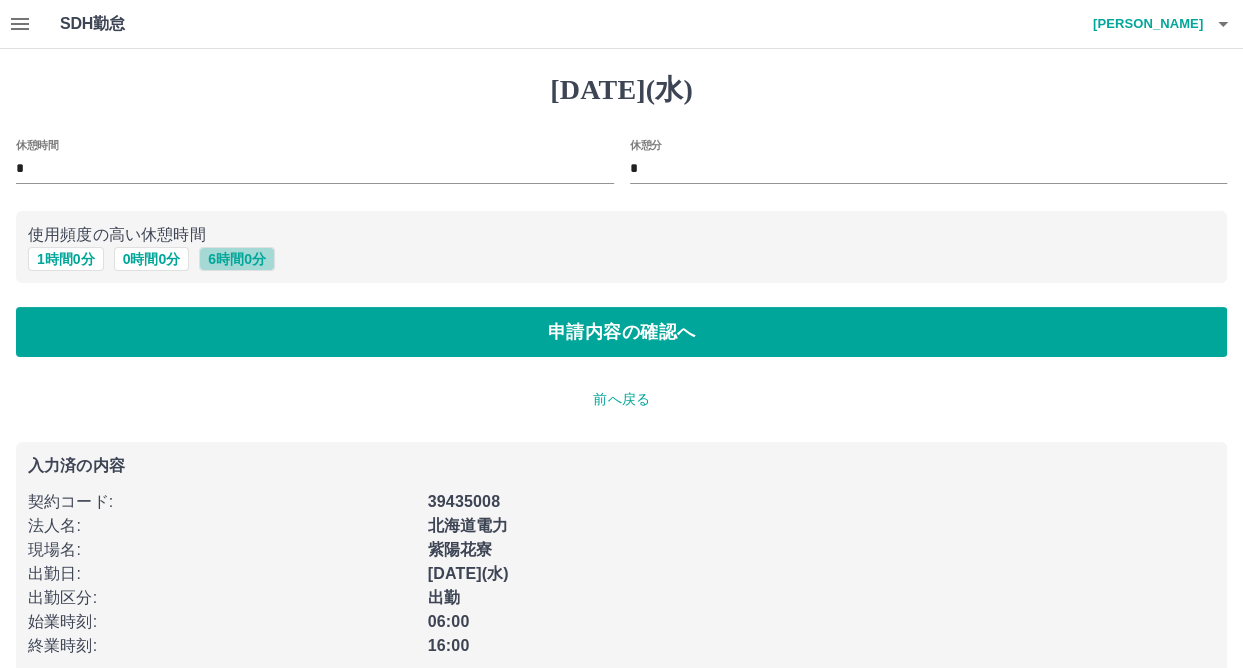 click on "6 時間 0 分" at bounding box center (237, 259) 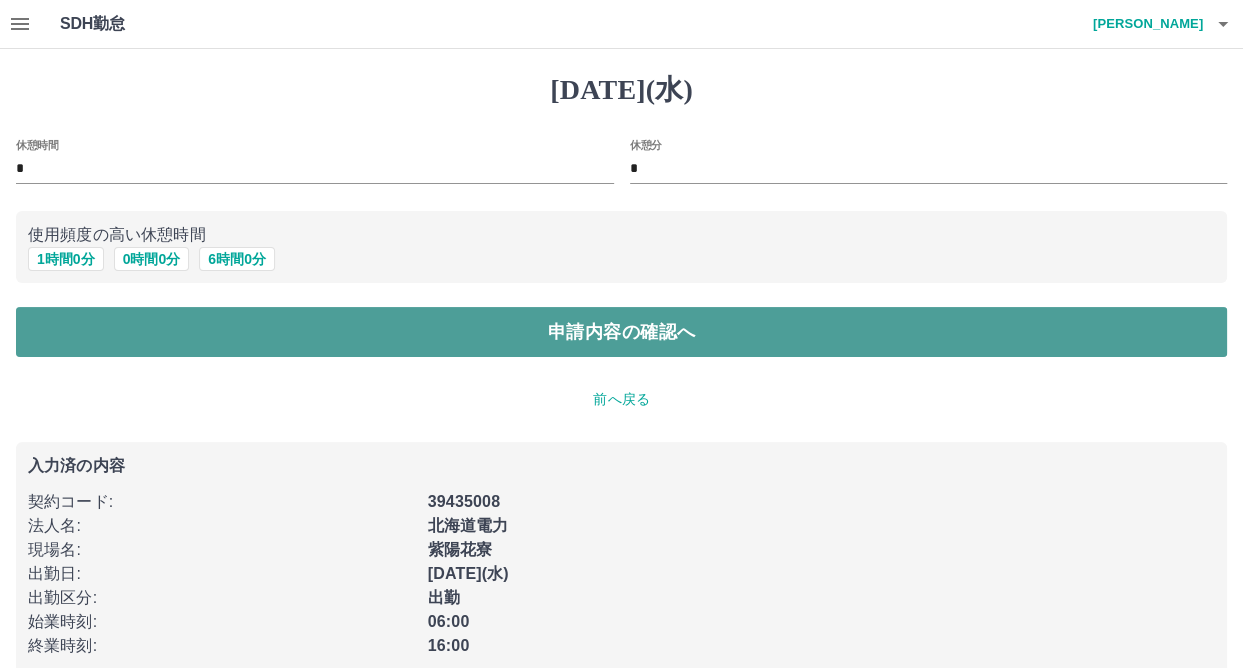 click on "申請内容の確認へ" at bounding box center (621, 332) 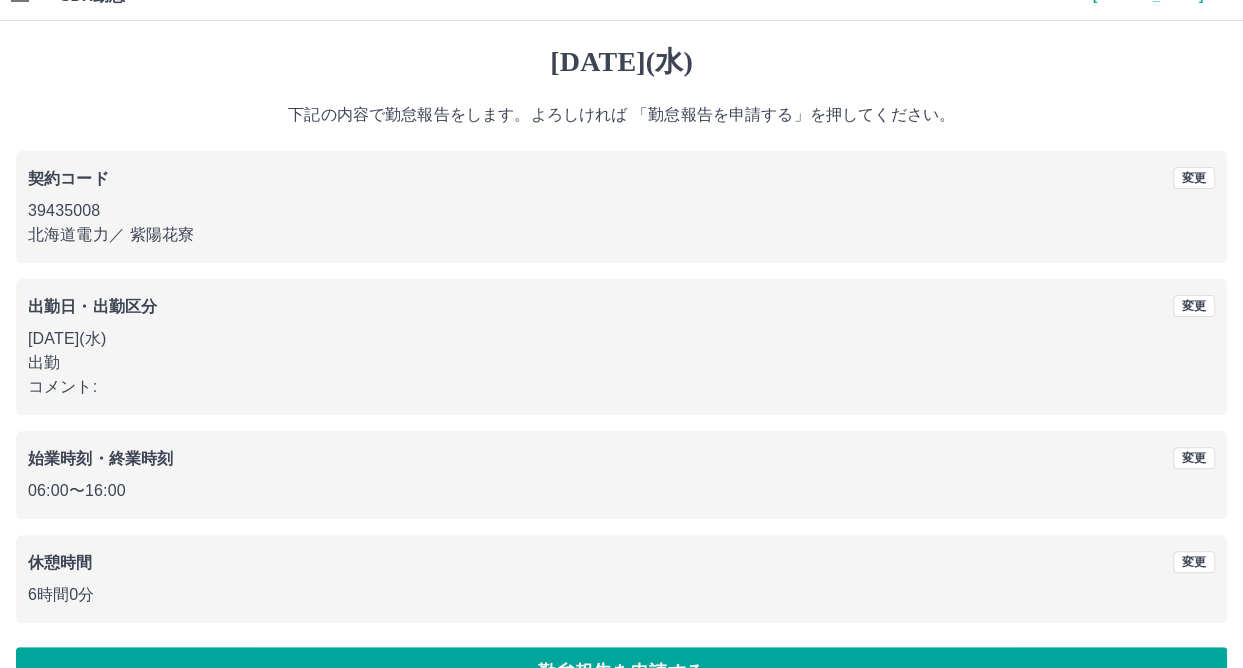 scroll, scrollTop: 80, scrollLeft: 0, axis: vertical 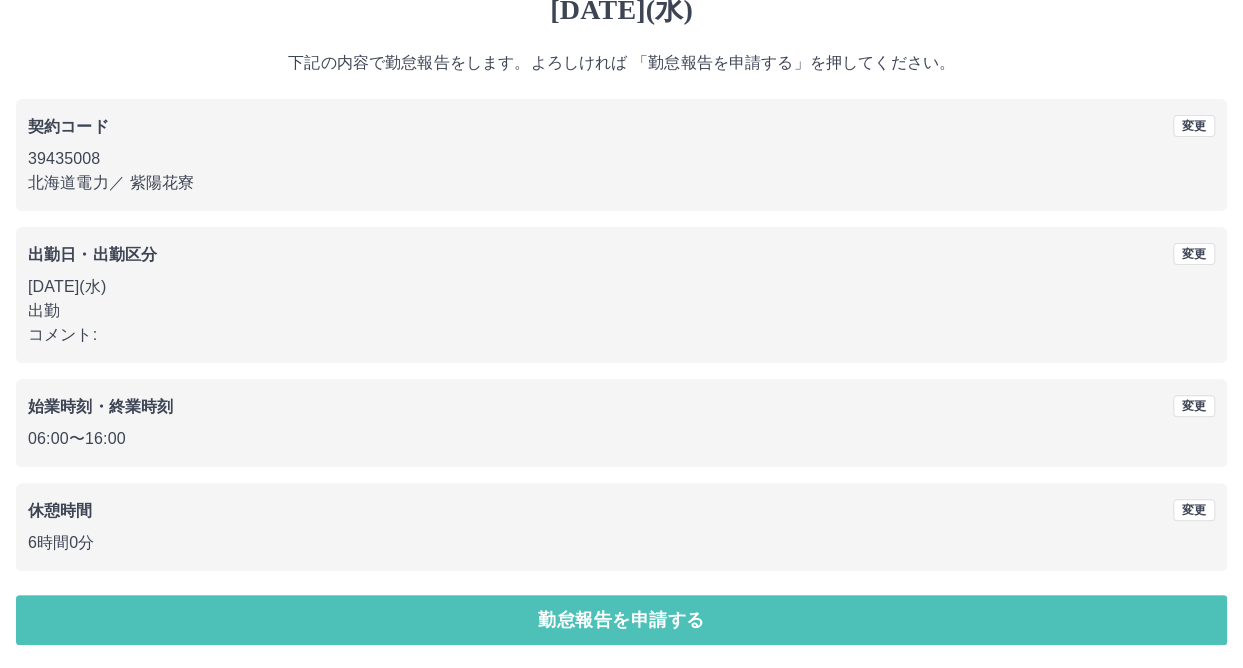 drag, startPoint x: 486, startPoint y: 618, endPoint x: 486, endPoint y: 595, distance: 23 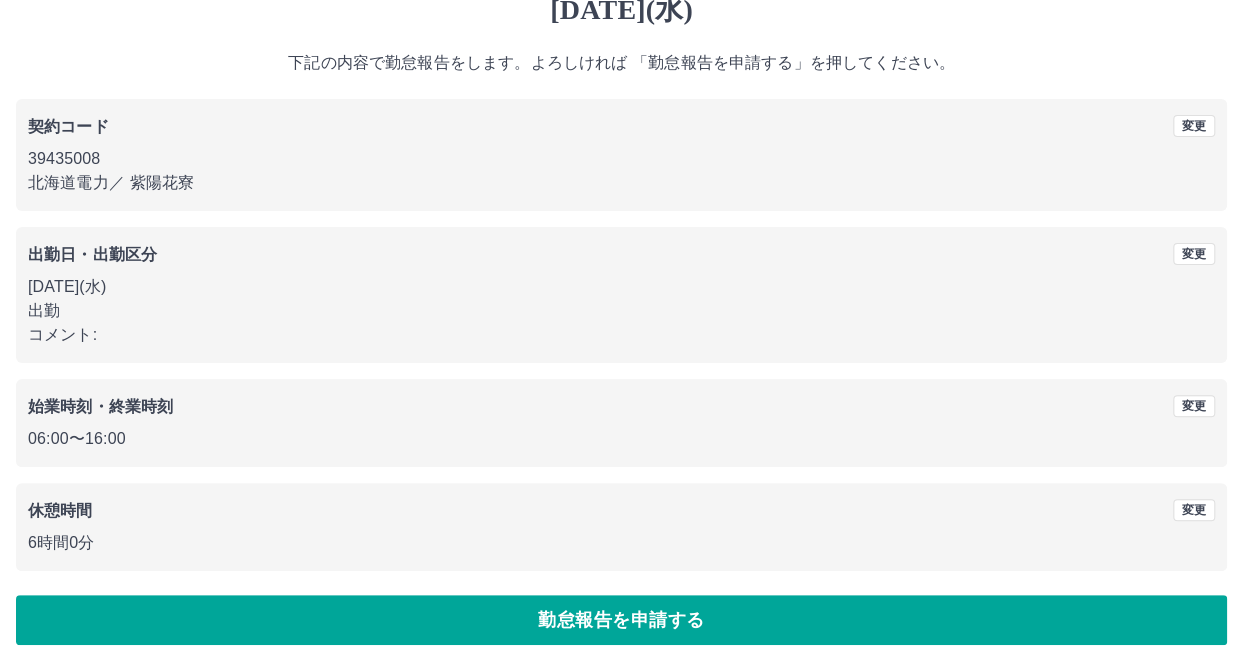 scroll, scrollTop: 0, scrollLeft: 0, axis: both 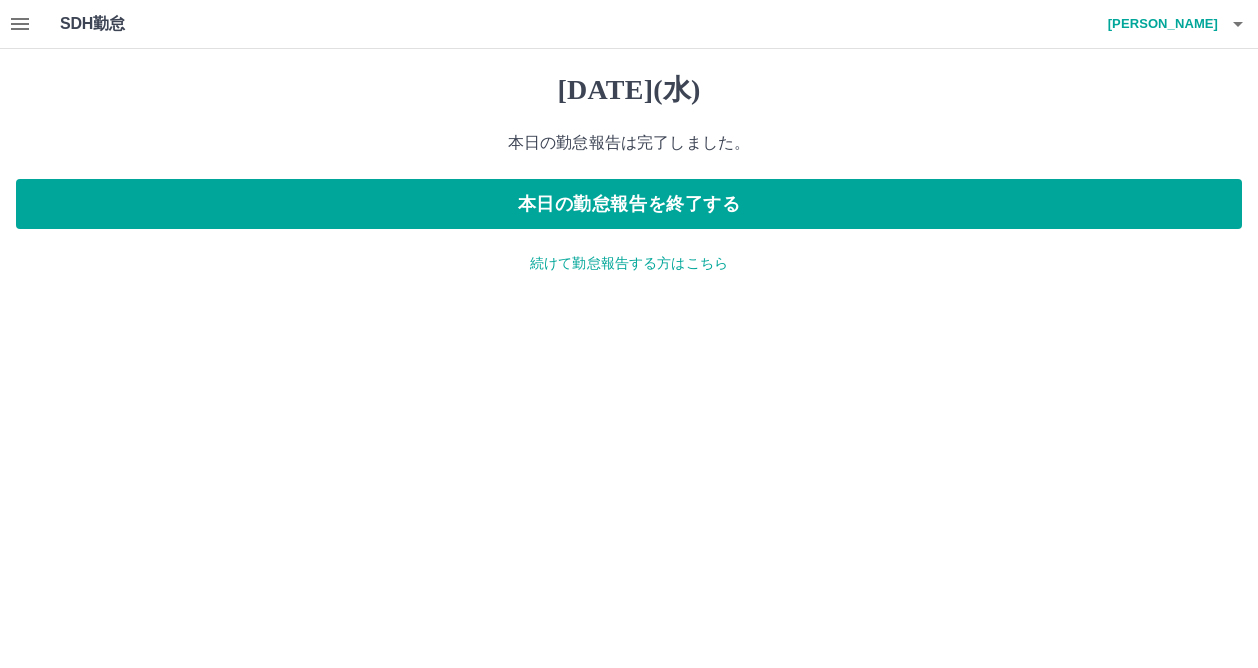 click on "続けて勤怠報告する方はこちら" at bounding box center [629, 263] 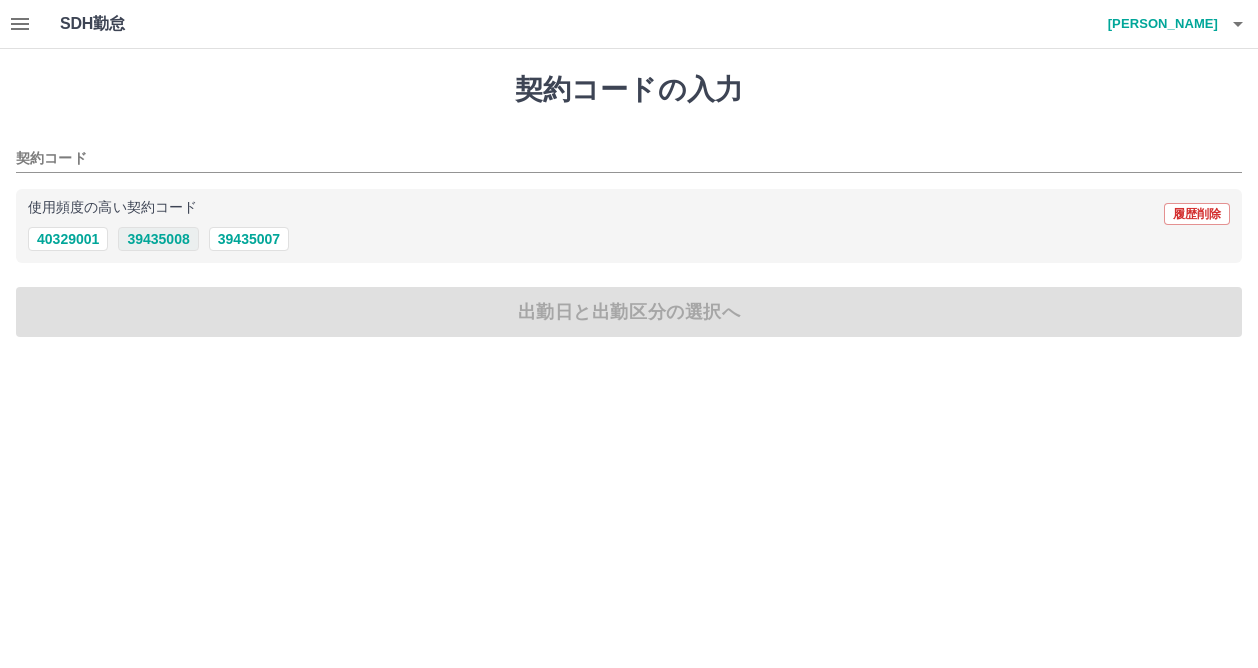 click on "39435008" at bounding box center (158, 239) 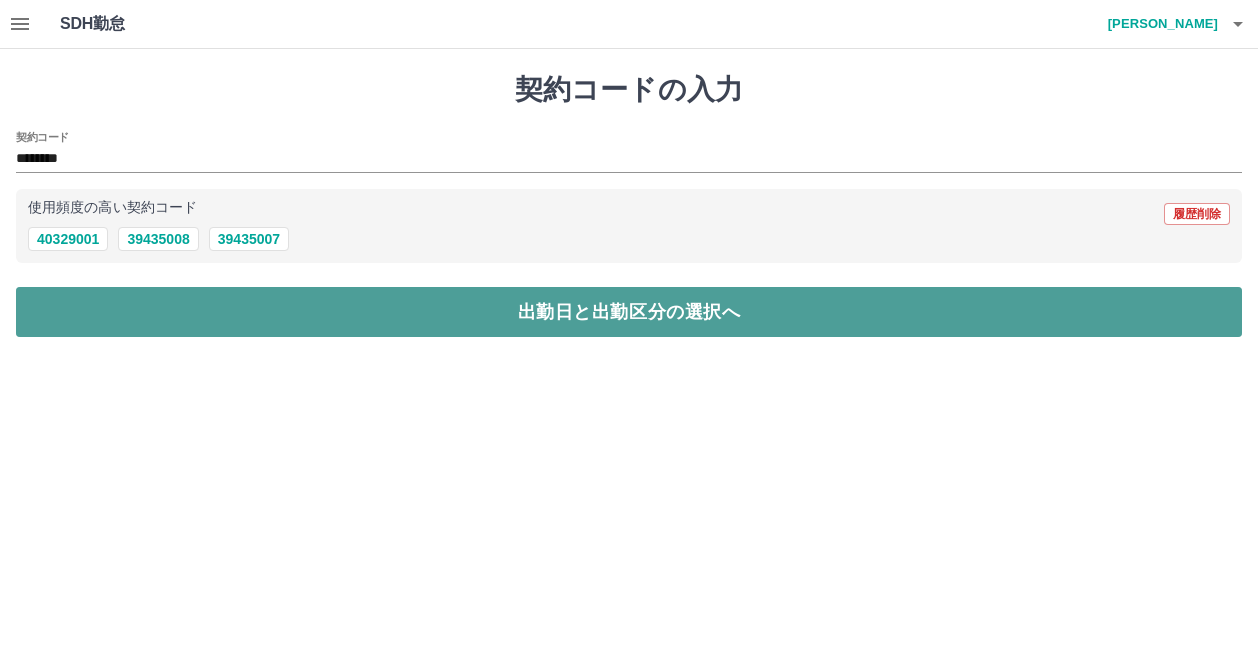 click on "出勤日と出勤区分の選択へ" at bounding box center (629, 312) 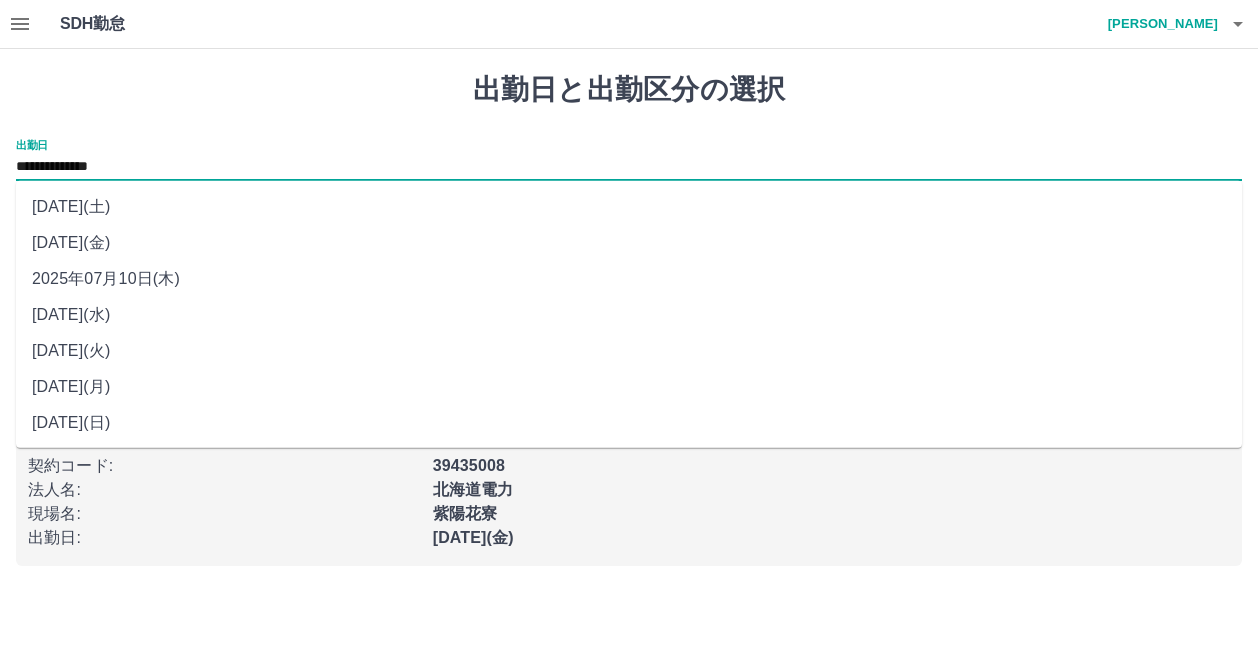 click on "**********" at bounding box center (629, 167) 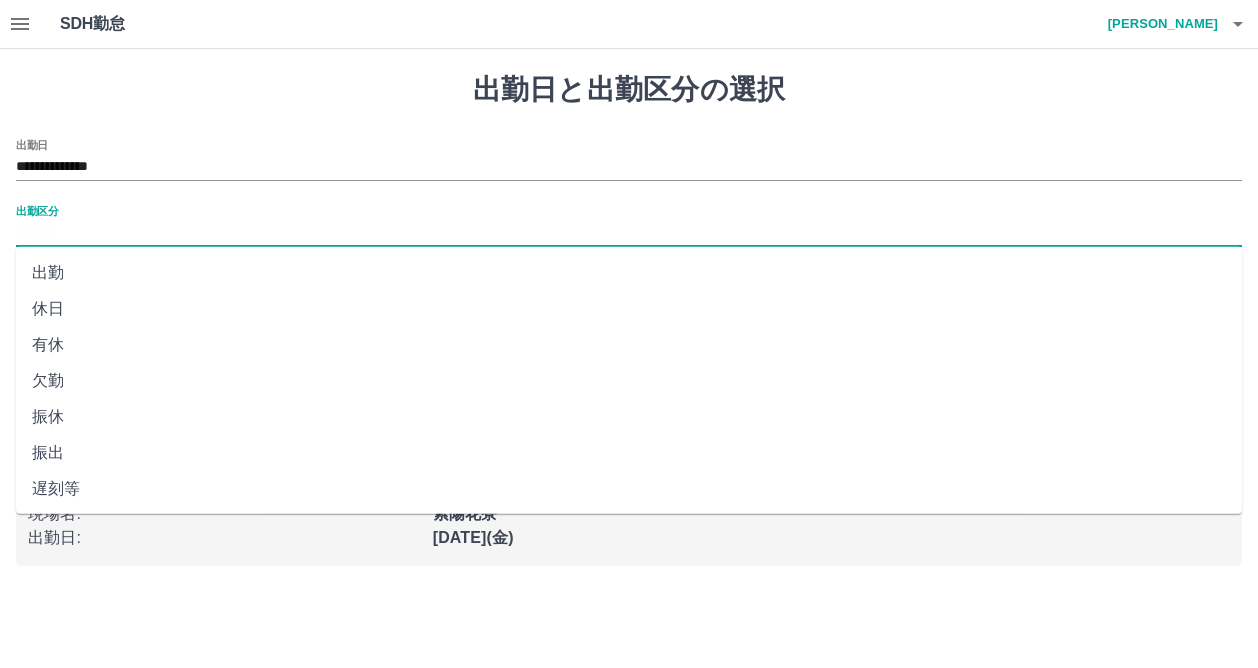 click on "出勤区分" at bounding box center (629, 233) 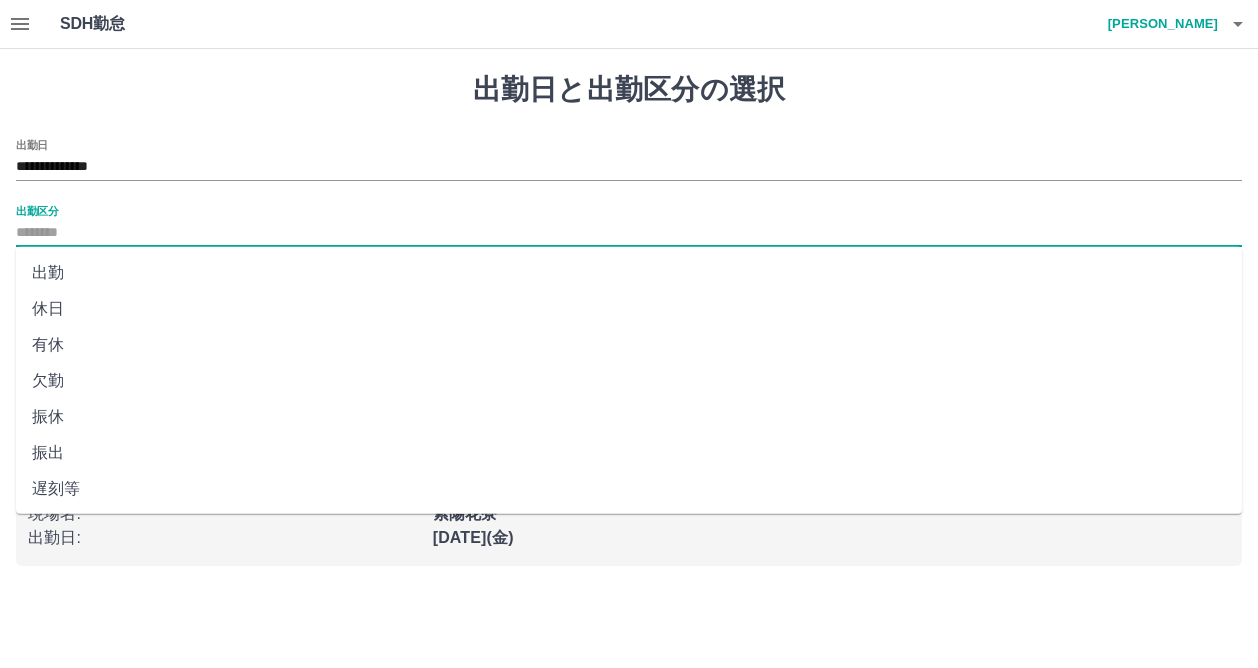 click on "出勤" at bounding box center [629, 273] 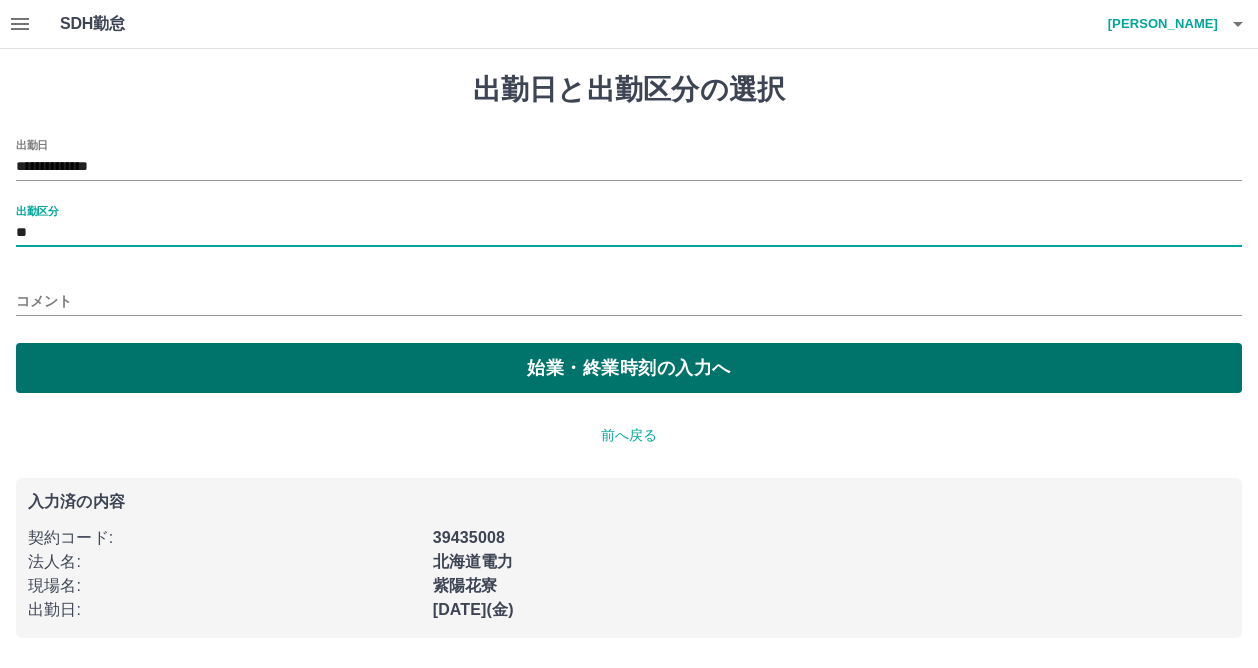 click on "始業・終業時刻の入力へ" at bounding box center [629, 368] 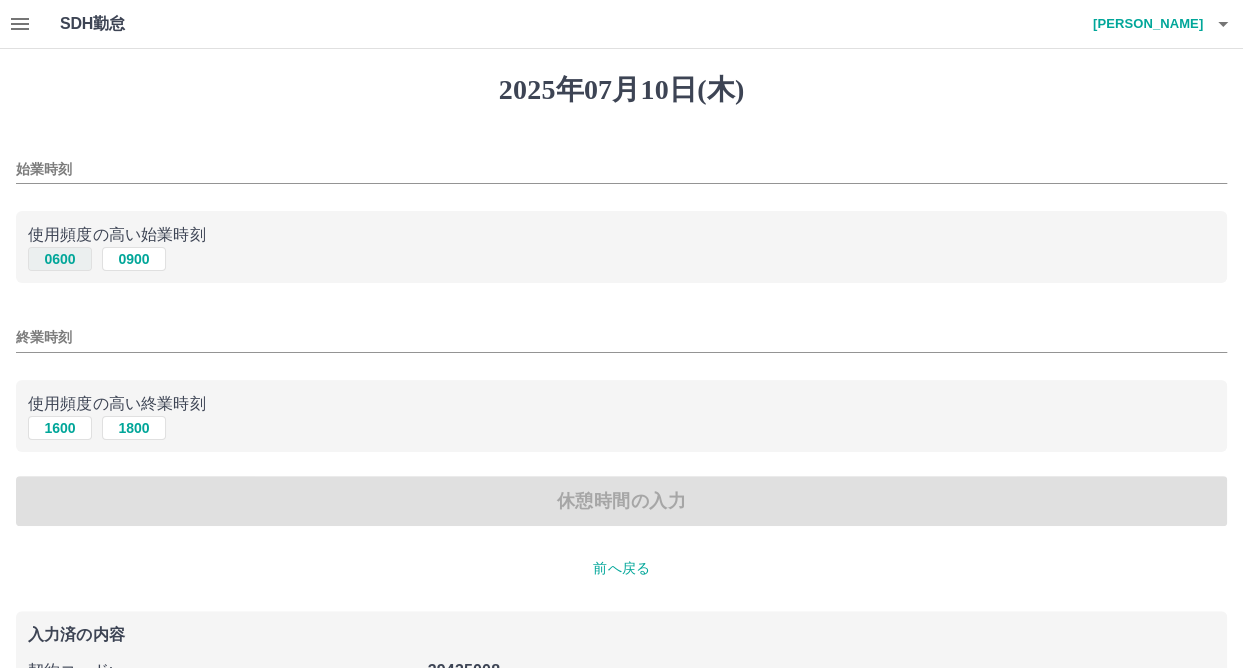click on "0600" at bounding box center [60, 259] 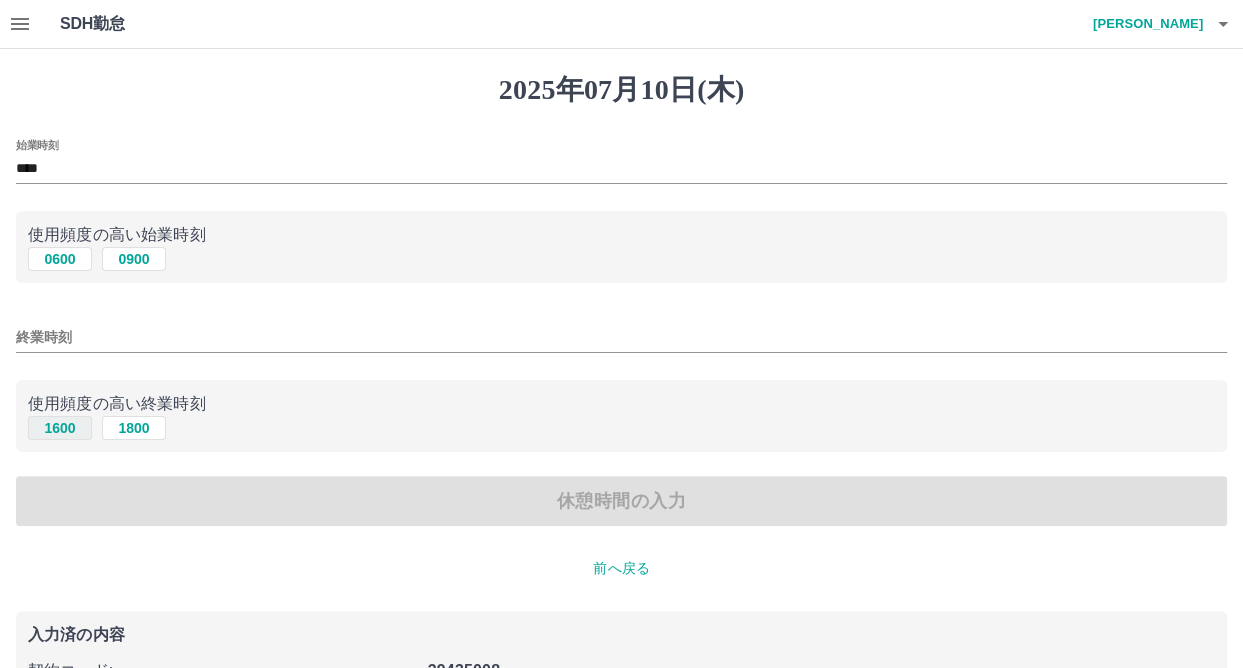 click on "1600" at bounding box center (60, 428) 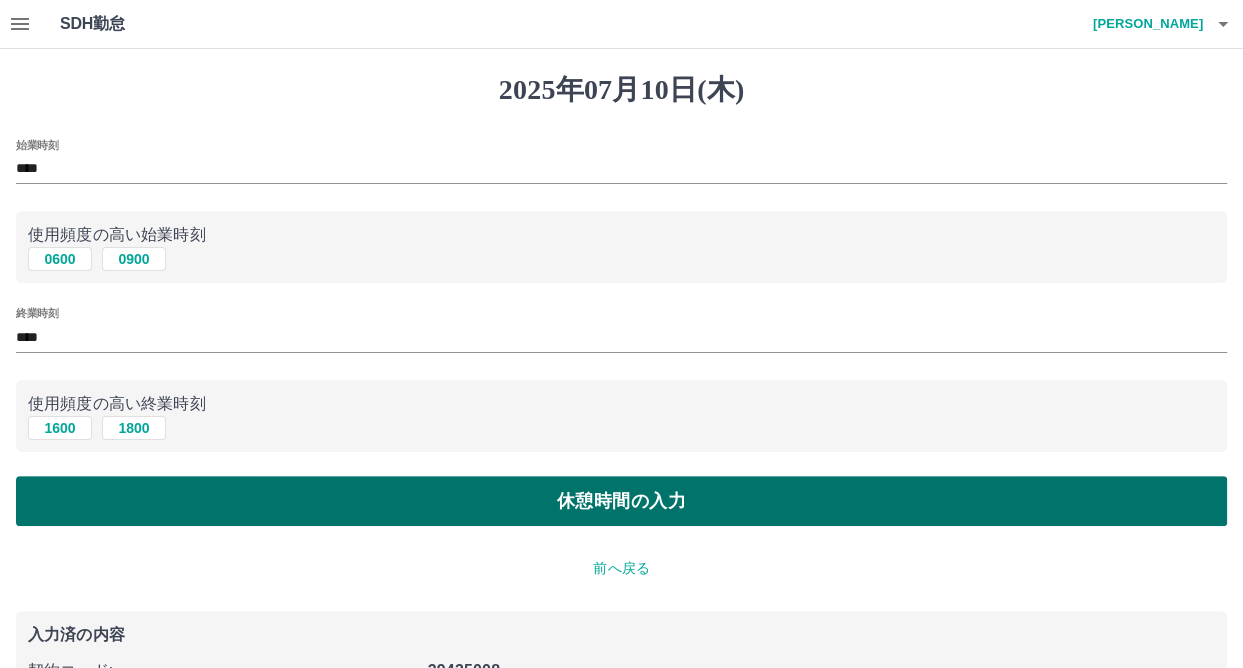 click on "休憩時間の入力" at bounding box center (621, 501) 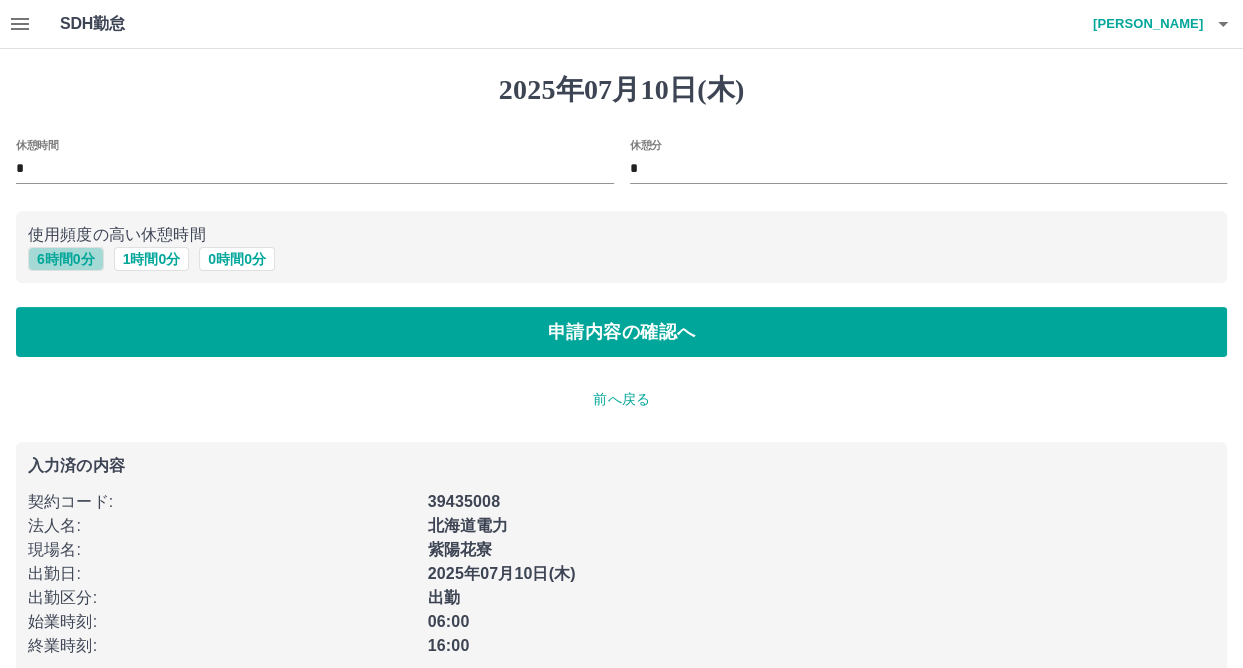 click on "6 時間 0 分" at bounding box center [66, 259] 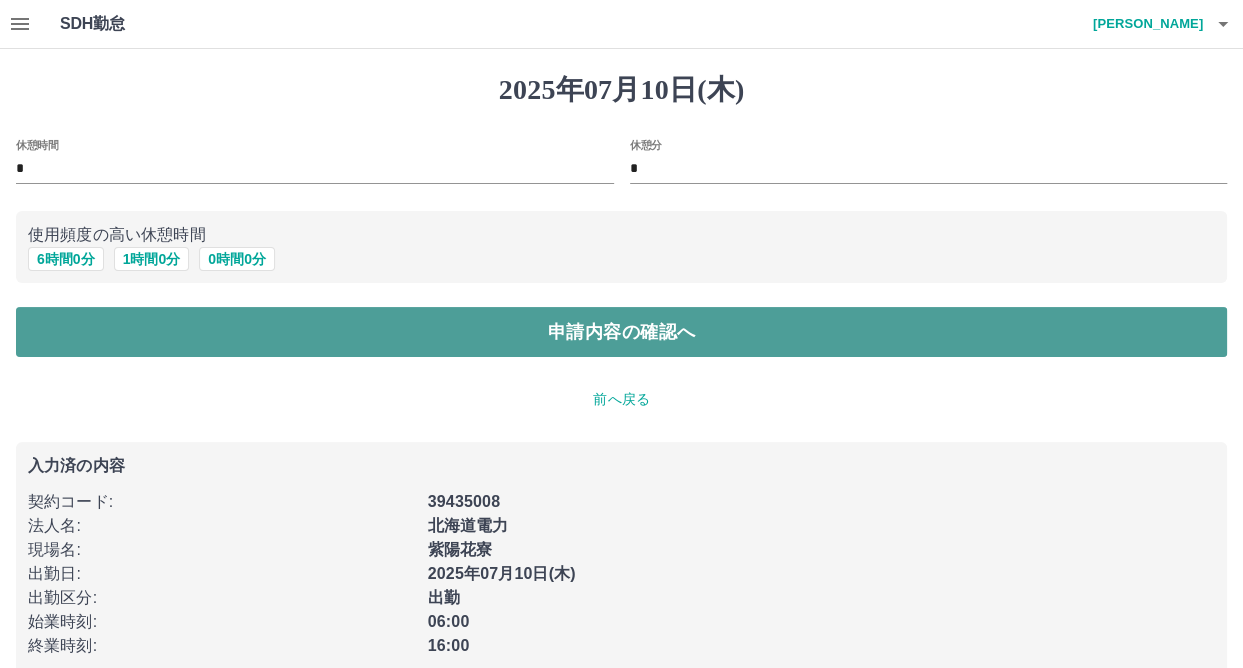 click on "申請内容の確認へ" at bounding box center [621, 332] 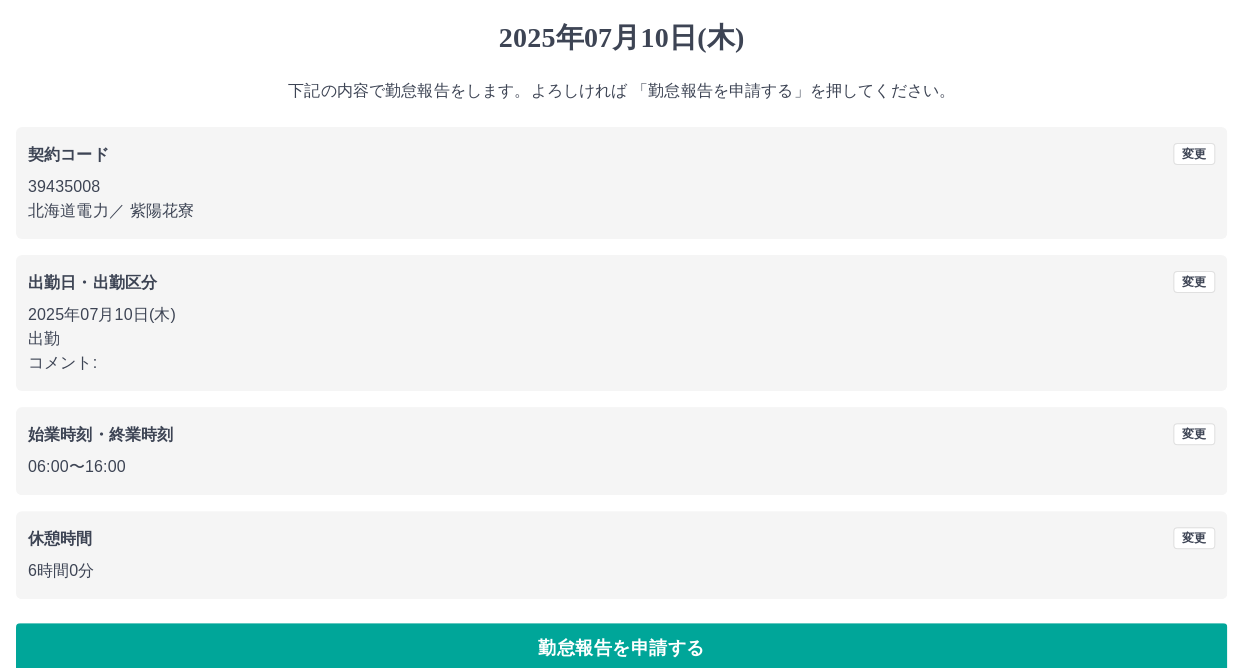 scroll, scrollTop: 80, scrollLeft: 0, axis: vertical 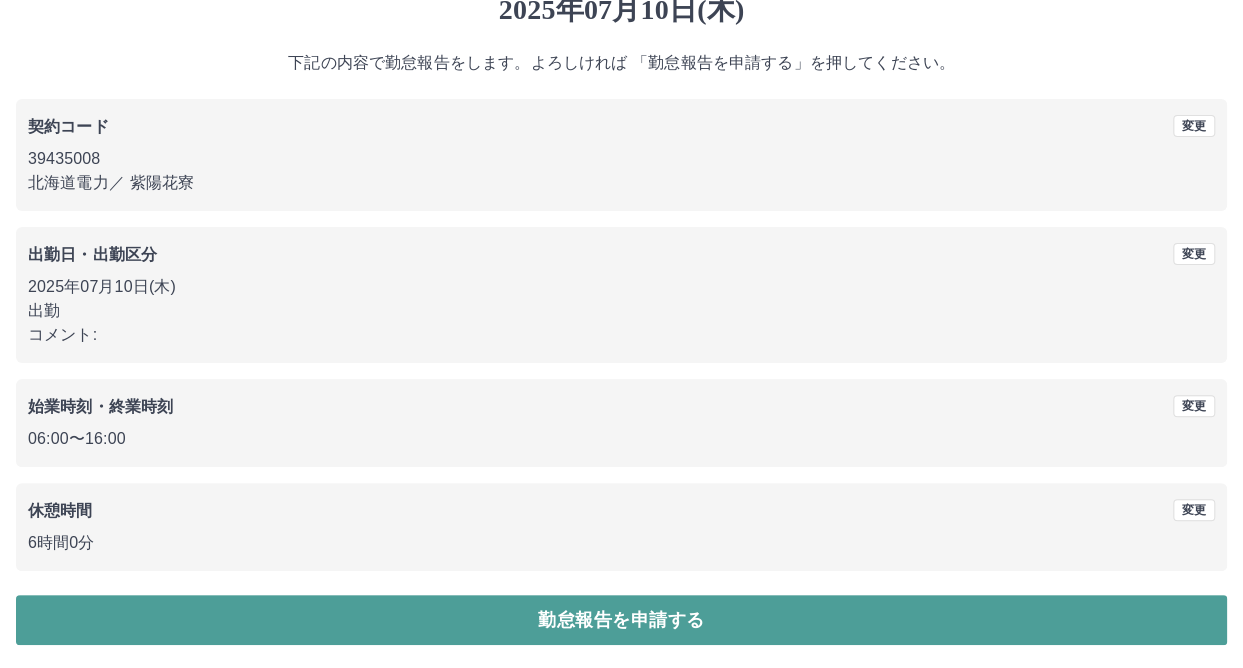 click on "勤怠報告を申請する" at bounding box center [621, 620] 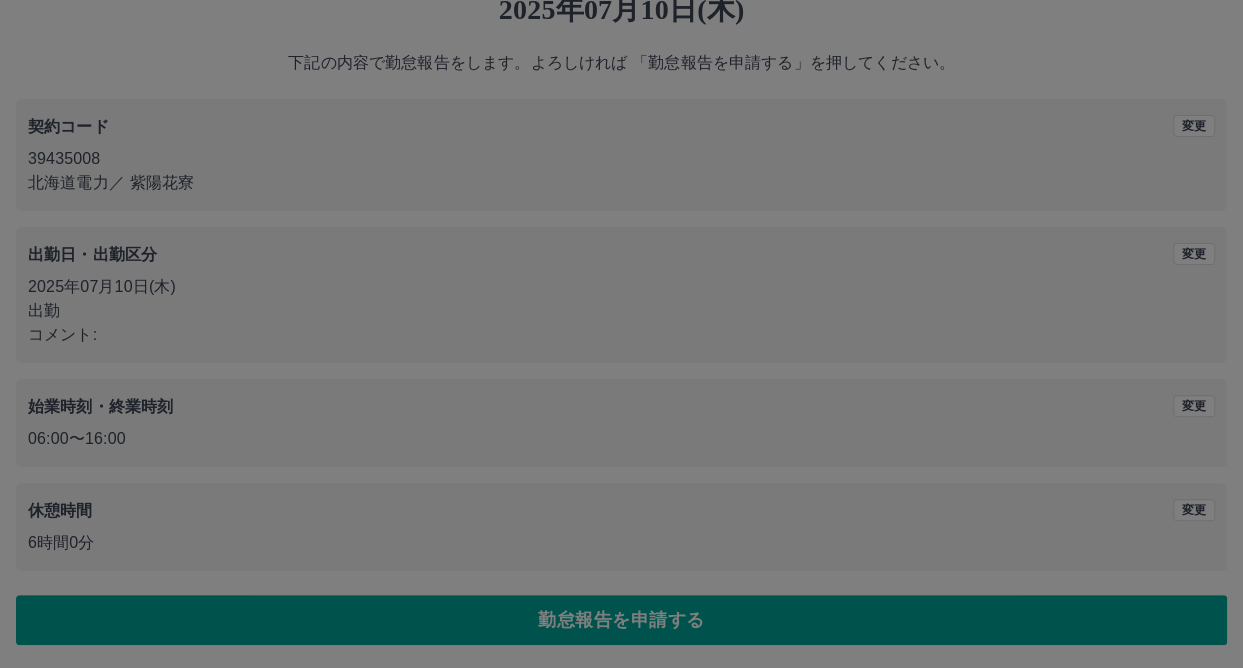 scroll, scrollTop: 0, scrollLeft: 0, axis: both 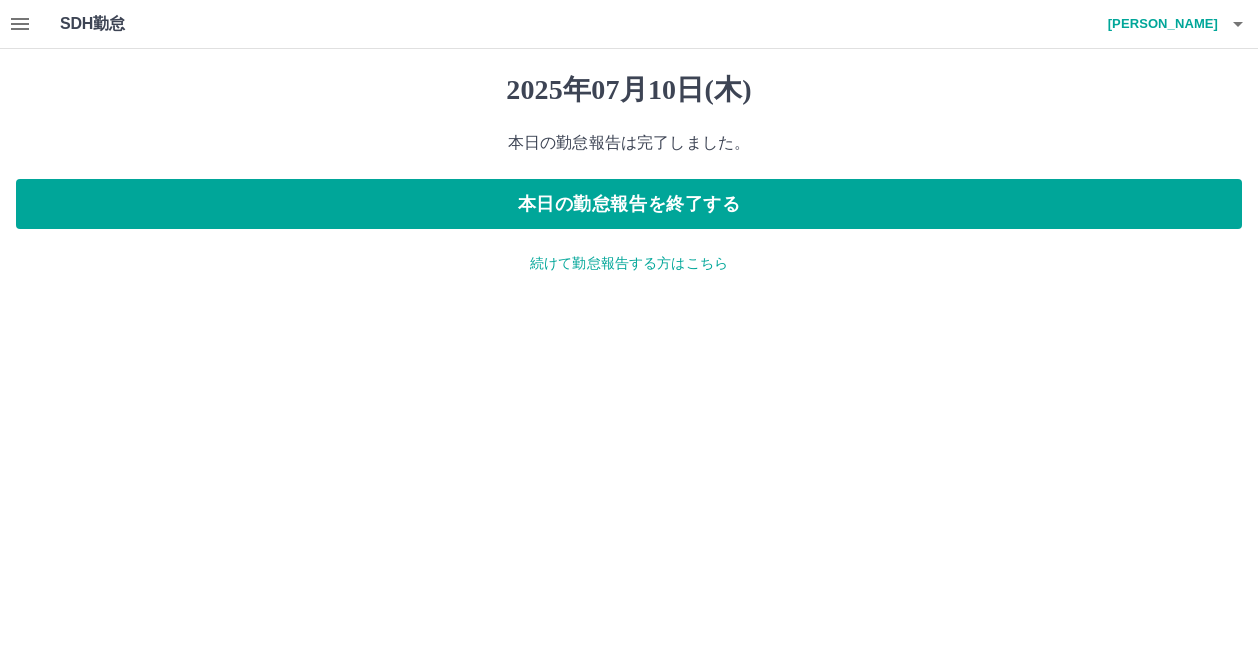 click on "続けて勤怠報告する方はこちら" at bounding box center (629, 263) 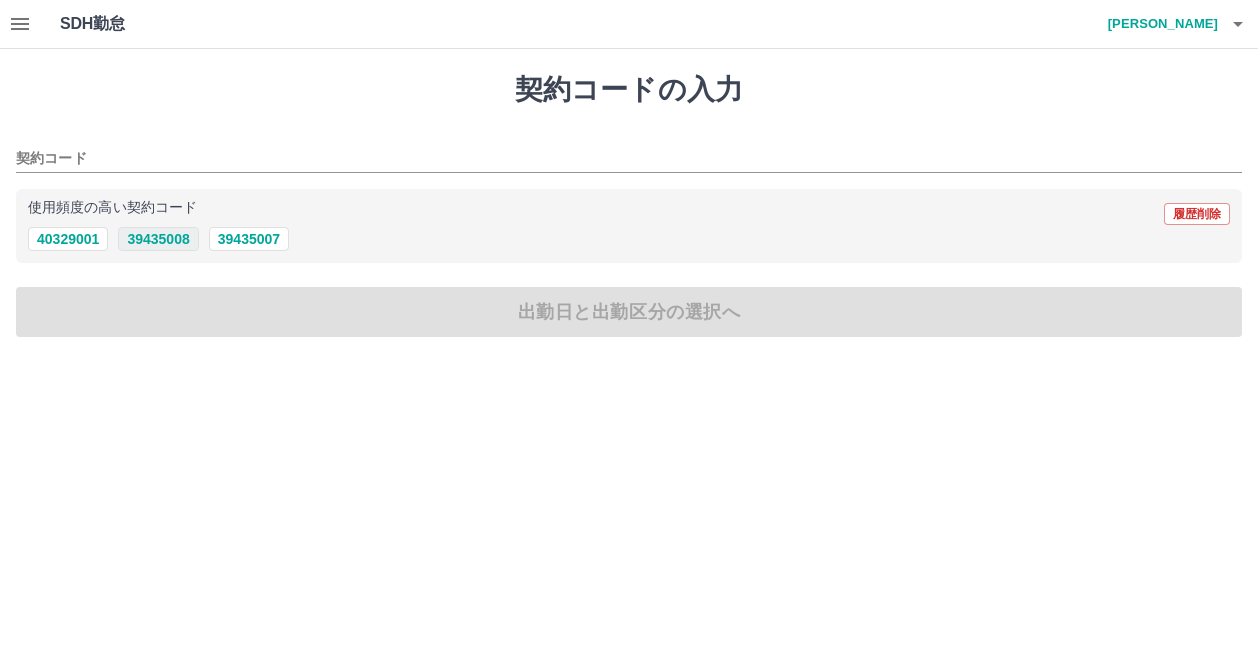 click on "39435008" at bounding box center (158, 239) 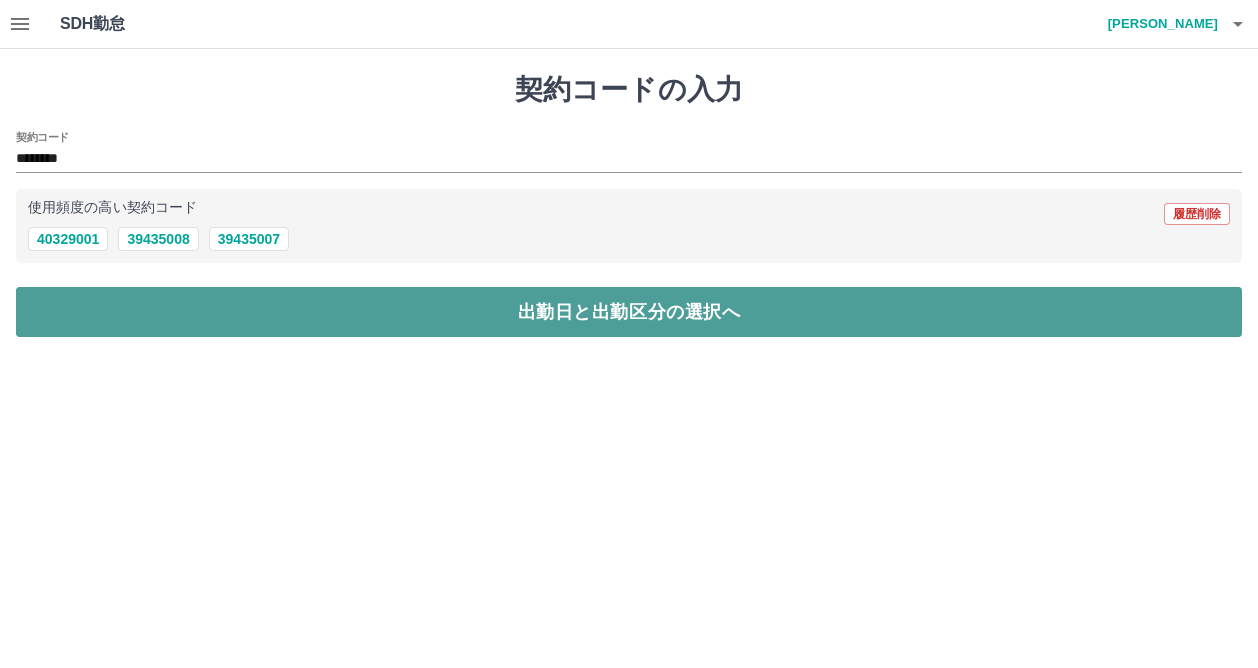 click on "出勤日と出勤区分の選択へ" at bounding box center [629, 312] 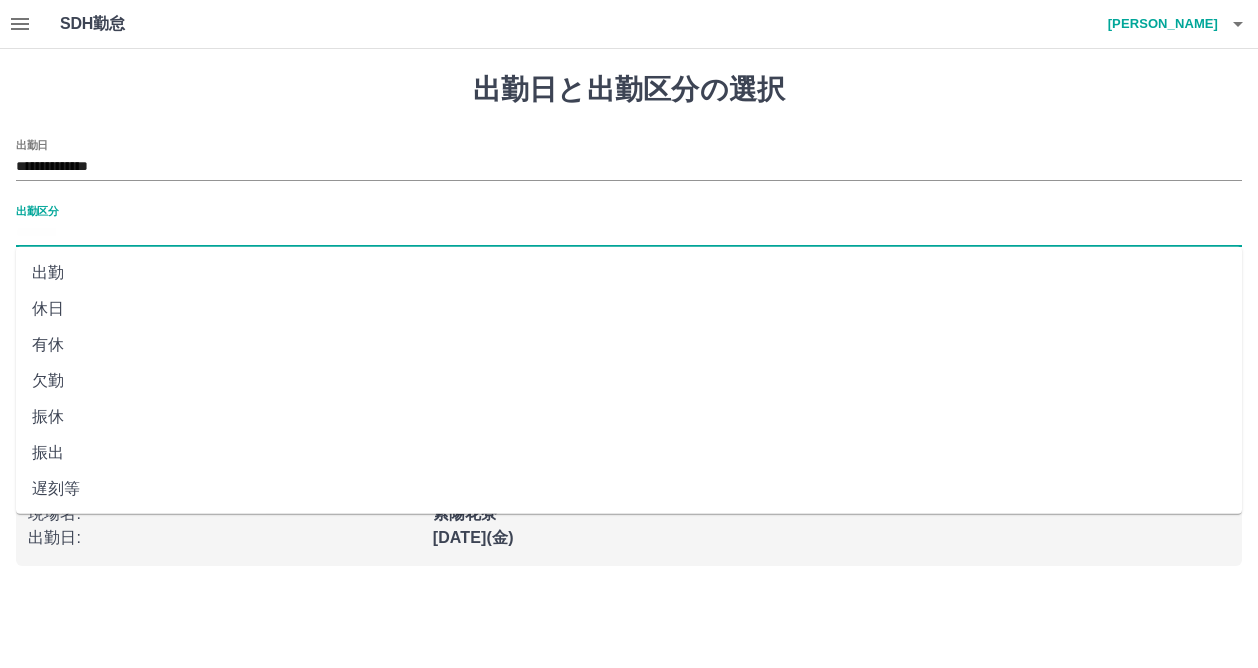 click on "出勤区分" at bounding box center (629, 233) 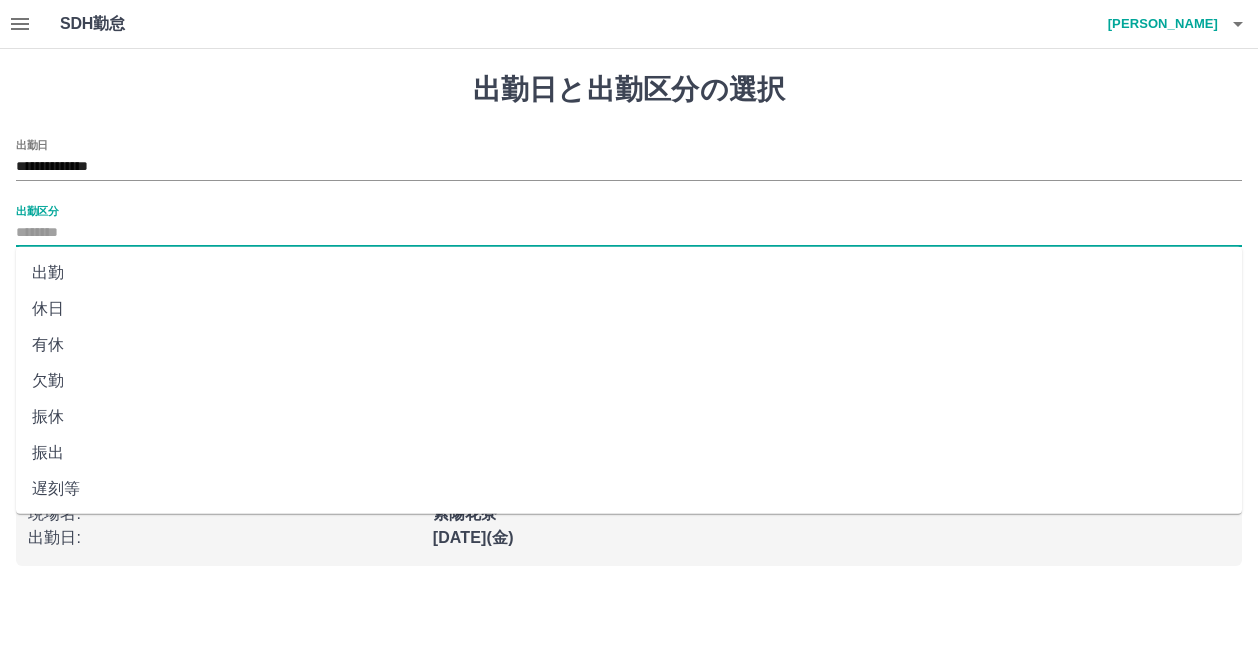 click on "出勤" at bounding box center (629, 273) 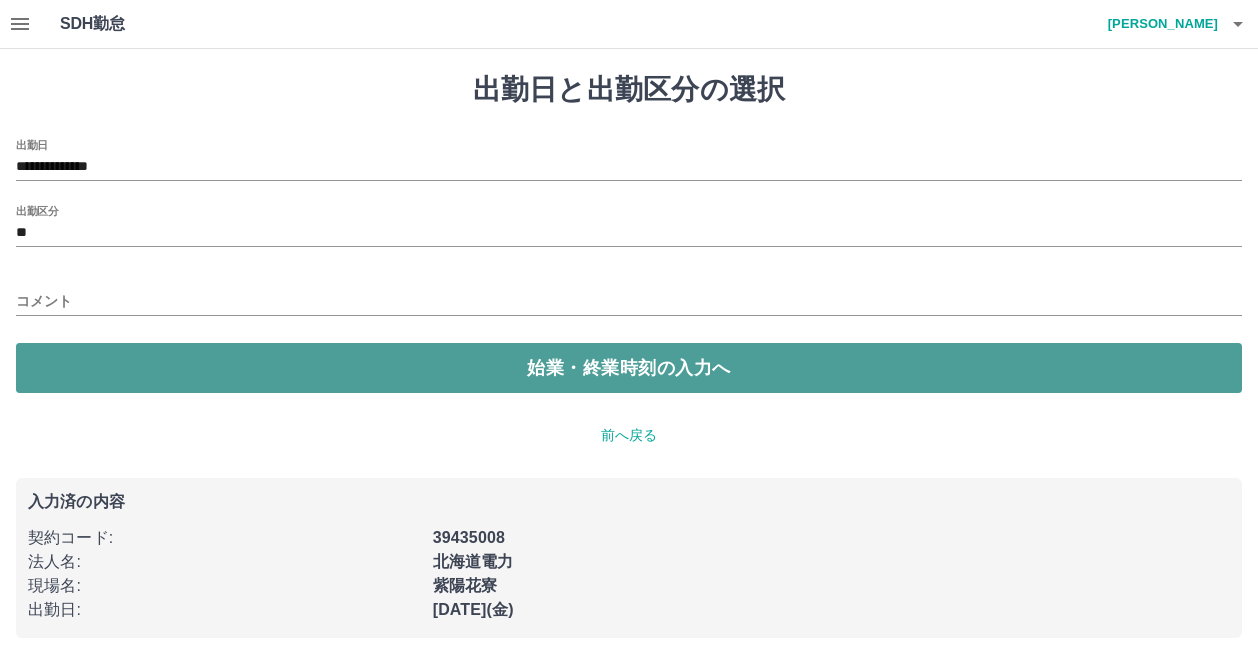click on "始業・終業時刻の入力へ" at bounding box center (629, 368) 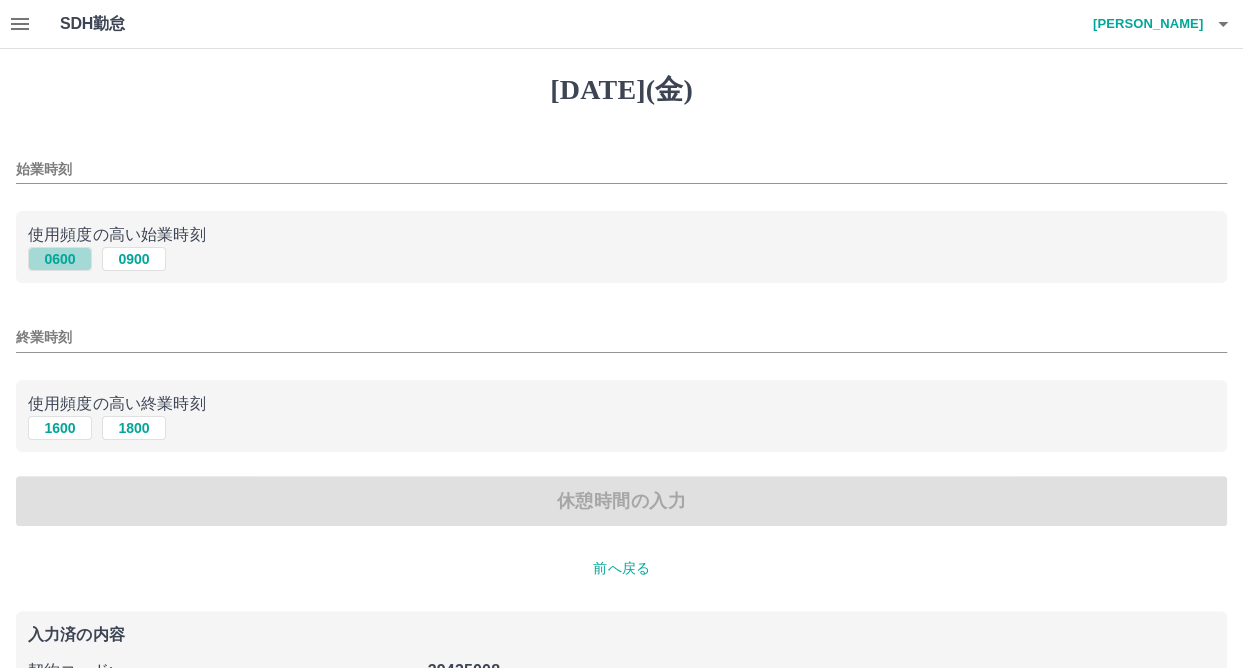 click on "0600" at bounding box center (60, 259) 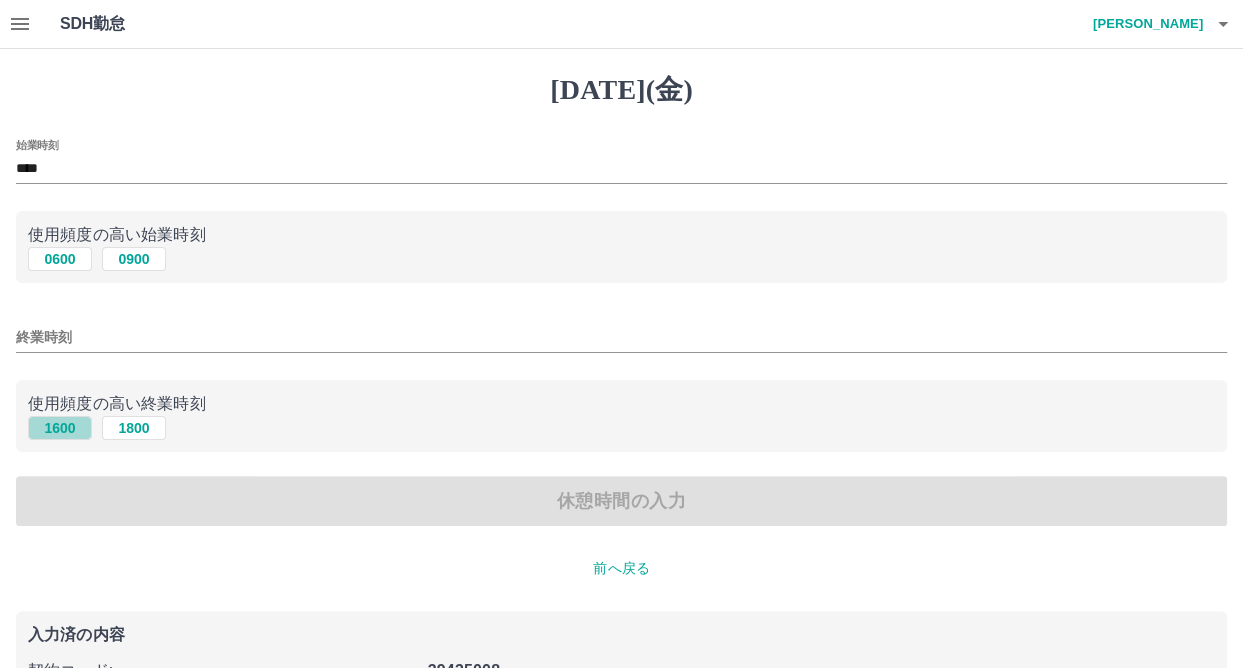 click on "1600" at bounding box center [60, 428] 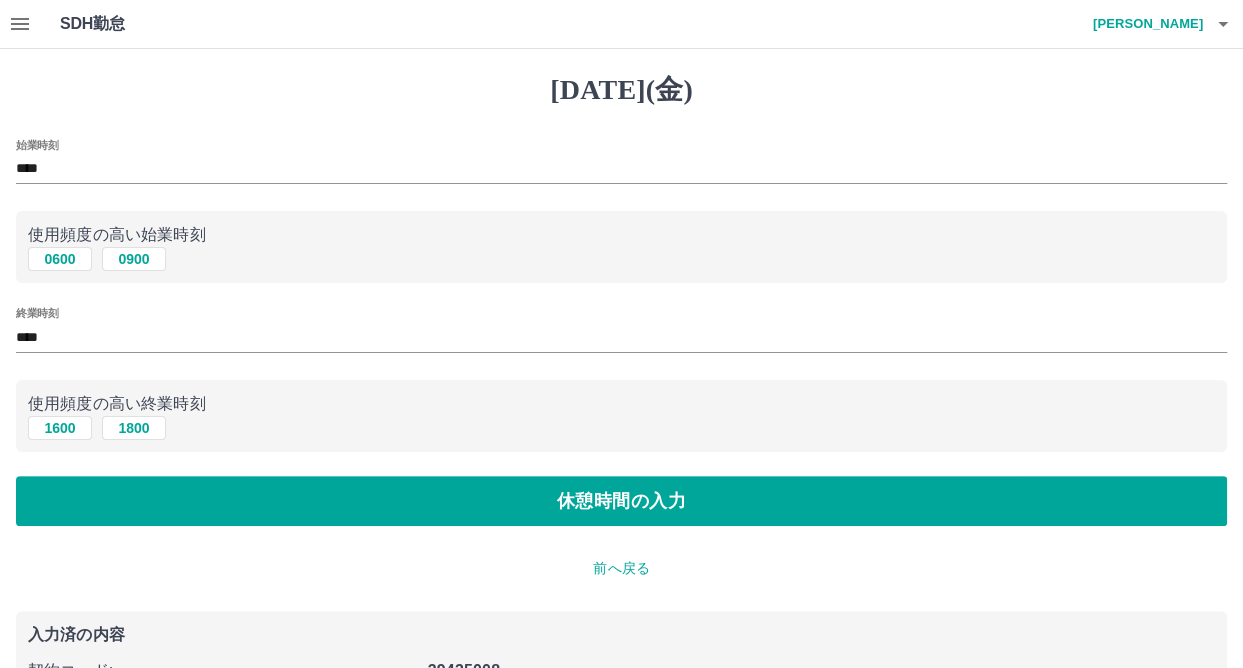 click on "休憩時間の入力" at bounding box center [621, 501] 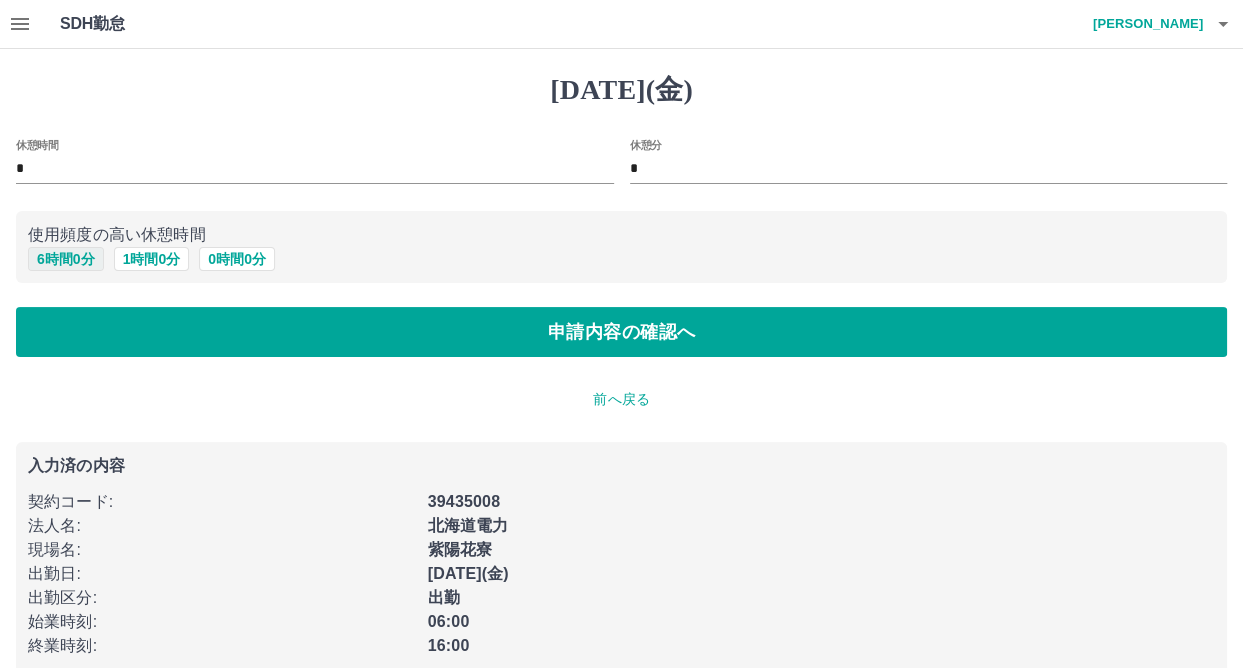 click on "6 時間 0 分" at bounding box center [66, 259] 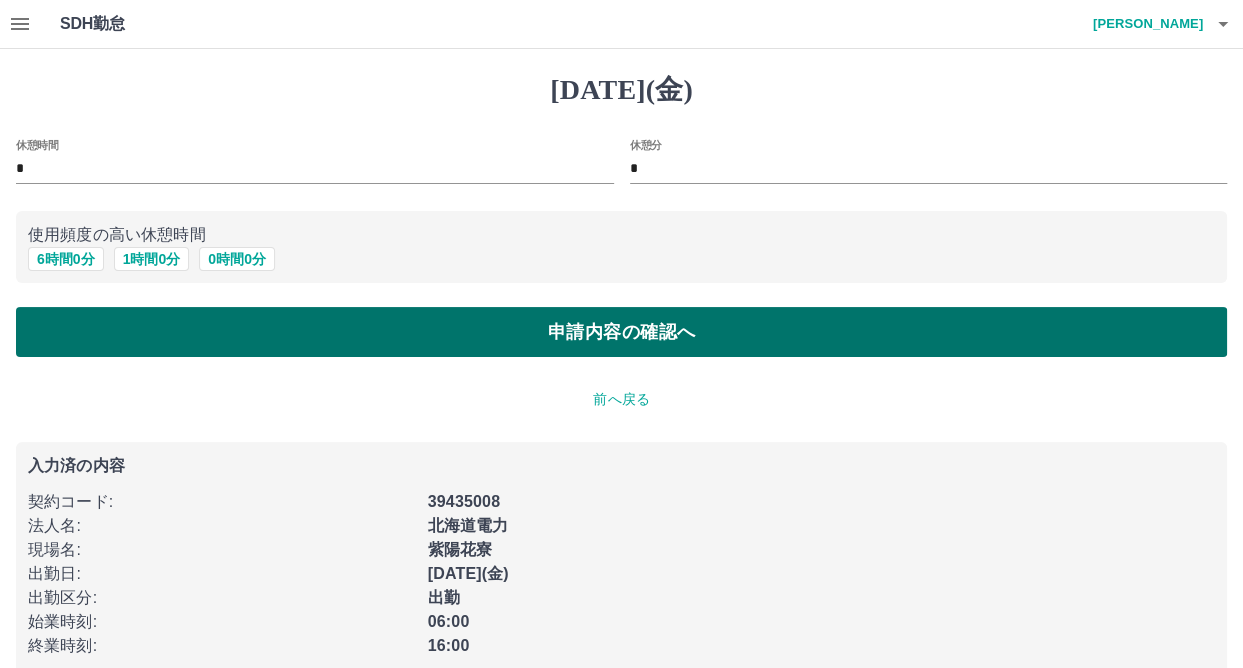 click on "申請内容の確認へ" at bounding box center [621, 332] 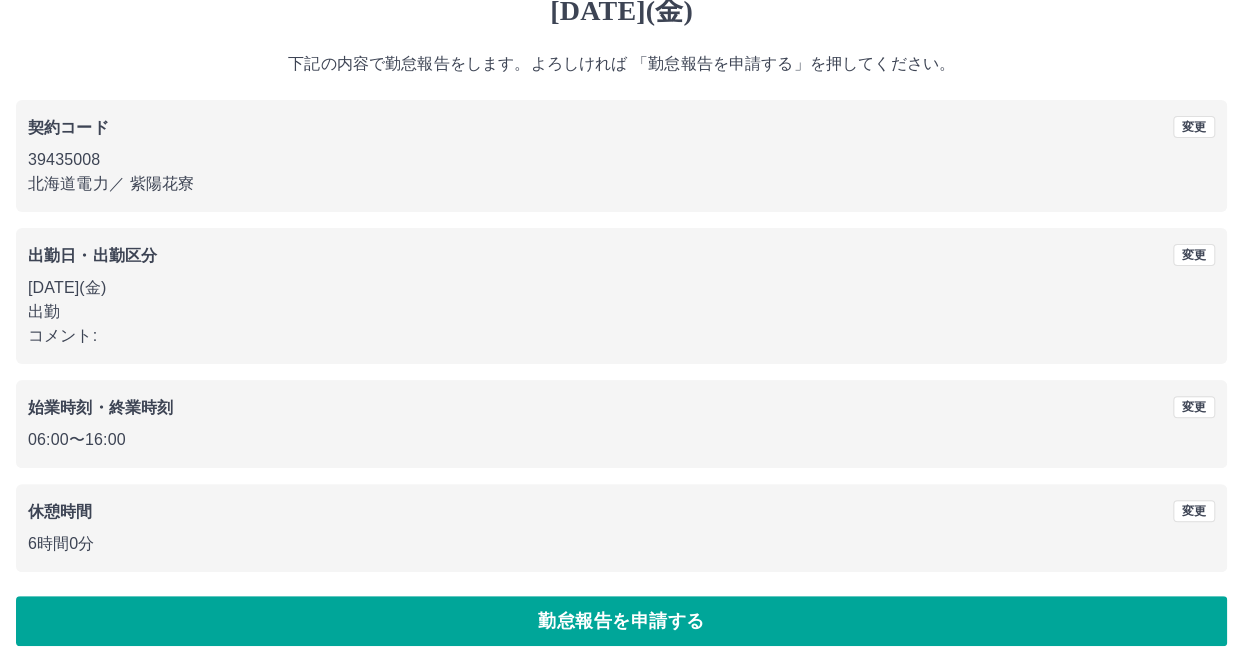 scroll, scrollTop: 80, scrollLeft: 0, axis: vertical 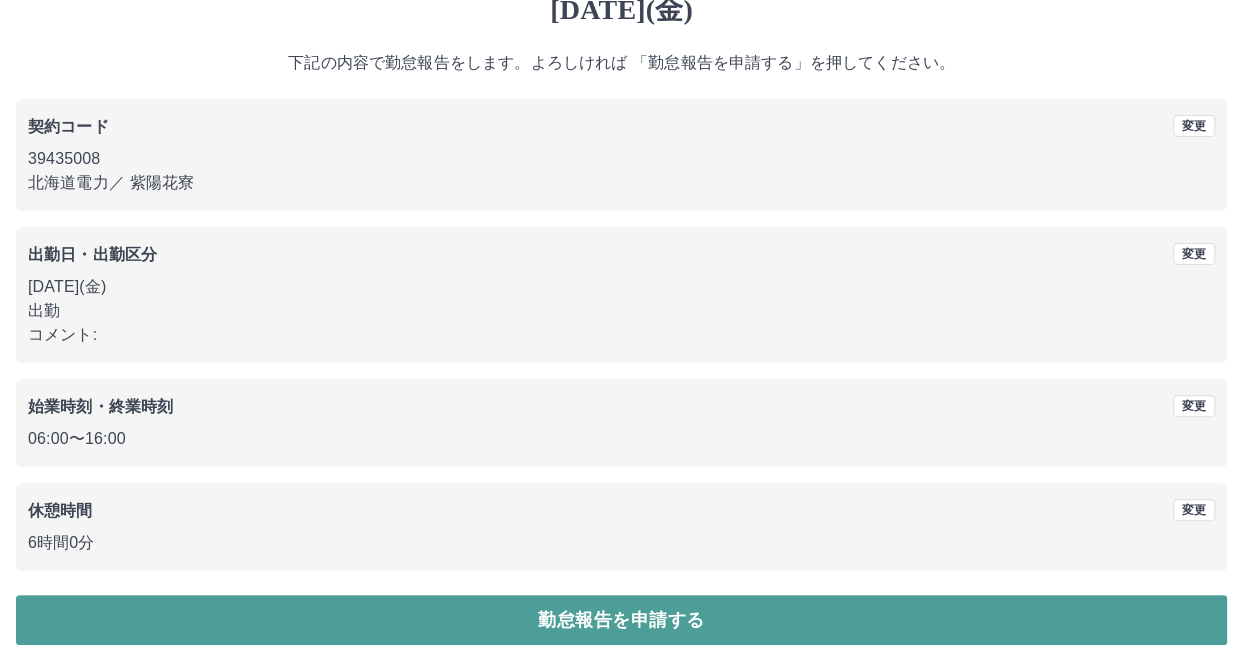 click on "勤怠報告を申請する" at bounding box center [621, 620] 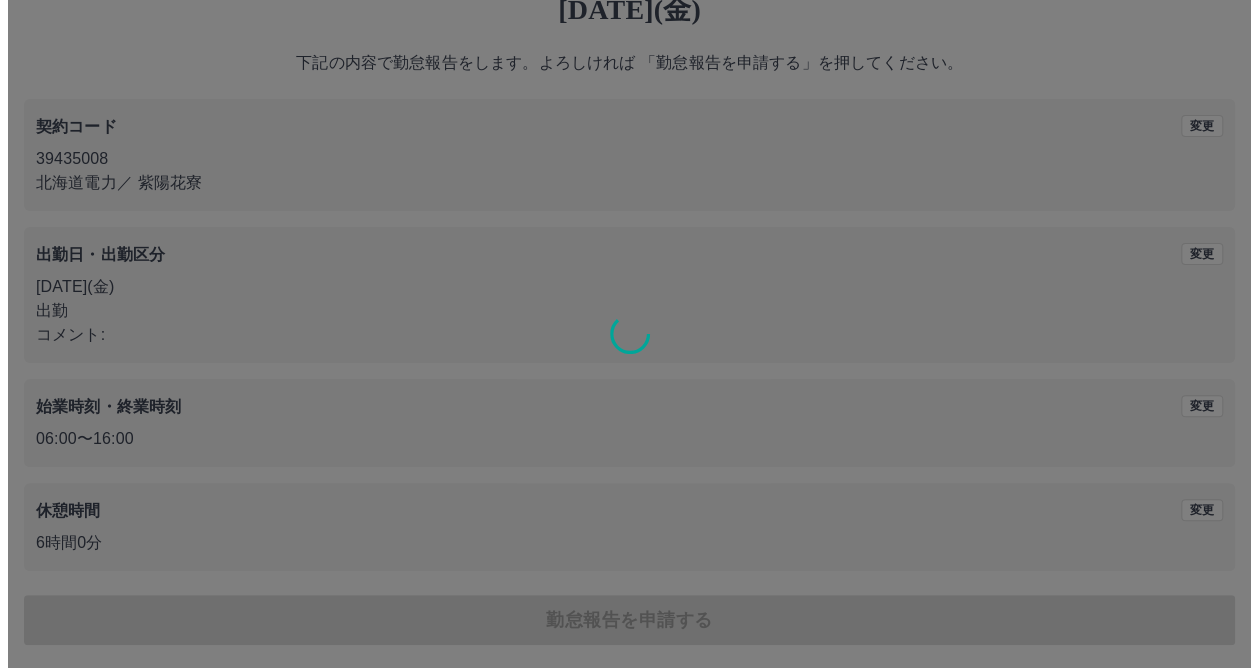 scroll, scrollTop: 0, scrollLeft: 0, axis: both 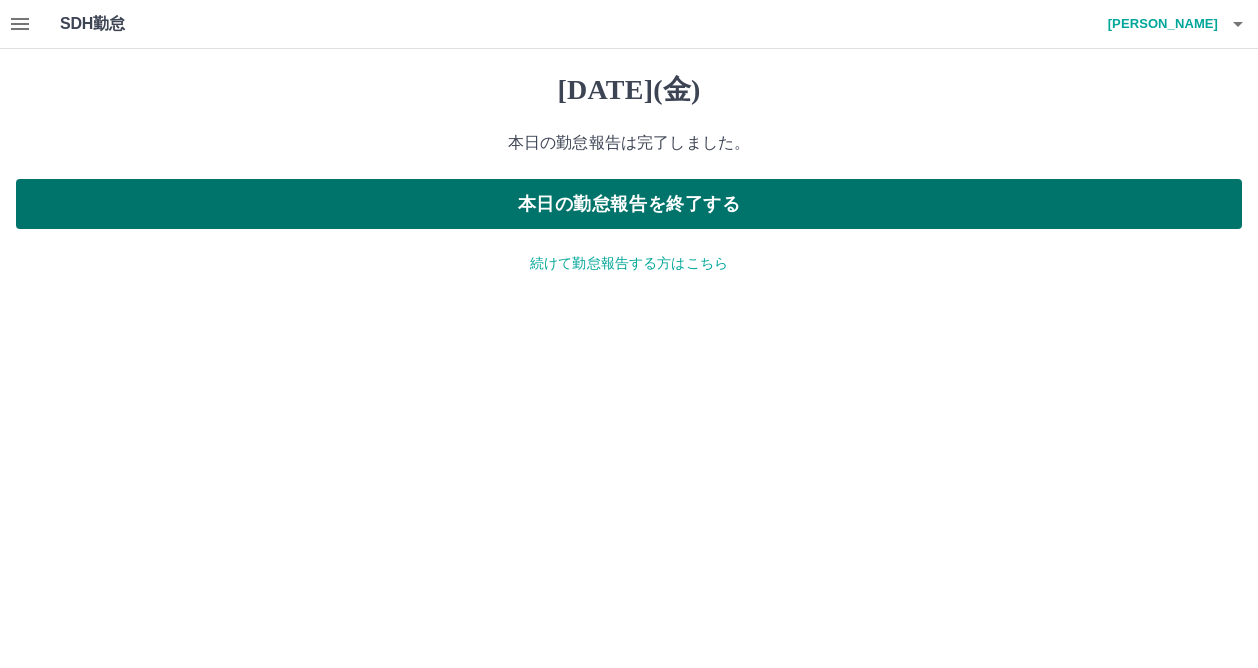 click on "本日の勤怠報告を終了する" at bounding box center (629, 204) 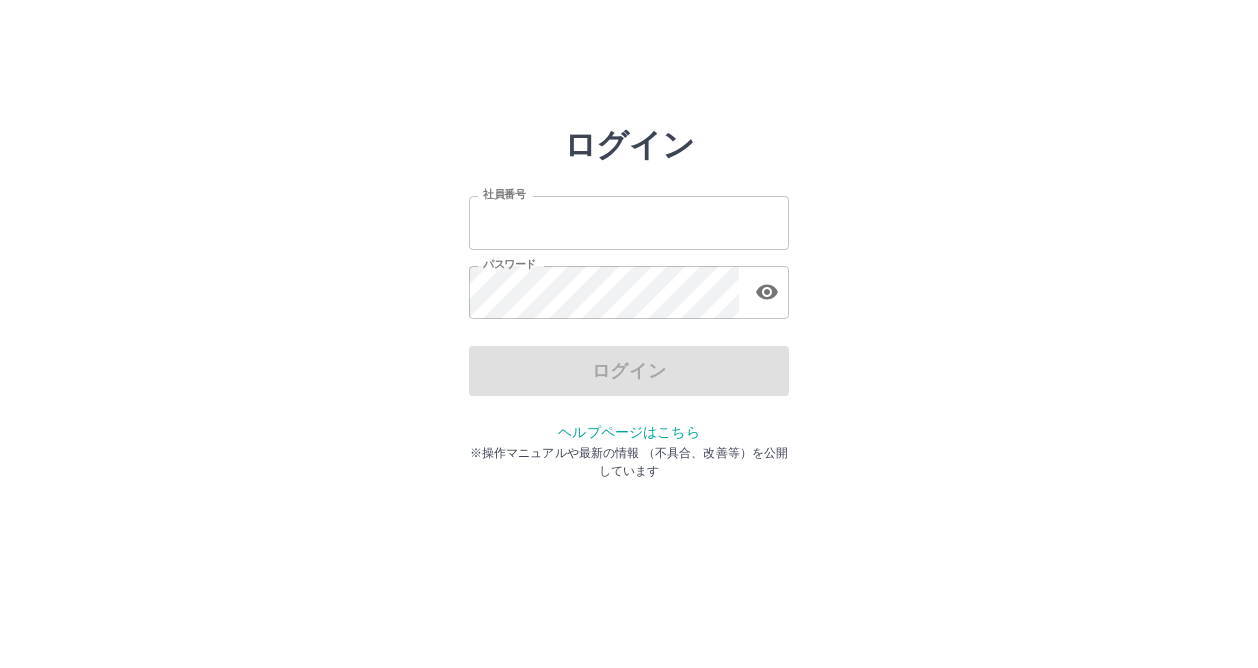 scroll, scrollTop: 0, scrollLeft: 0, axis: both 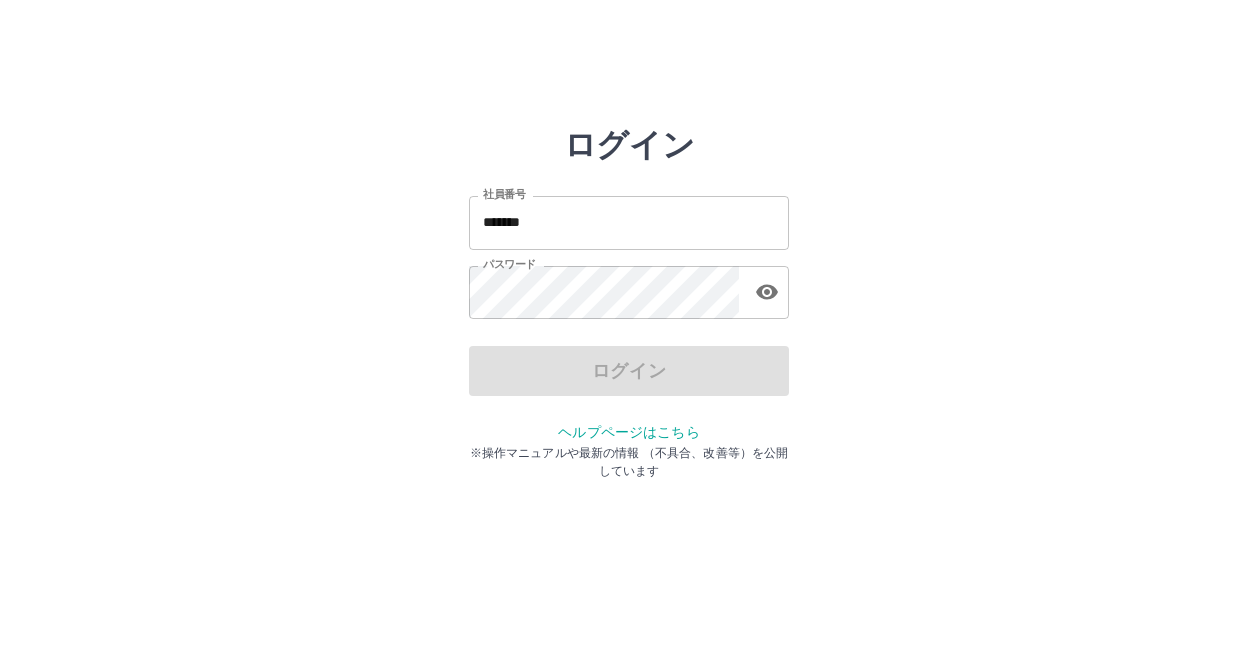 click on "*******" at bounding box center [629, 222] 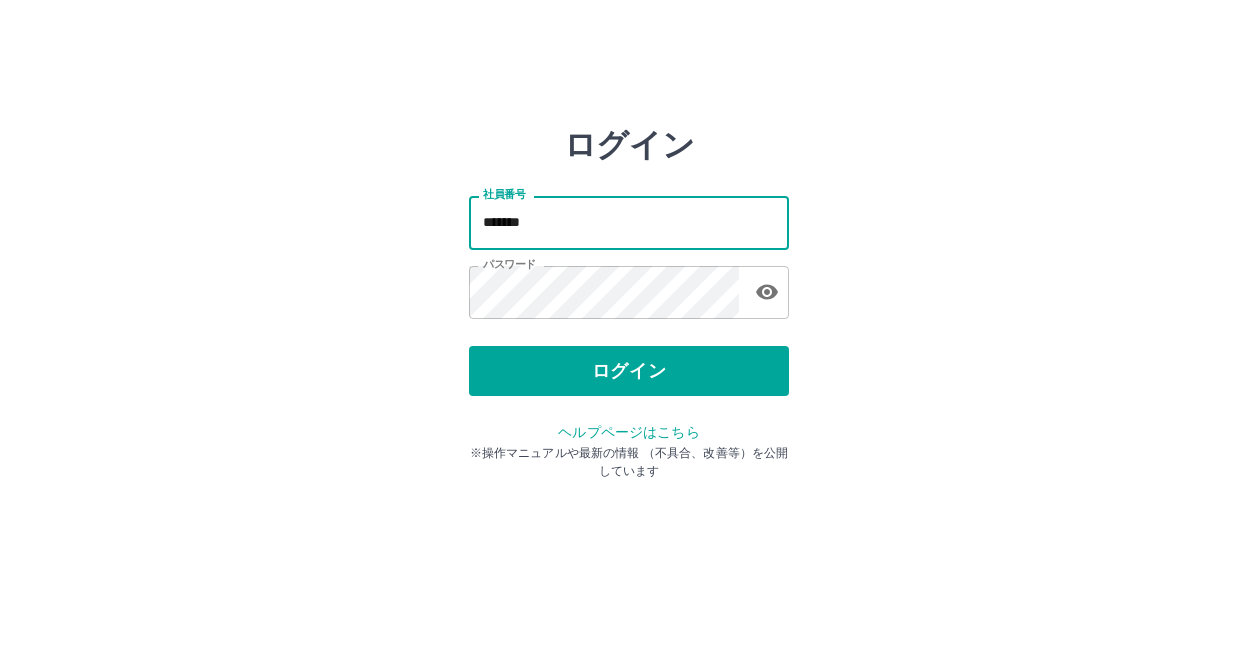 type on "*******" 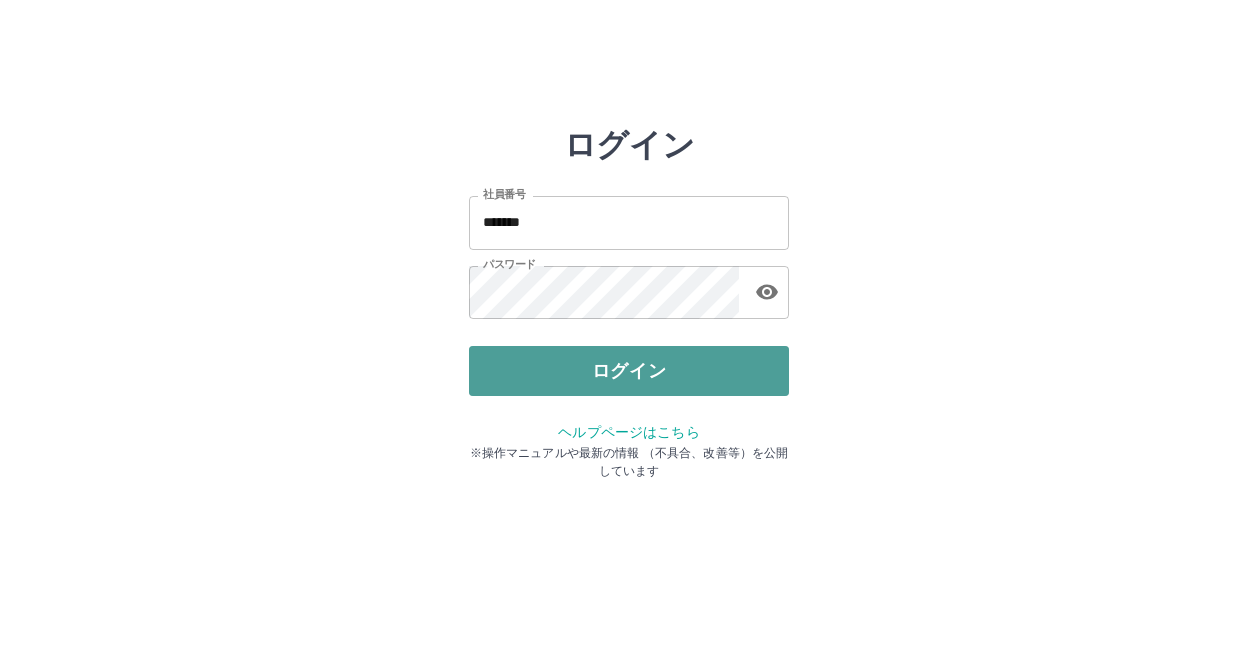 click on "ログイン" at bounding box center (629, 371) 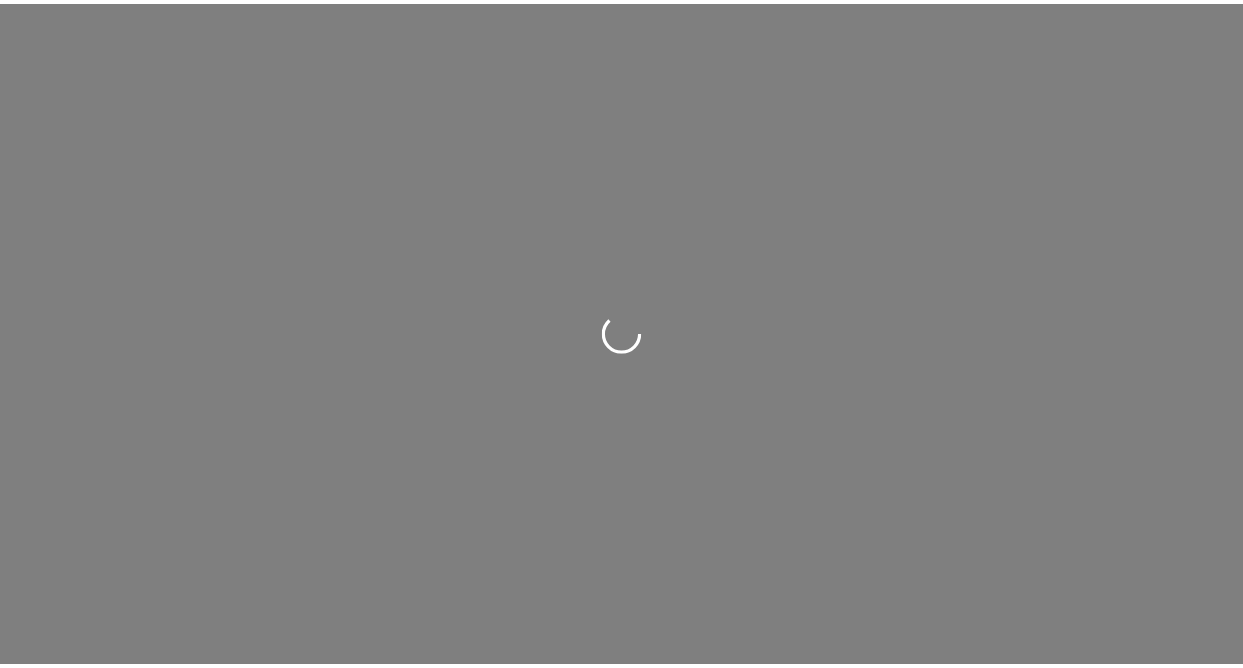 scroll, scrollTop: 0, scrollLeft: 0, axis: both 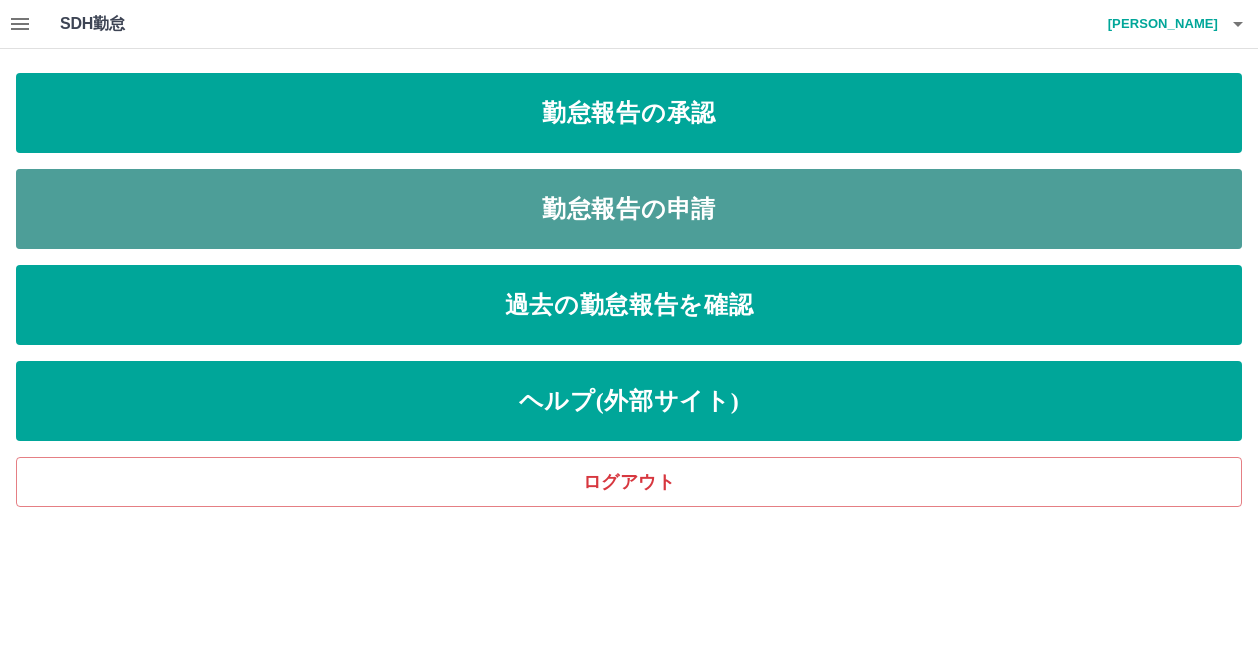 click on "勤怠報告の申請" at bounding box center [629, 209] 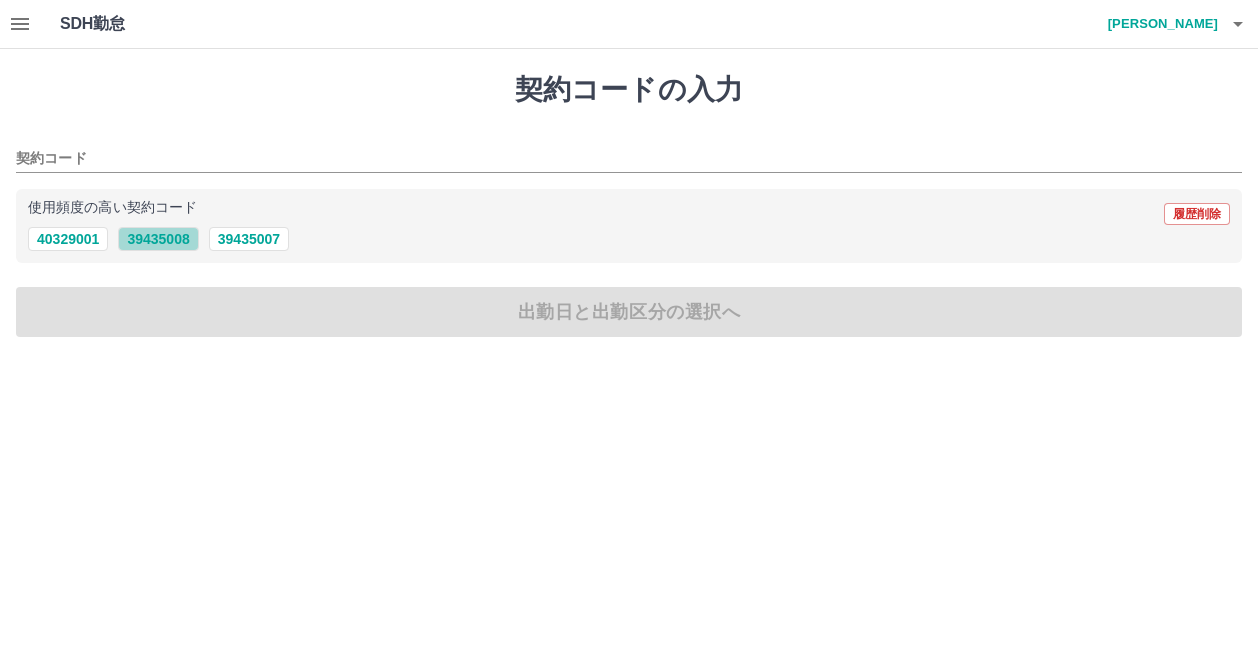 click on "39435008" at bounding box center (158, 239) 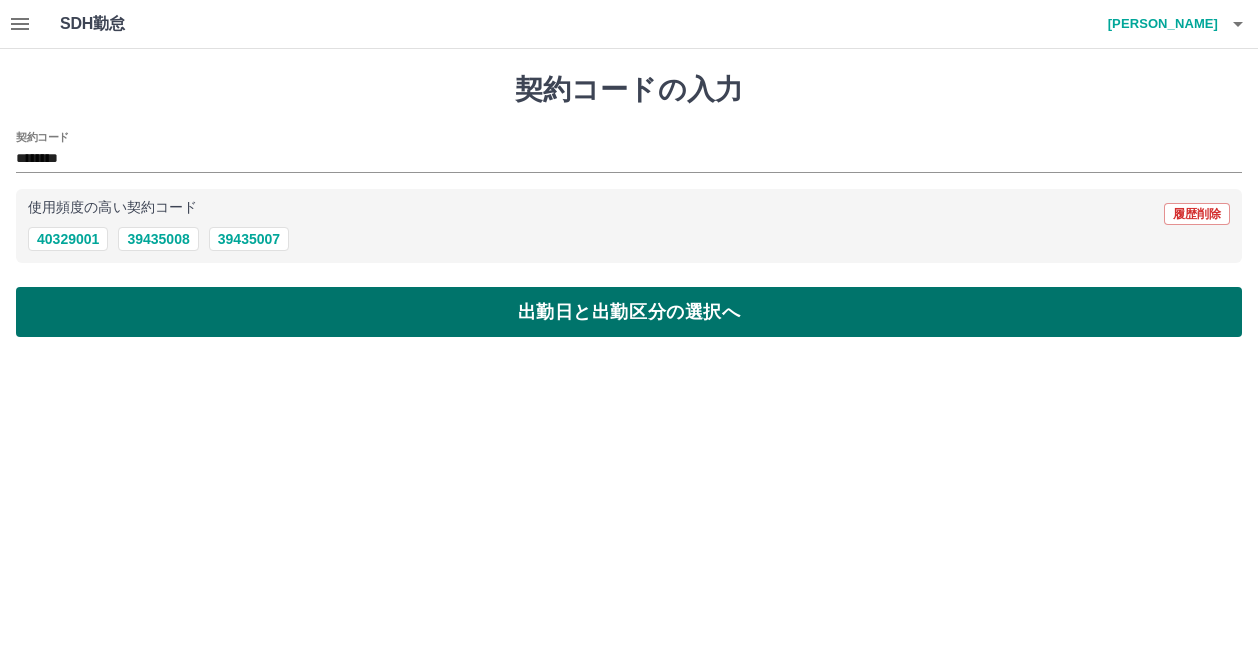 click on "出勤日と出勤区分の選択へ" at bounding box center (629, 312) 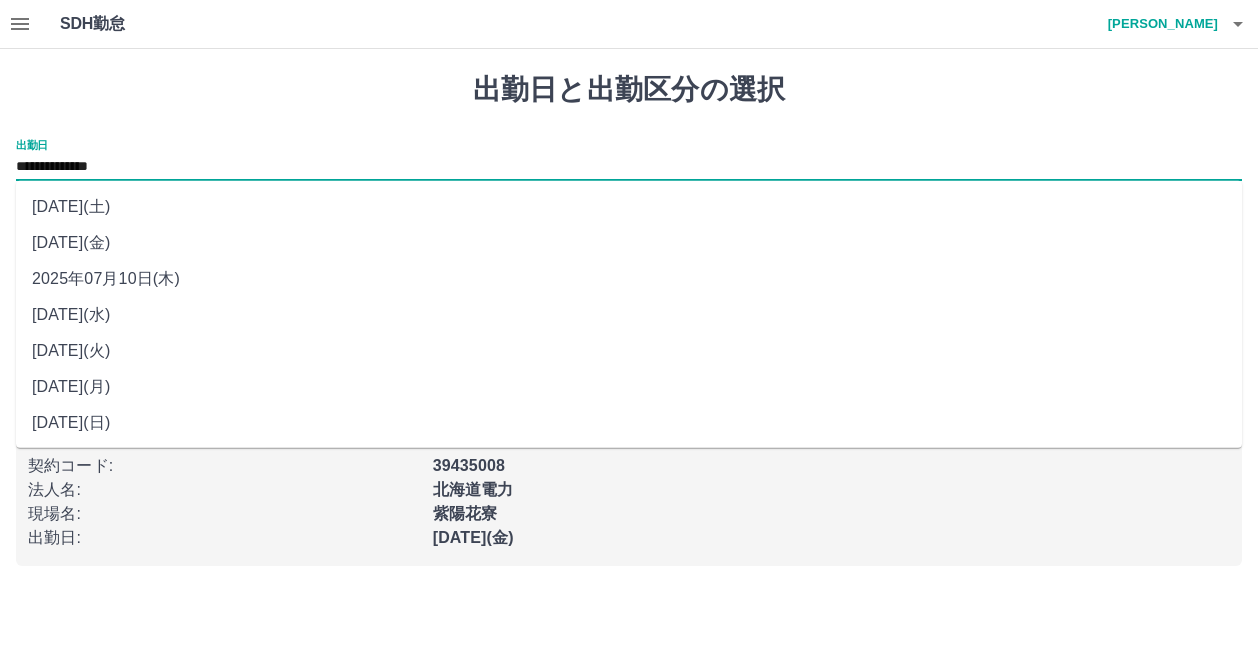 click on "**********" at bounding box center [629, 167] 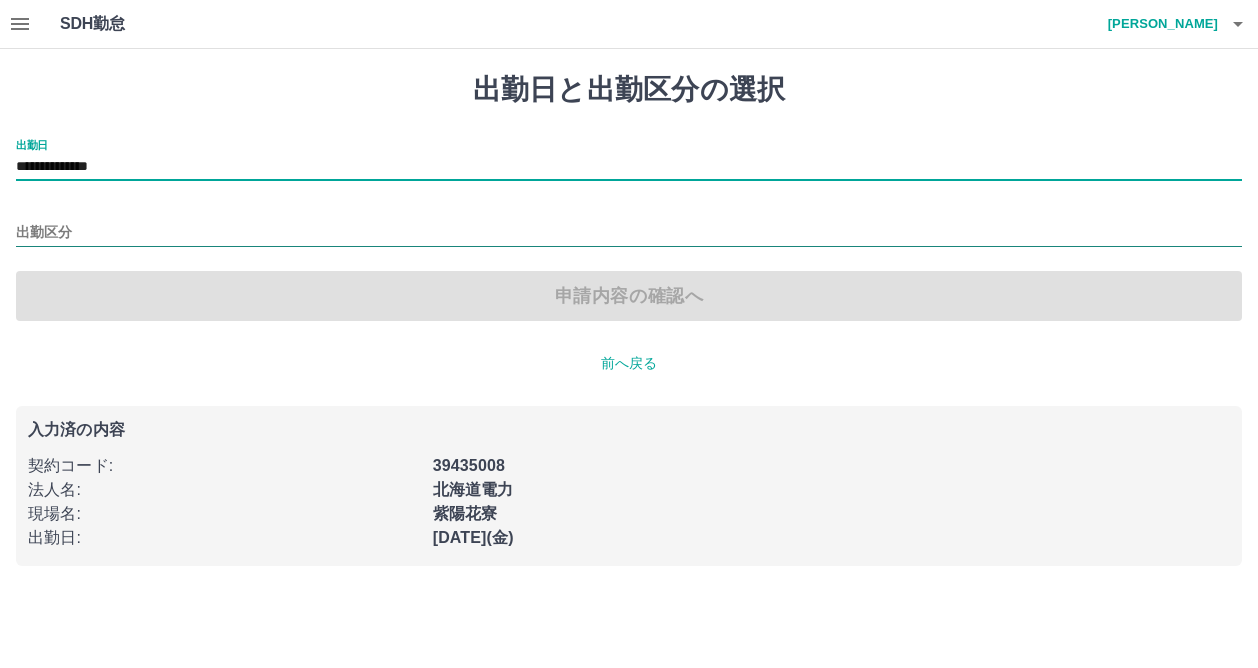 click on "出勤区分" at bounding box center (629, 233) 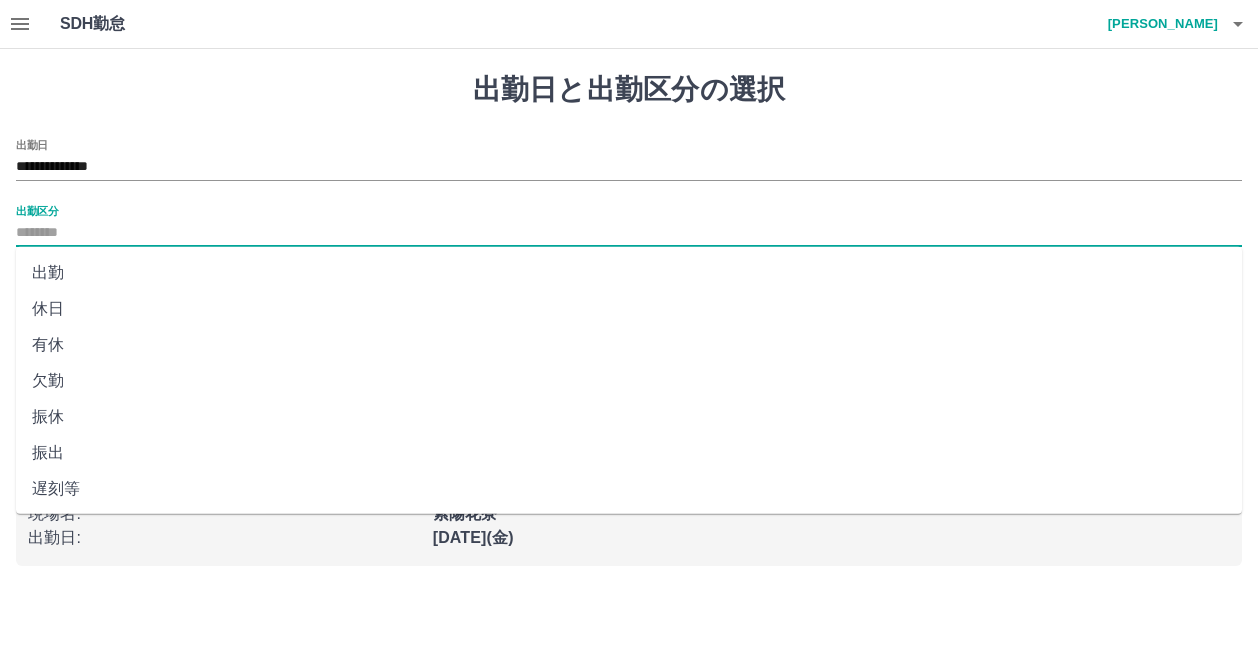 click on "出勤" at bounding box center [629, 273] 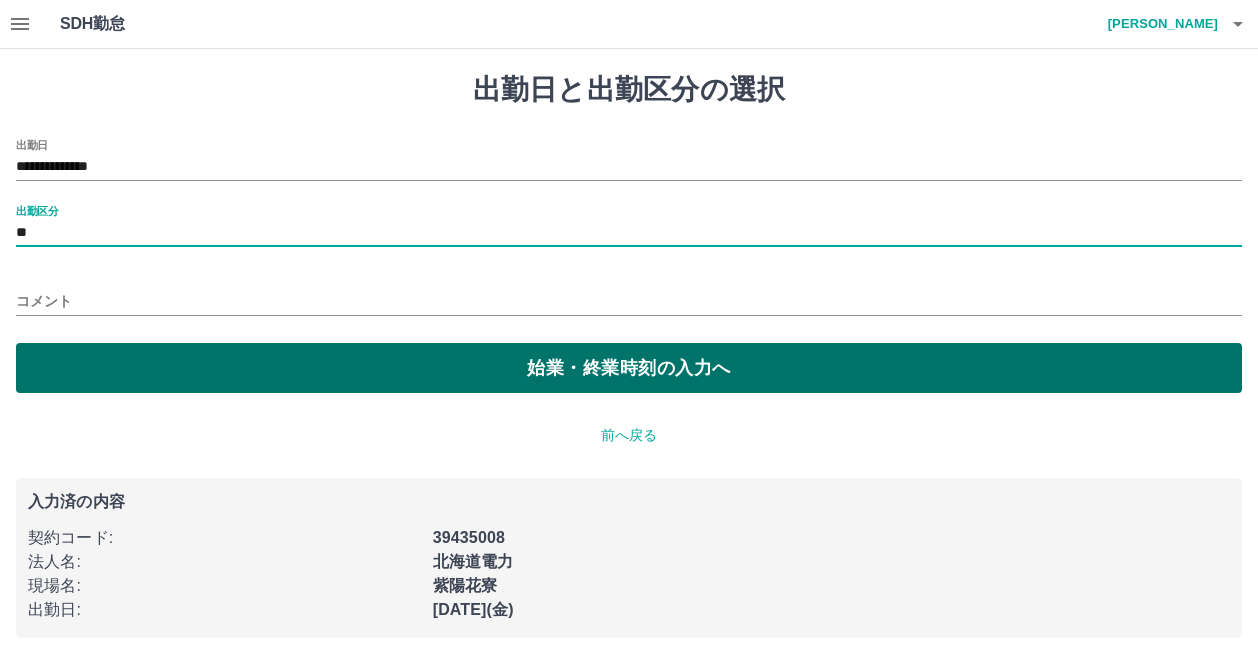 click on "始業・終業時刻の入力へ" at bounding box center [629, 368] 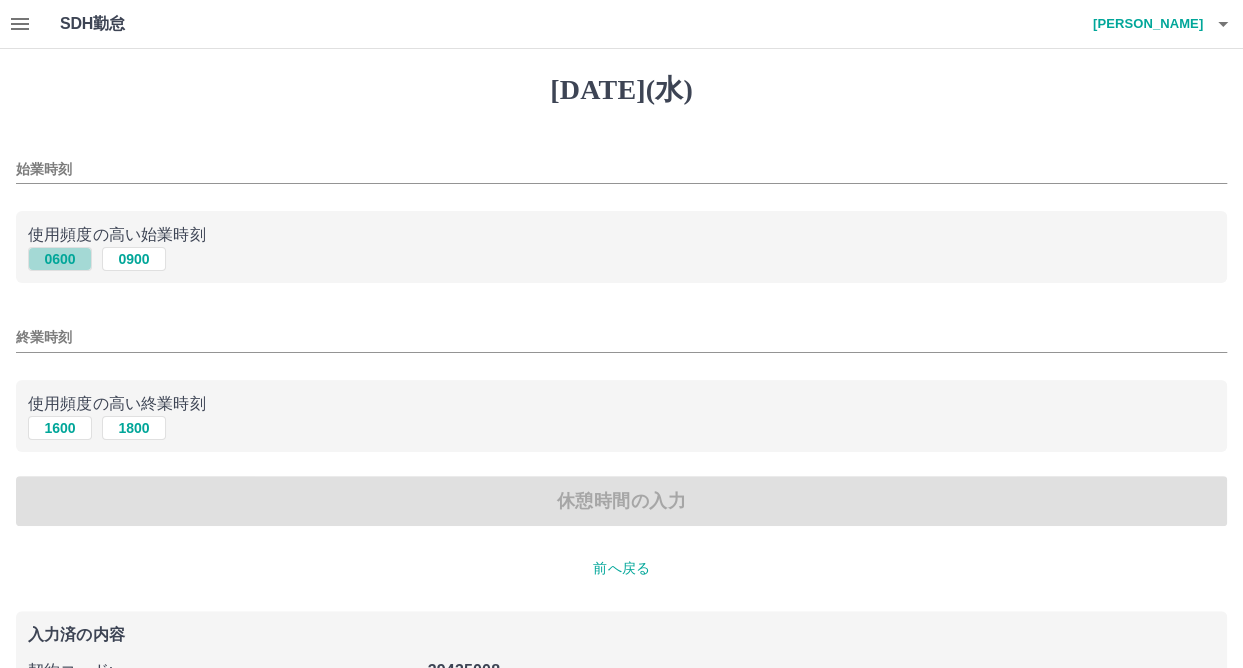 click on "0600" at bounding box center (60, 259) 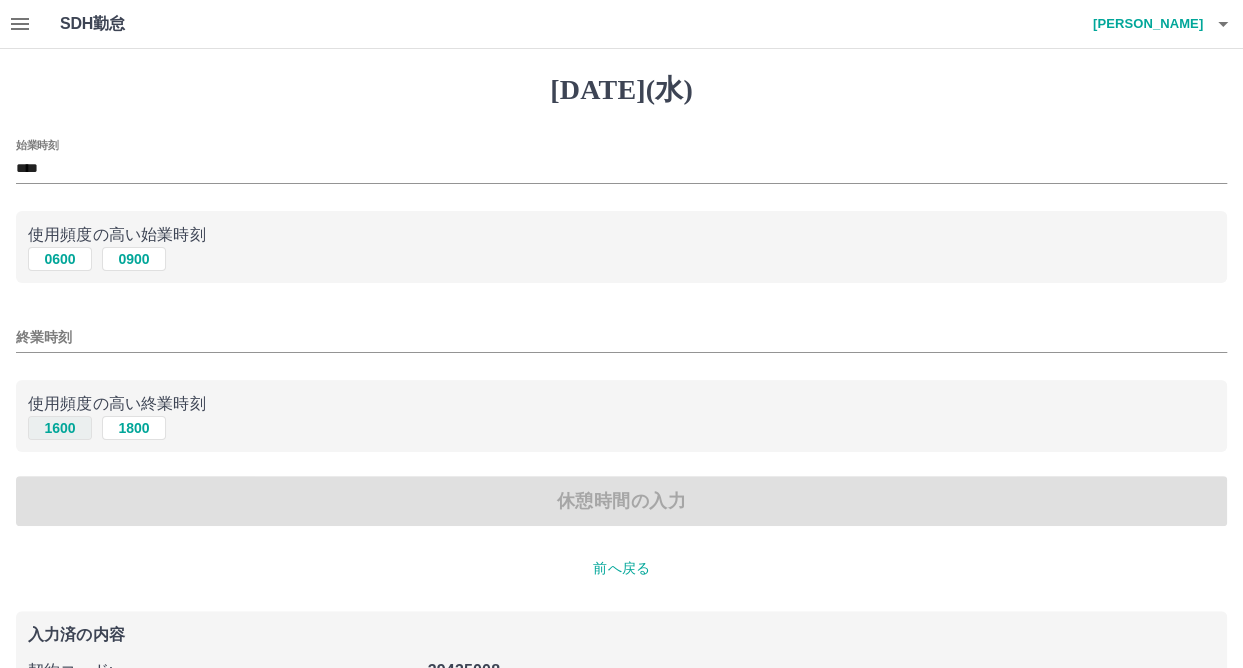 click on "1600" at bounding box center (60, 428) 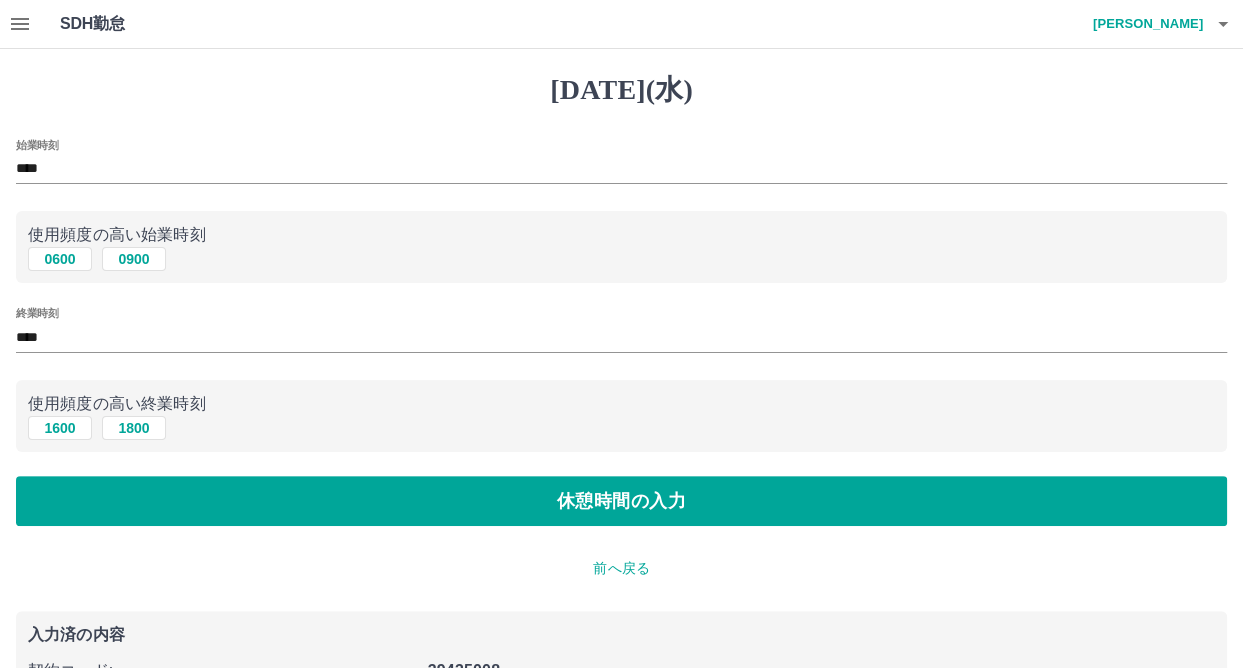 click on "休憩時間の入力" at bounding box center [621, 501] 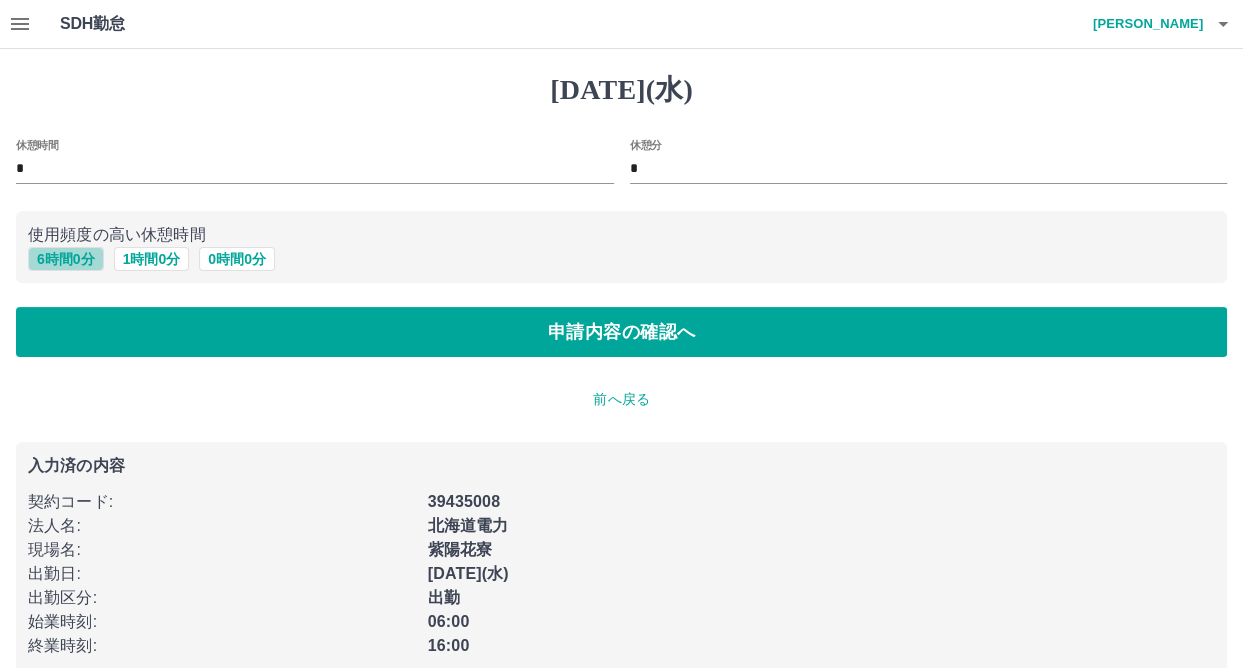 click on "6 時間 0 分" at bounding box center [66, 259] 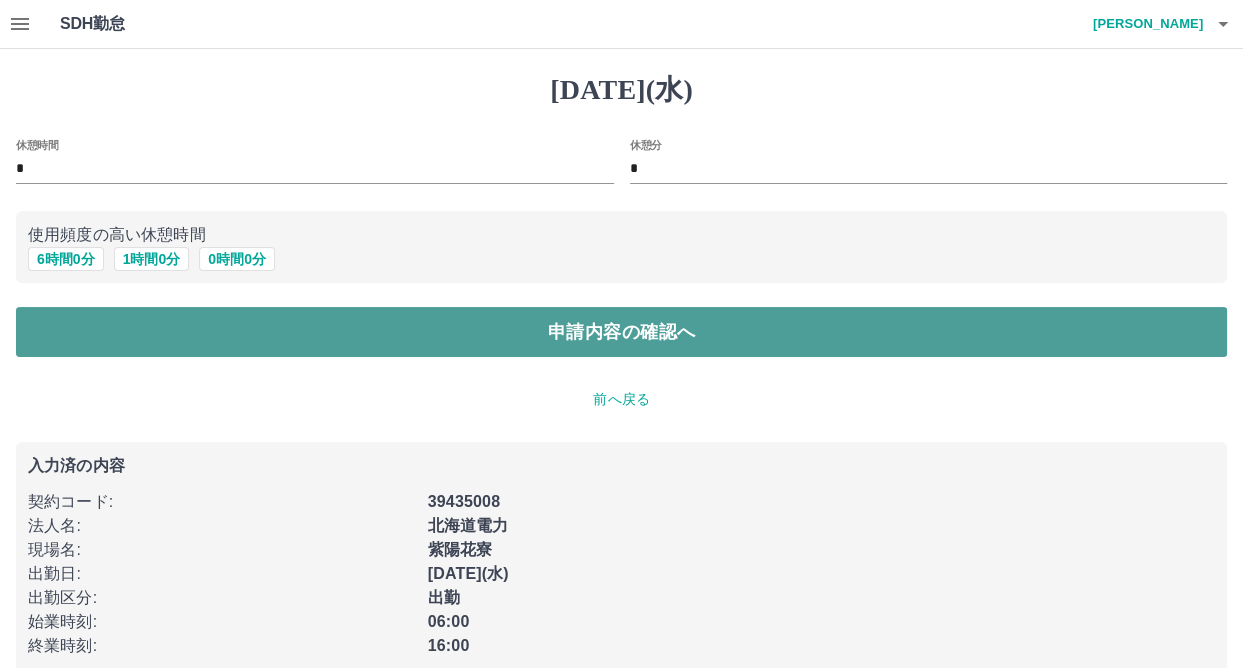 click on "申請内容の確認へ" at bounding box center (621, 332) 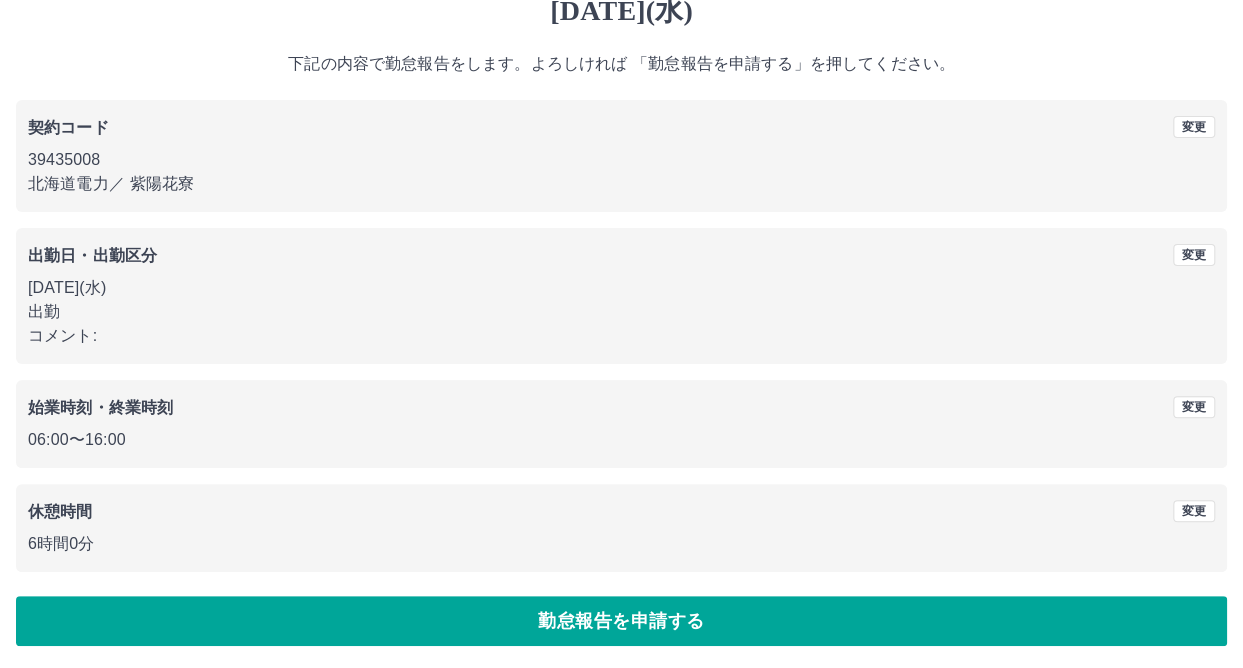 scroll, scrollTop: 80, scrollLeft: 0, axis: vertical 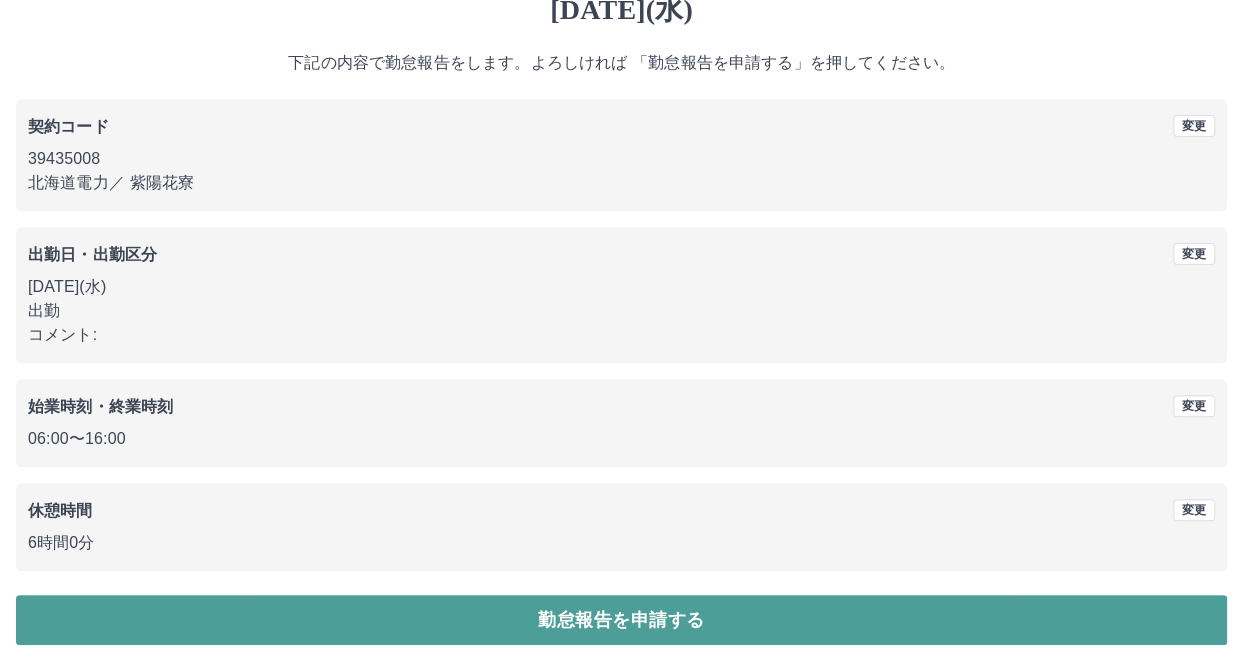 click on "勤怠報告を申請する" at bounding box center (621, 620) 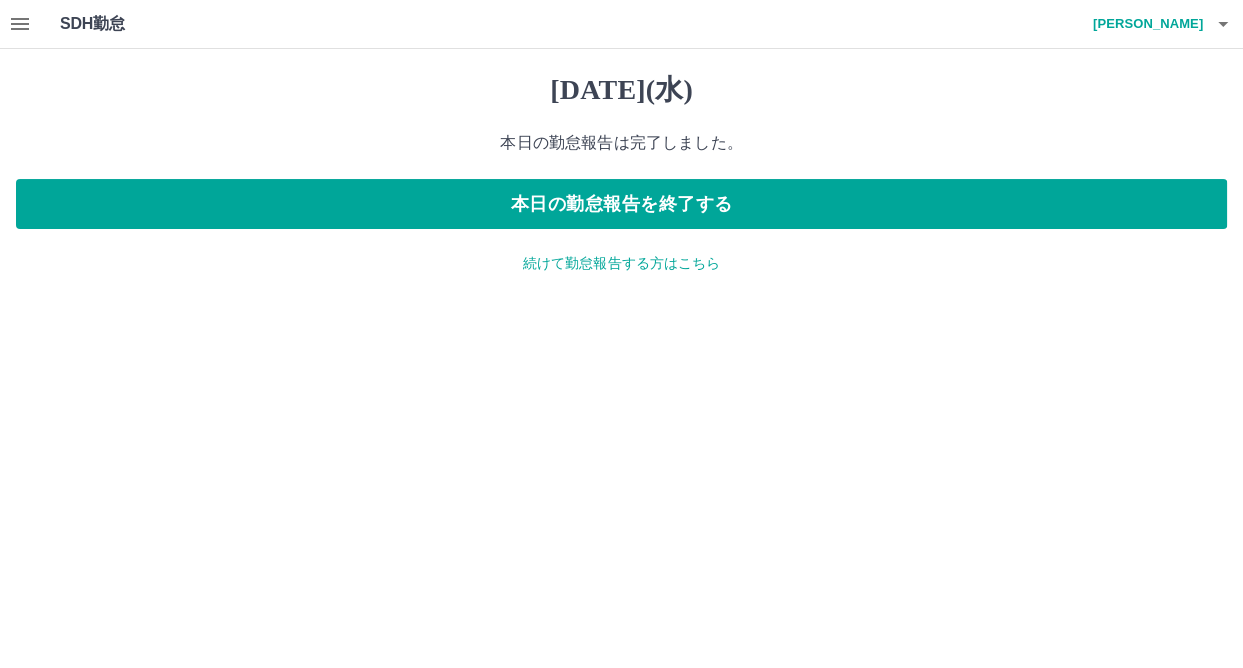 scroll, scrollTop: 0, scrollLeft: 0, axis: both 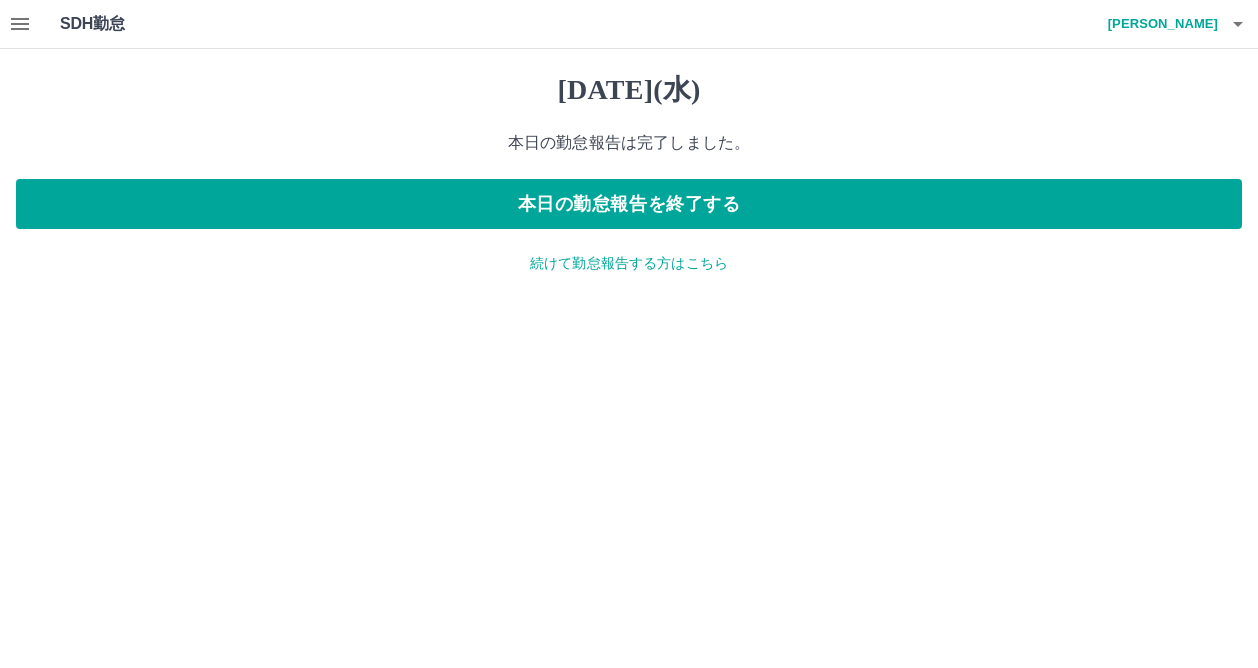 click on "続けて勤怠報告する方はこちら" at bounding box center (629, 263) 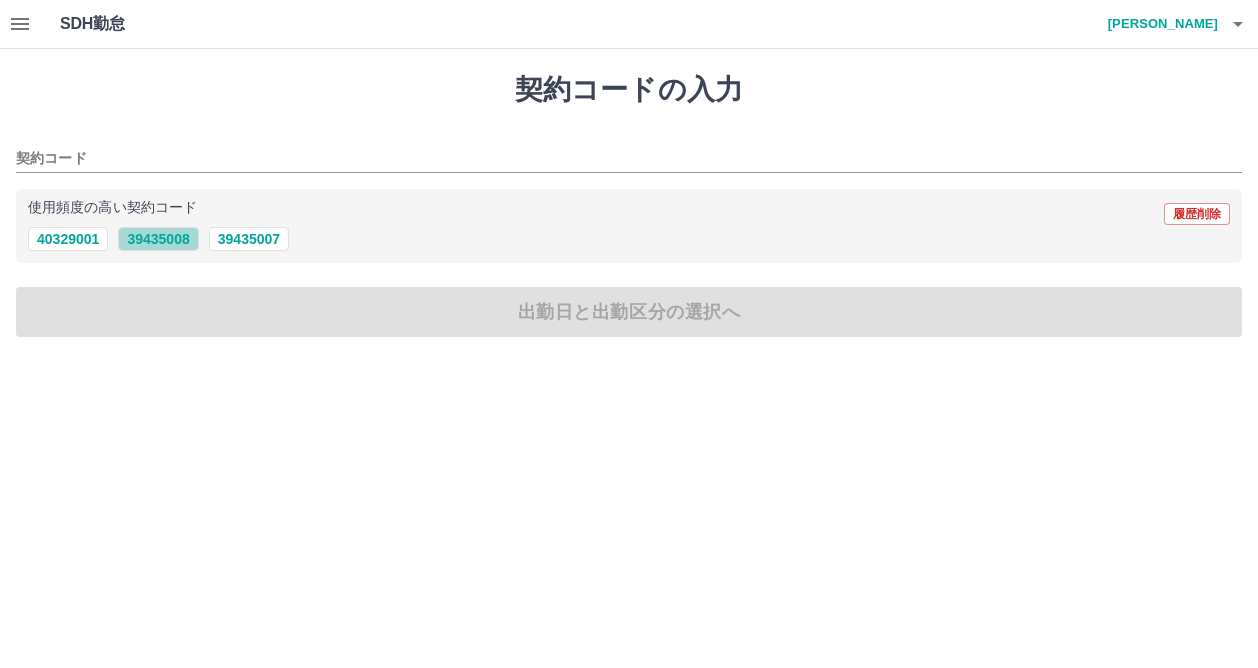 click on "39435008" at bounding box center [158, 239] 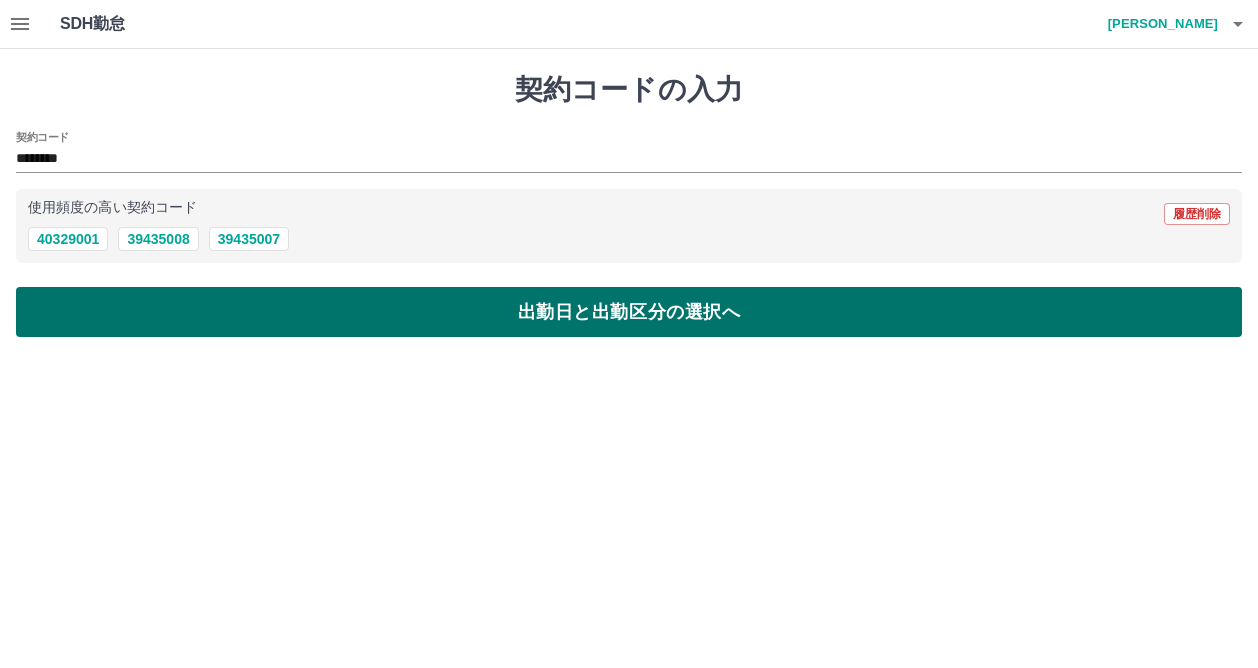 click on "出勤日と出勤区分の選択へ" at bounding box center (629, 312) 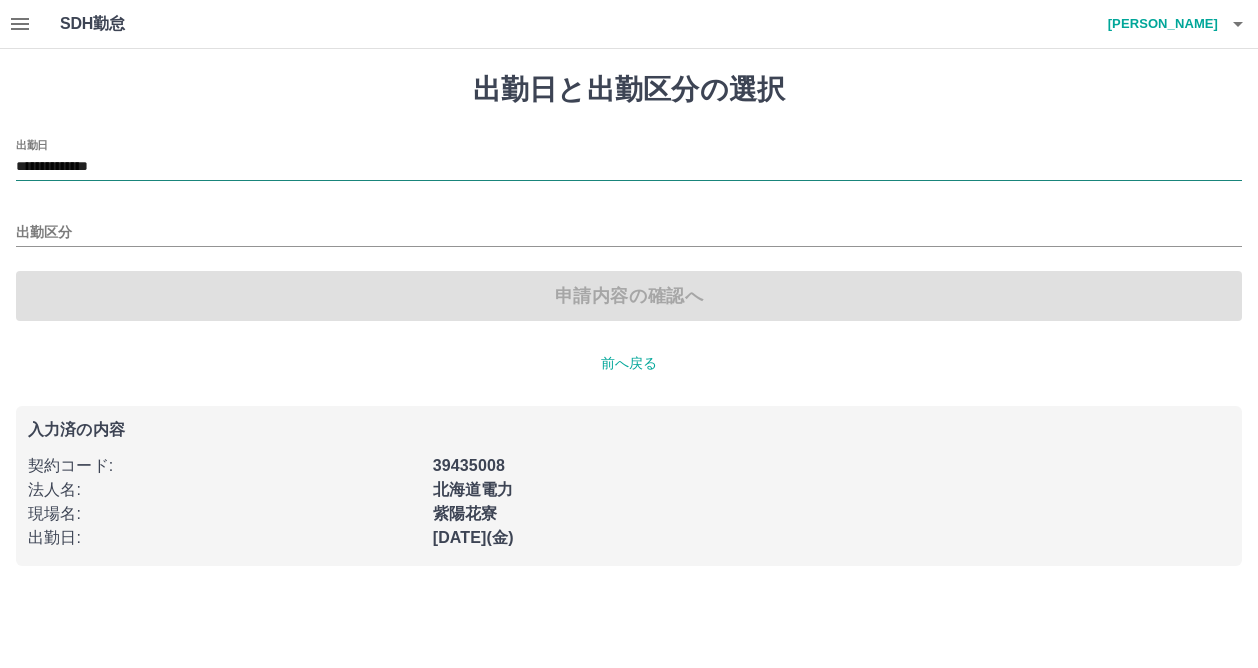 click on "**********" at bounding box center (629, 167) 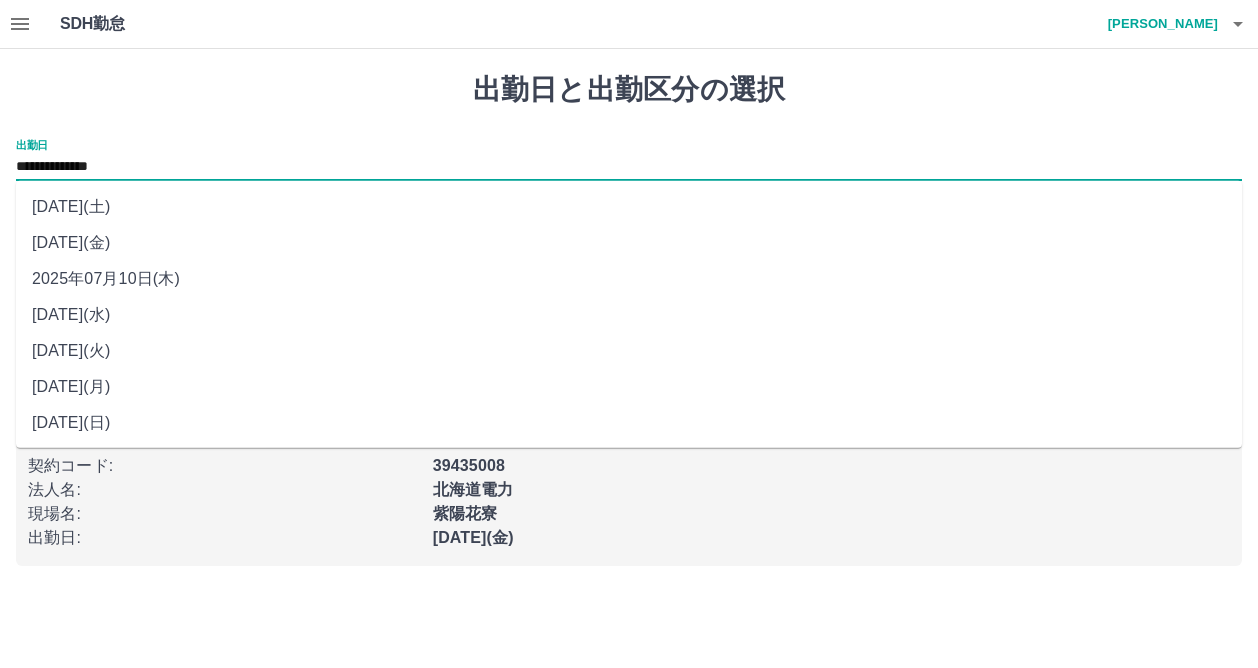 drag, startPoint x: 160, startPoint y: 165, endPoint x: 174, endPoint y: 277, distance: 112.871605 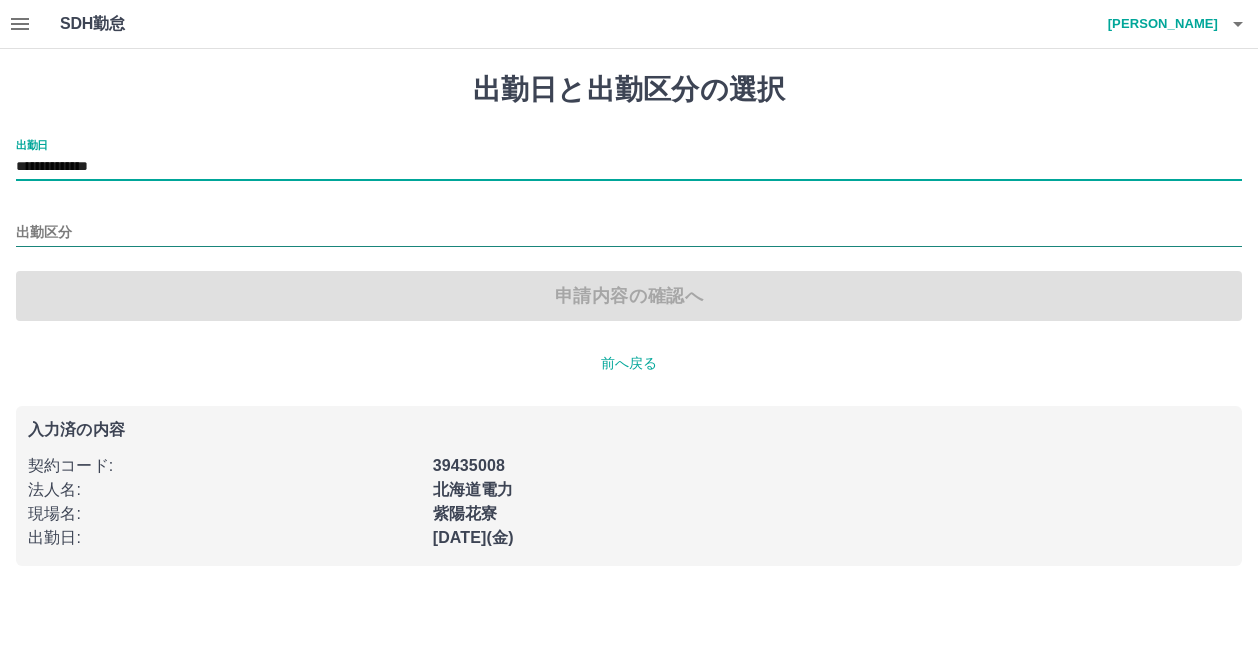 click on "出勤区分" at bounding box center [629, 233] 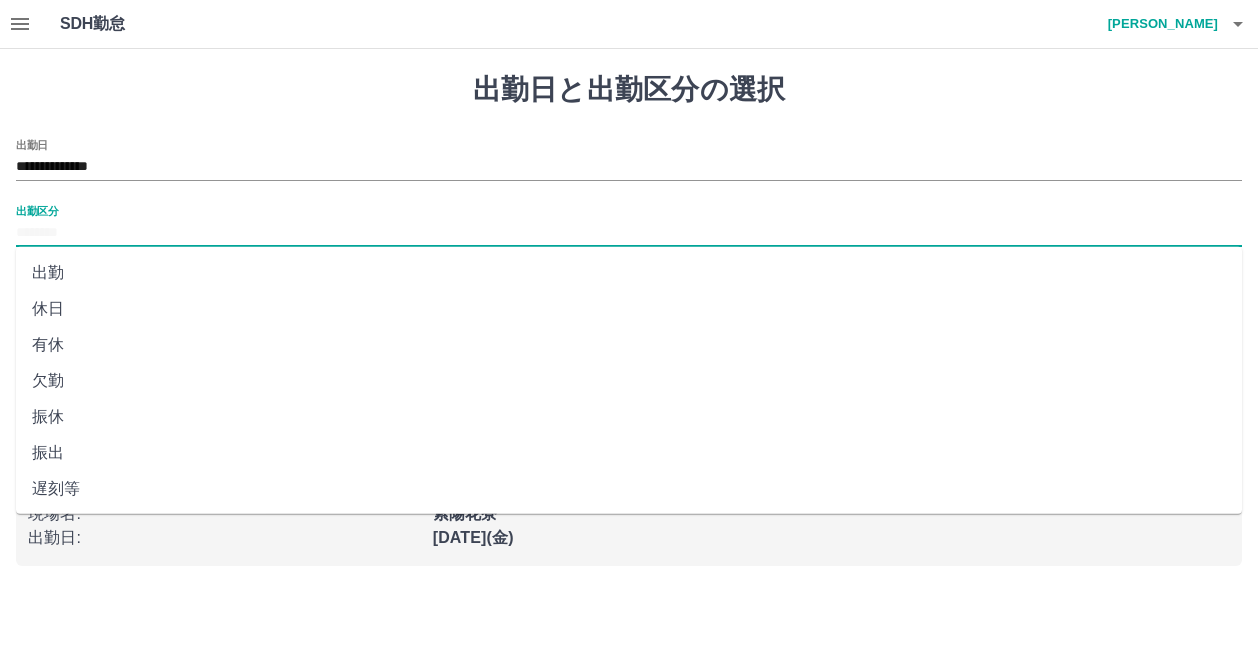 click on "出勤" at bounding box center [629, 273] 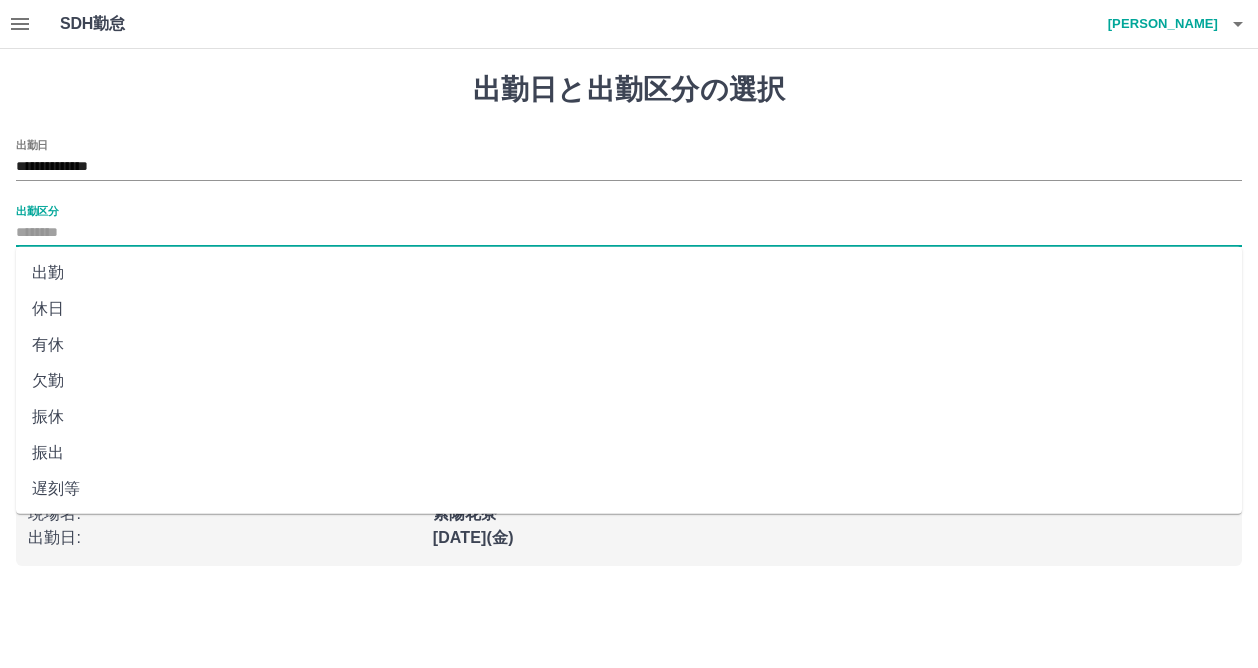 type on "**" 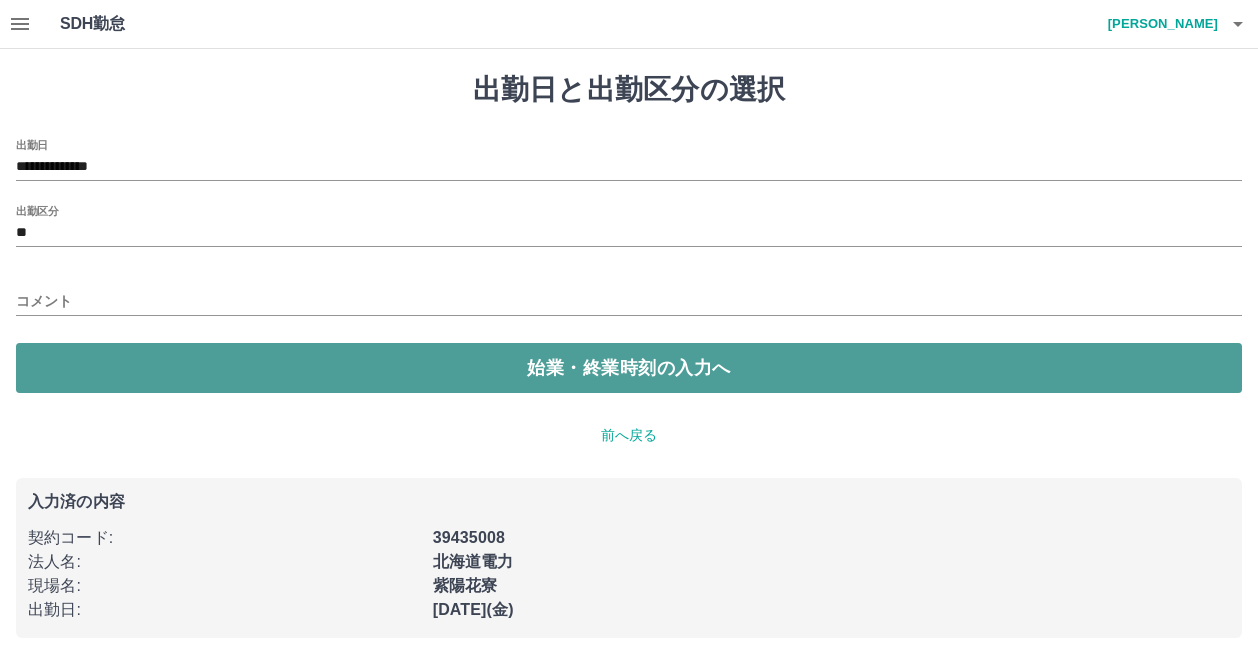 click on "始業・終業時刻の入力へ" at bounding box center [629, 368] 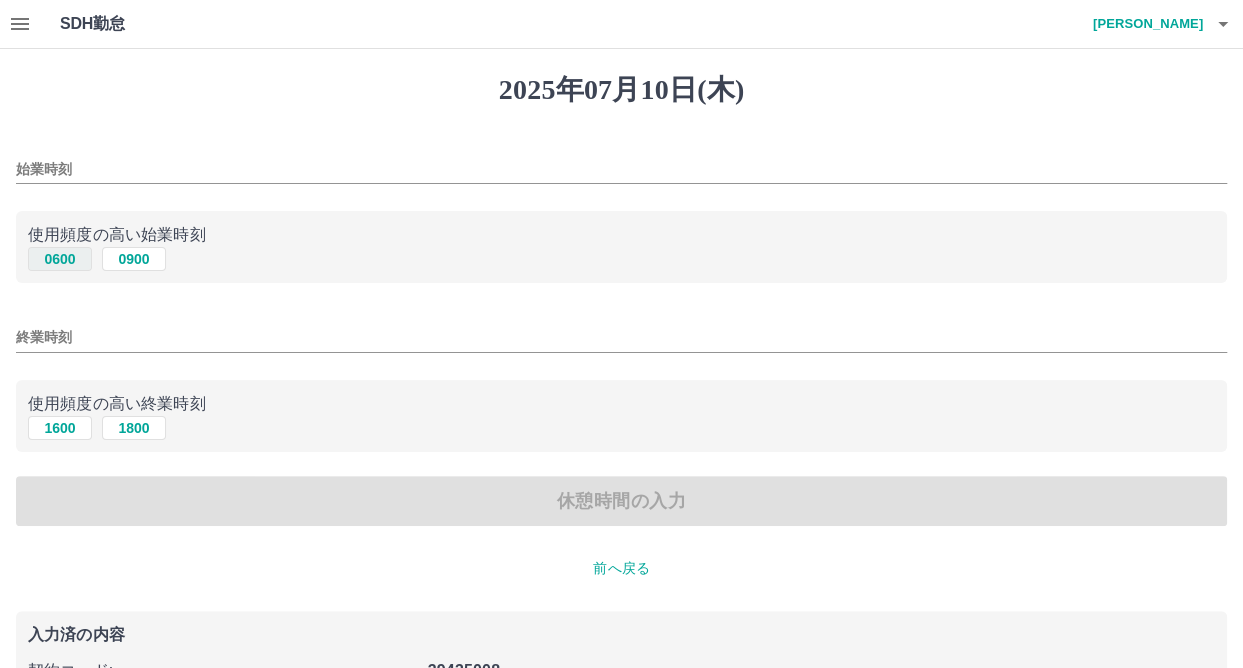 click on "0600" at bounding box center [60, 259] 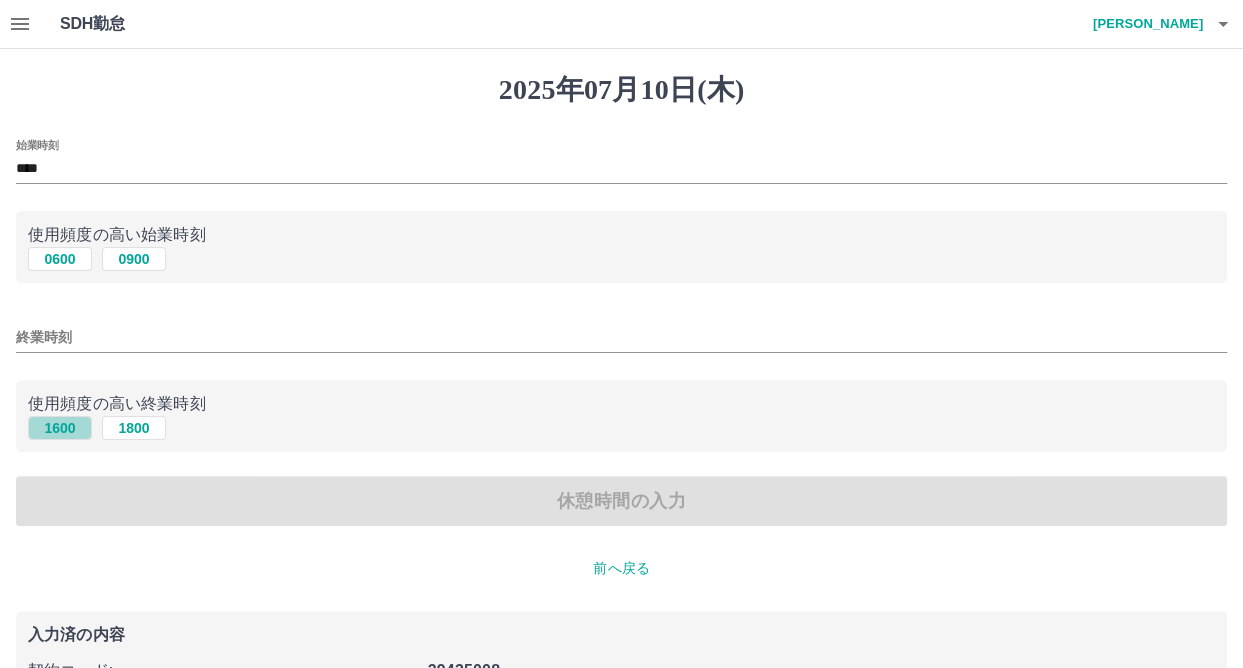 click on "1600" at bounding box center [60, 428] 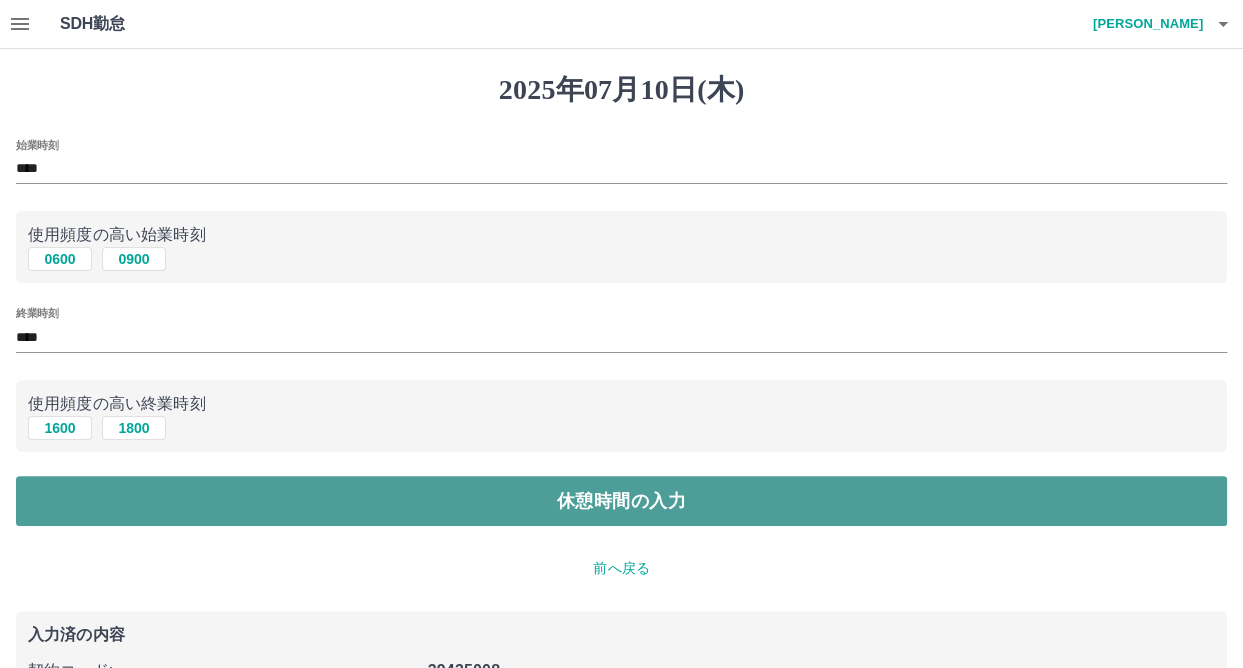 click on "休憩時間の入力" at bounding box center (621, 501) 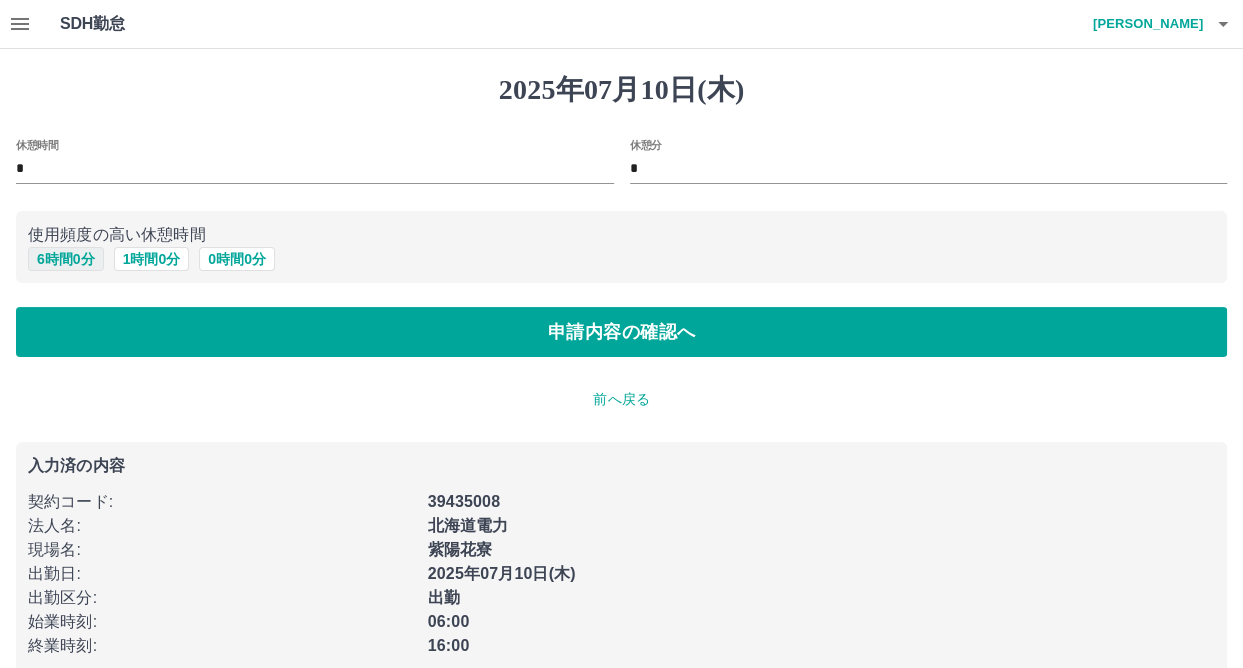 click on "6 時間 0 分" at bounding box center (66, 259) 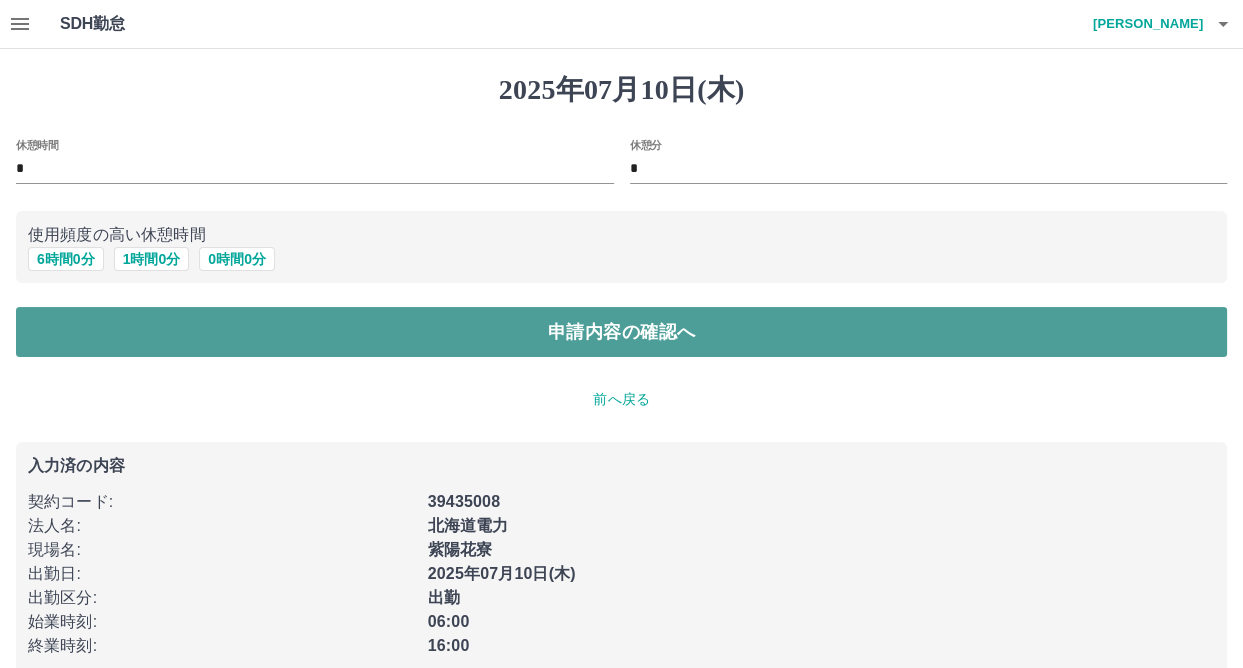click on "申請内容の確認へ" at bounding box center [621, 332] 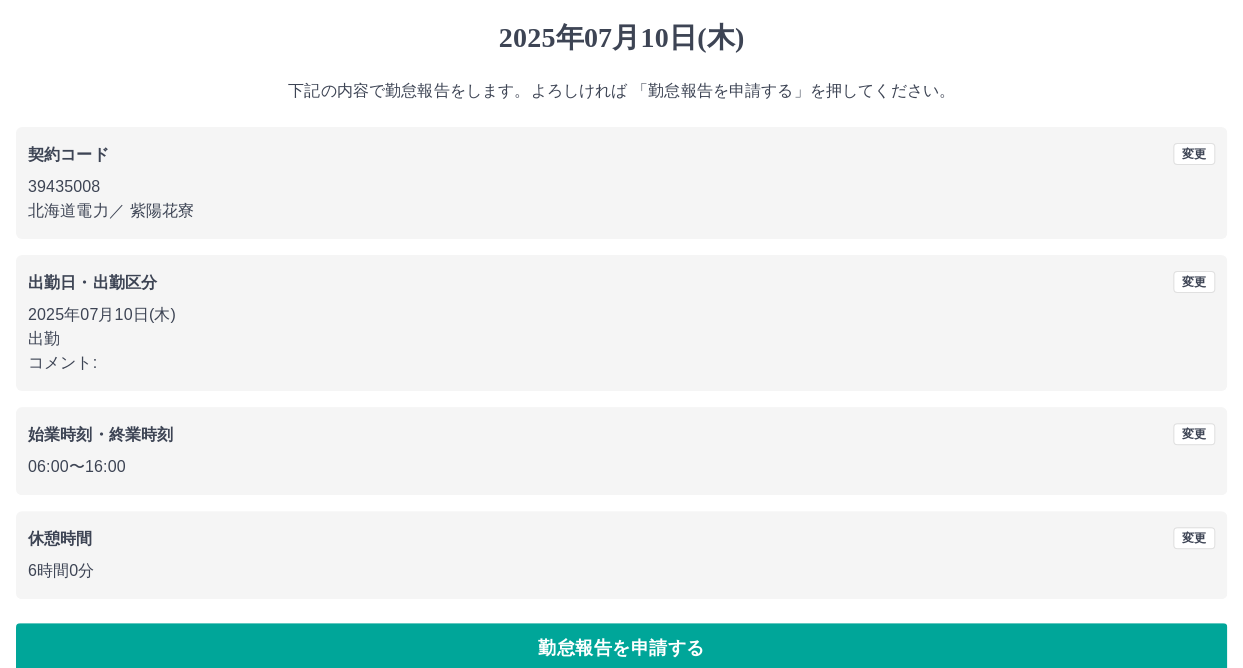 scroll, scrollTop: 80, scrollLeft: 0, axis: vertical 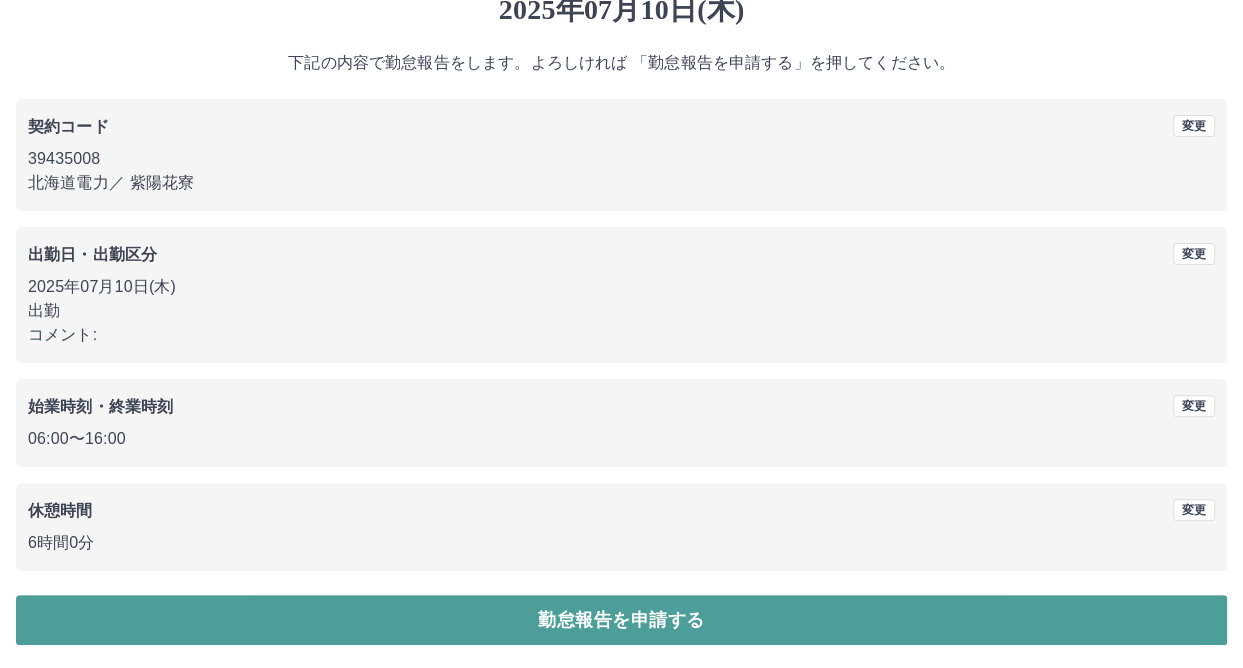 click on "勤怠報告を申請する" at bounding box center [621, 620] 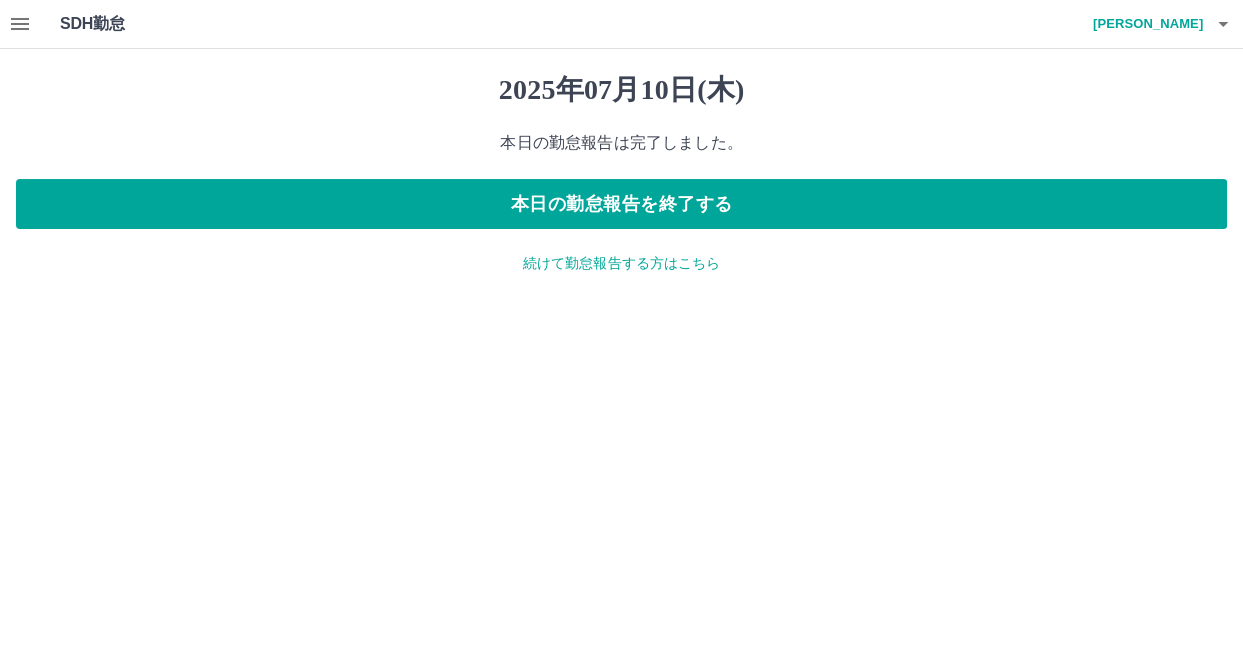 scroll, scrollTop: 0, scrollLeft: 0, axis: both 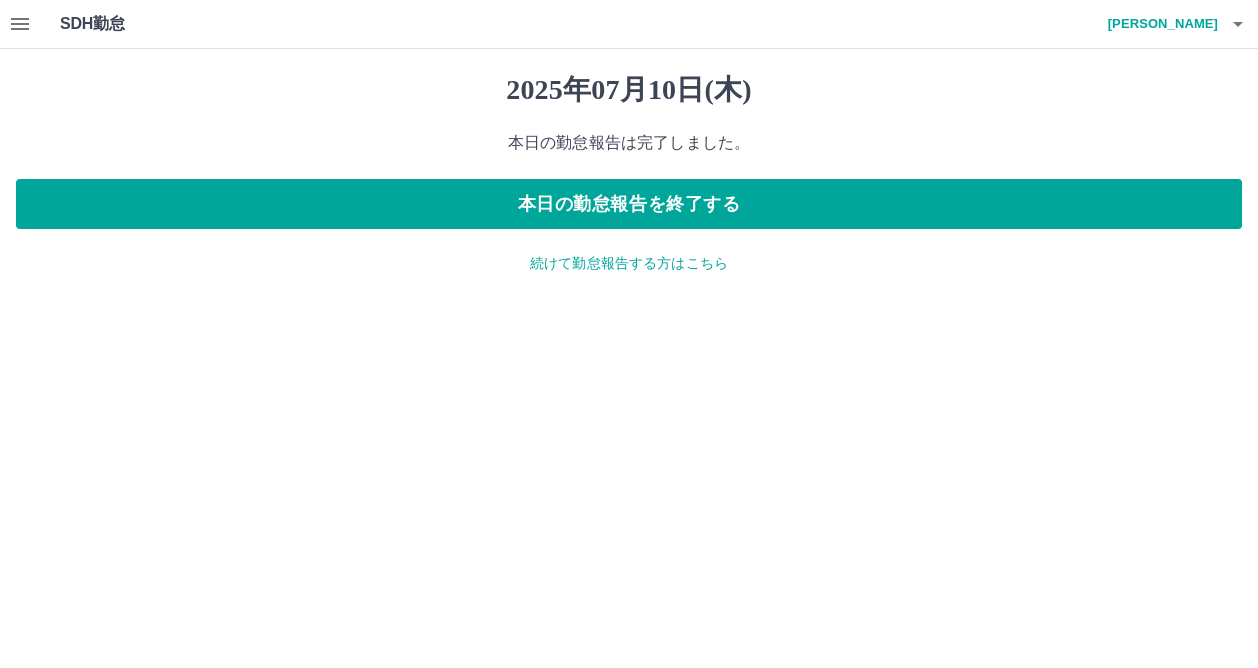 click on "続けて勤怠報告する方はこちら" at bounding box center (629, 263) 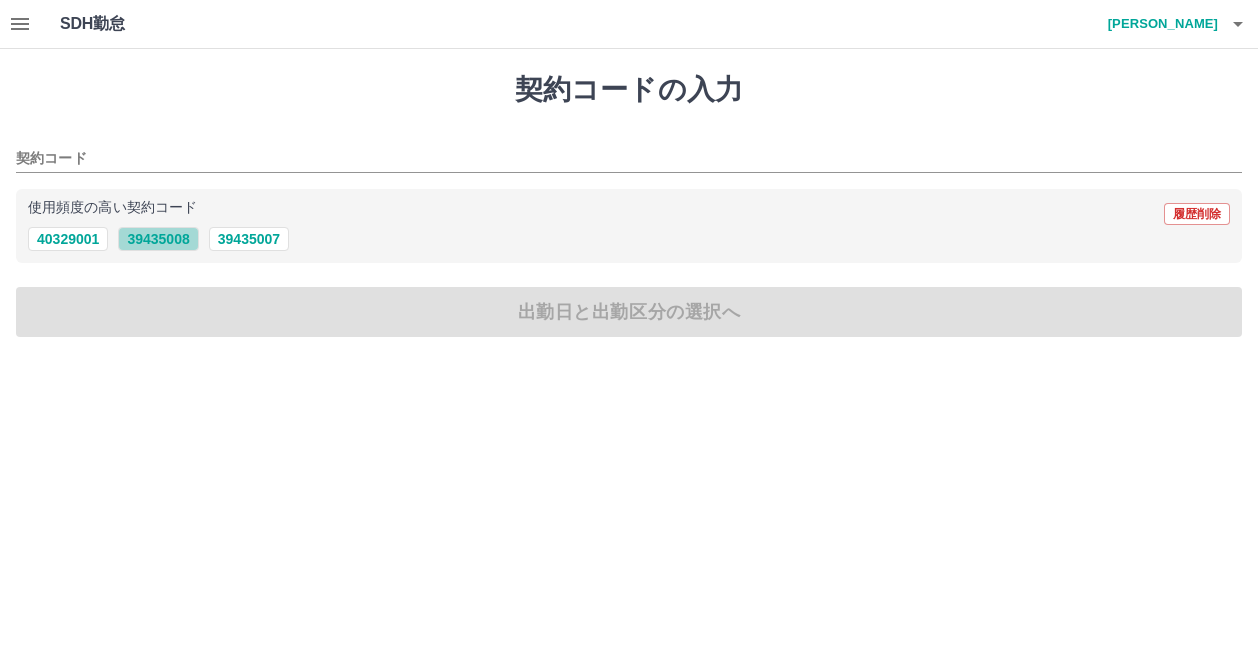 click on "39435008" at bounding box center [158, 239] 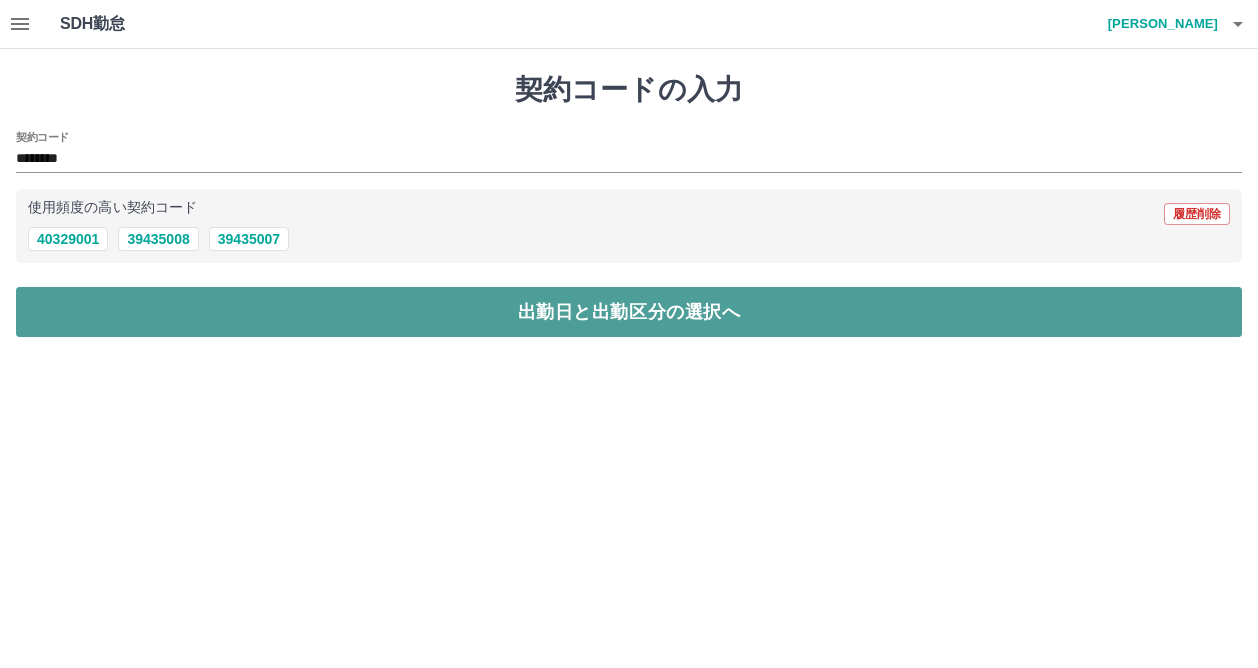 click on "出勤日と出勤区分の選択へ" at bounding box center (629, 312) 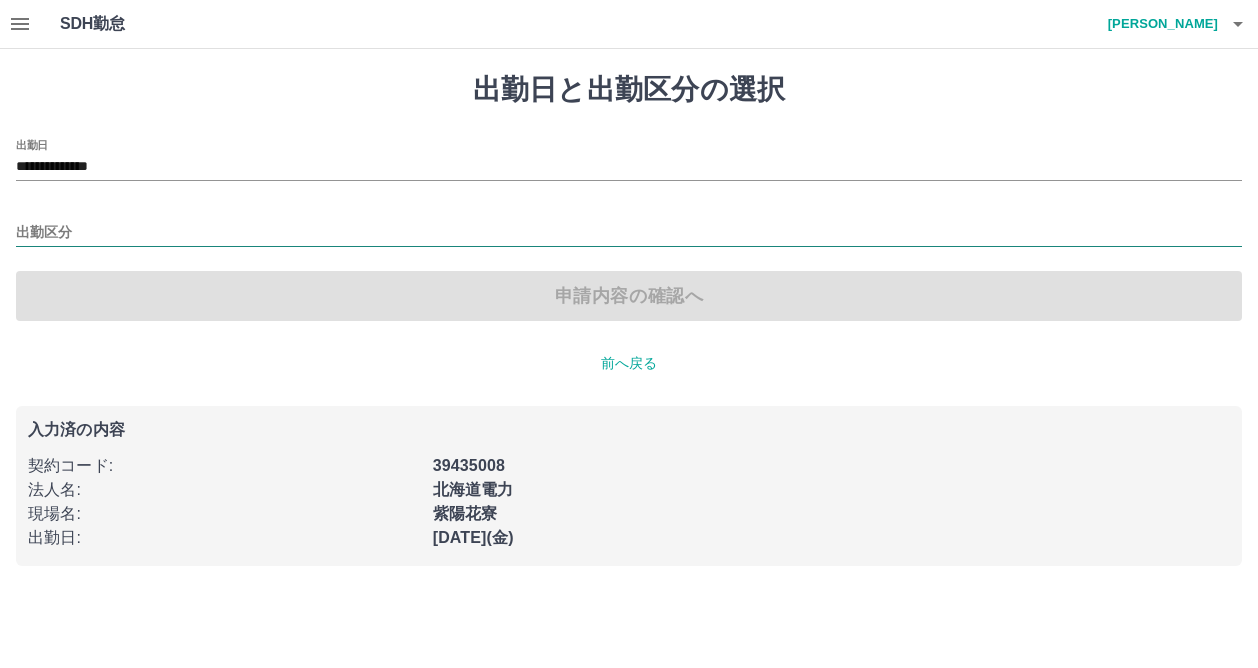 click on "出勤区分" at bounding box center [629, 233] 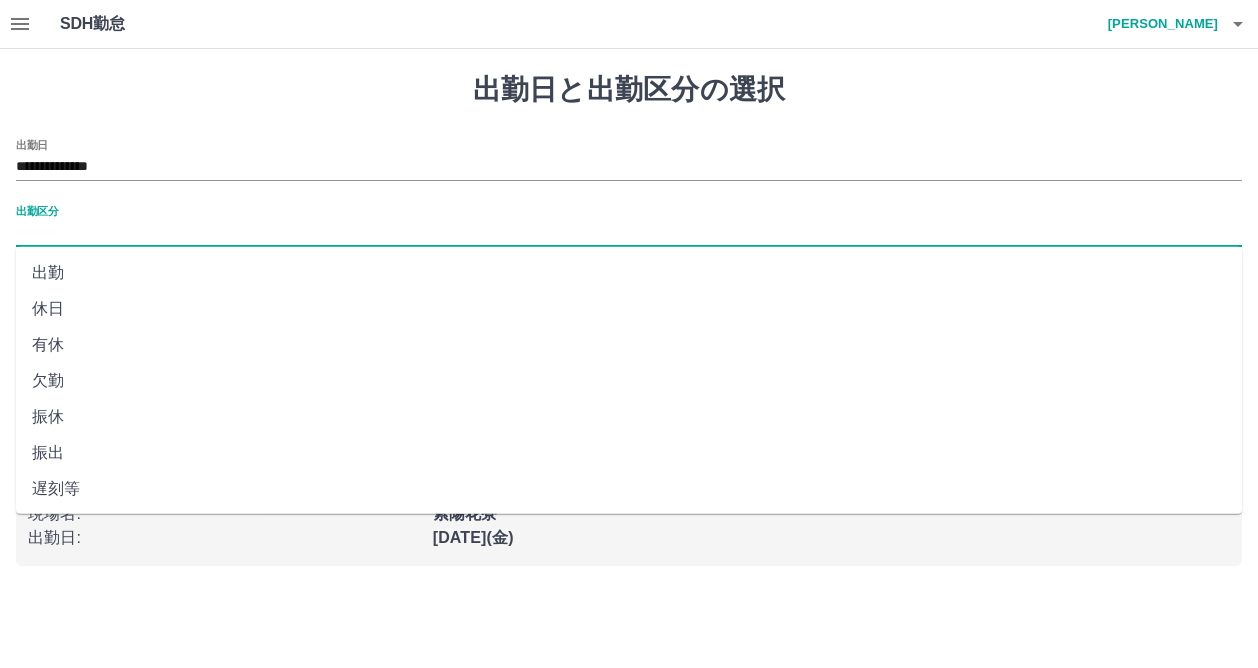 click on "出勤" at bounding box center (629, 273) 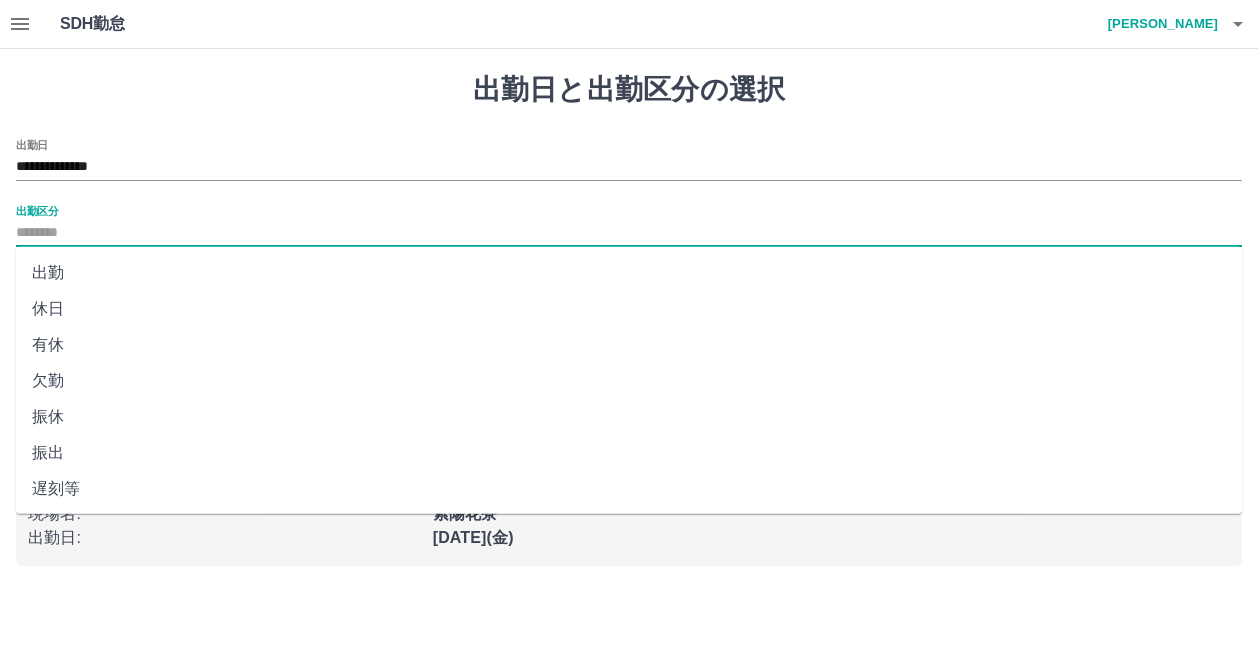 type on "**" 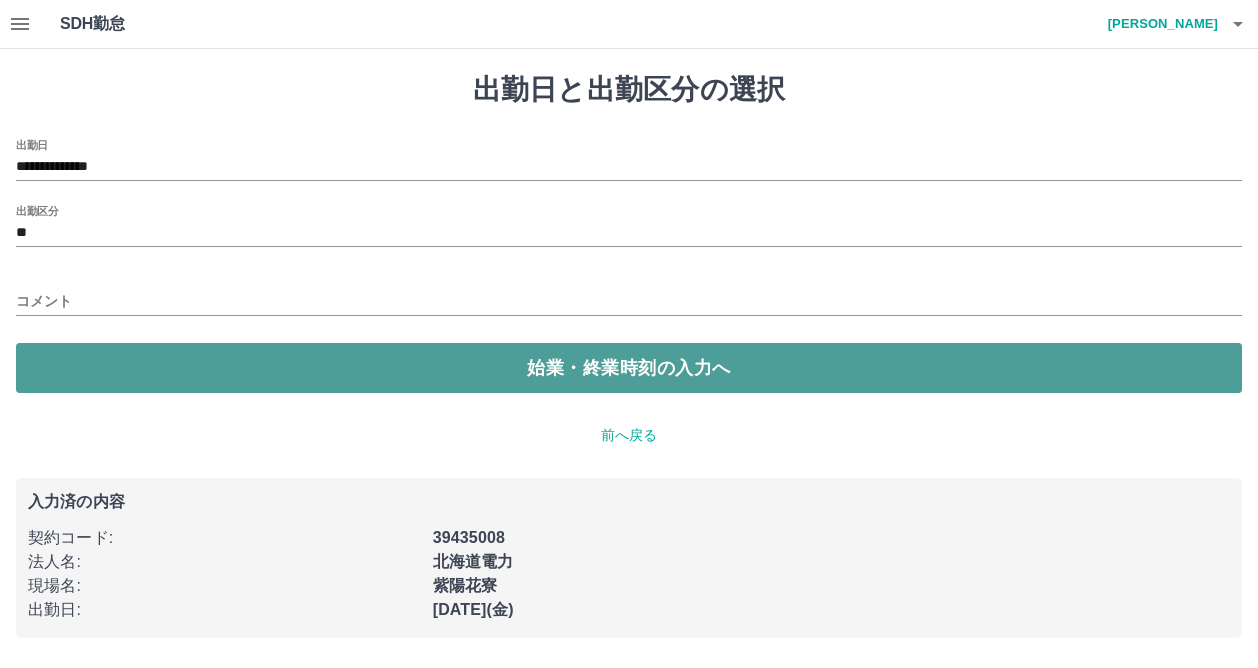 click on "始業・終業時刻の入力へ" at bounding box center (629, 368) 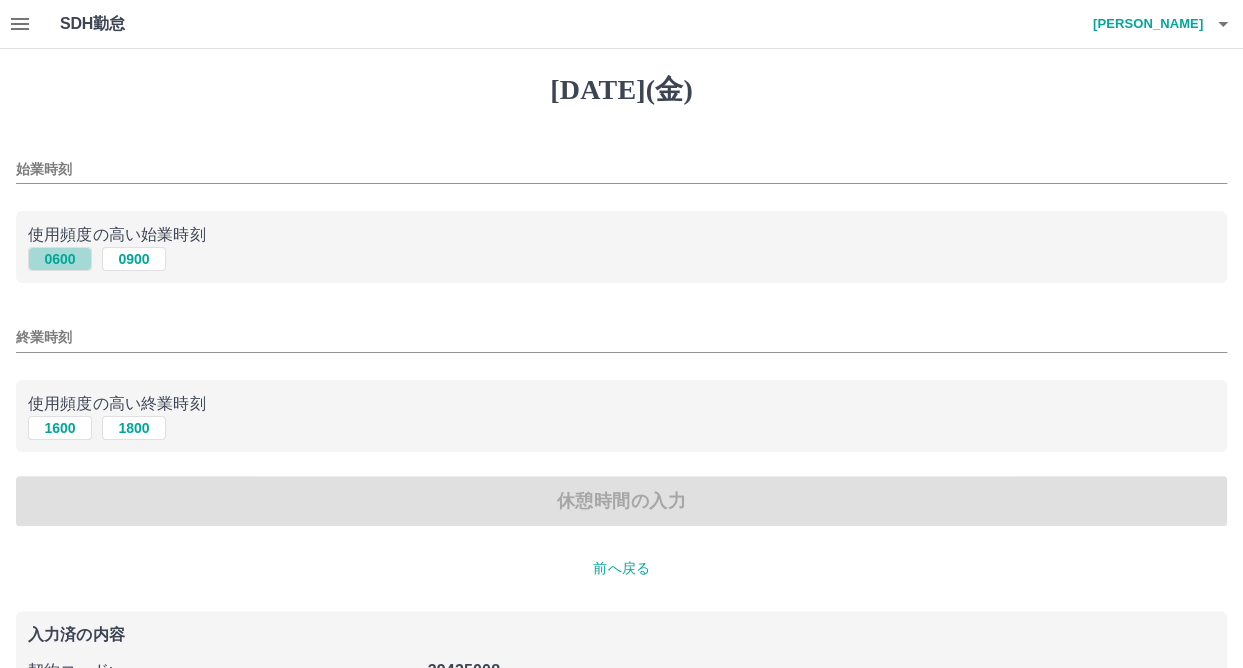 click on "0600" at bounding box center [60, 259] 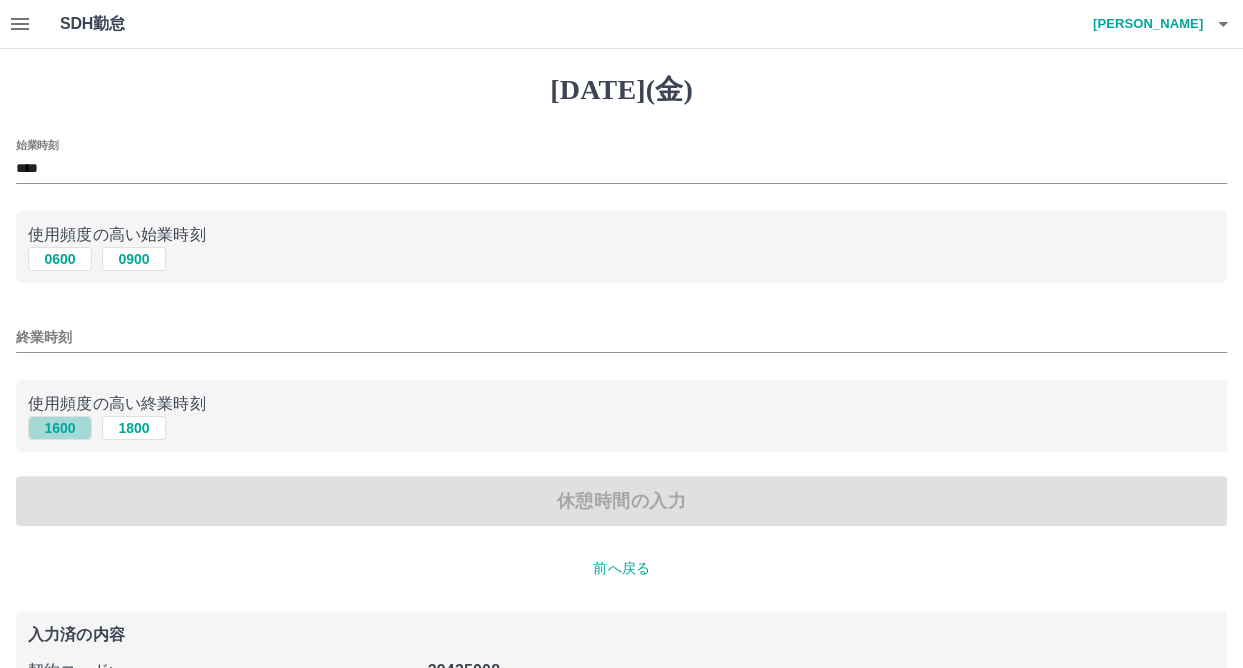 click on "1600" at bounding box center [60, 428] 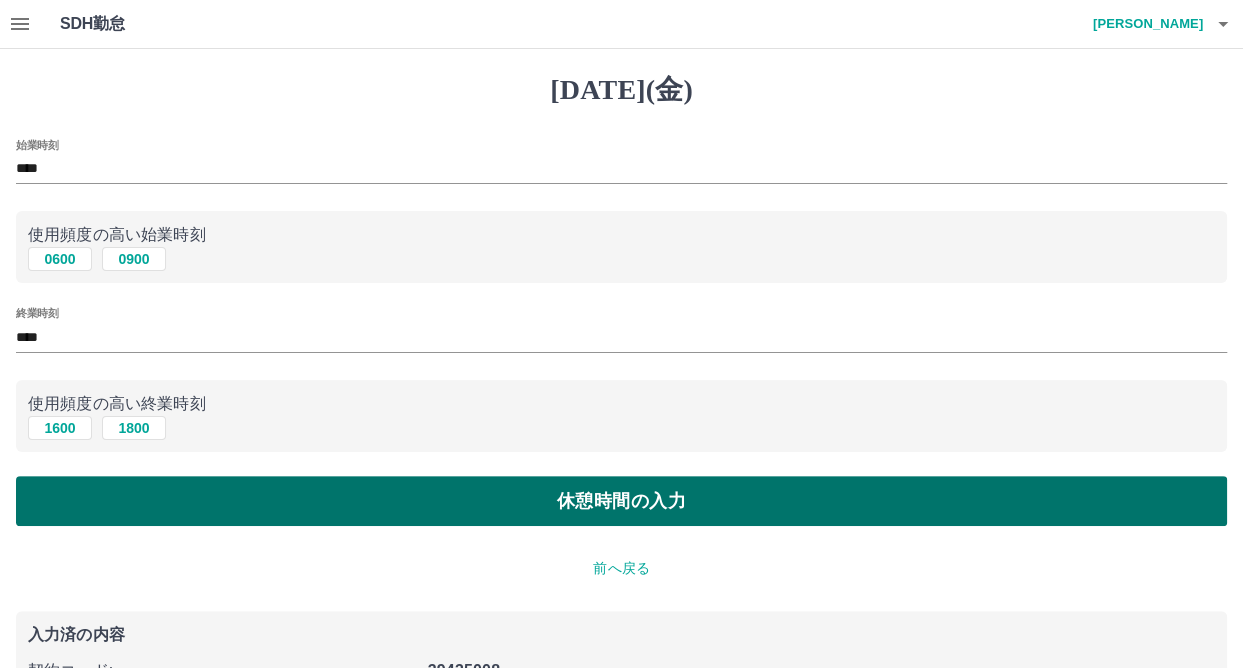 click on "休憩時間の入力" at bounding box center [621, 501] 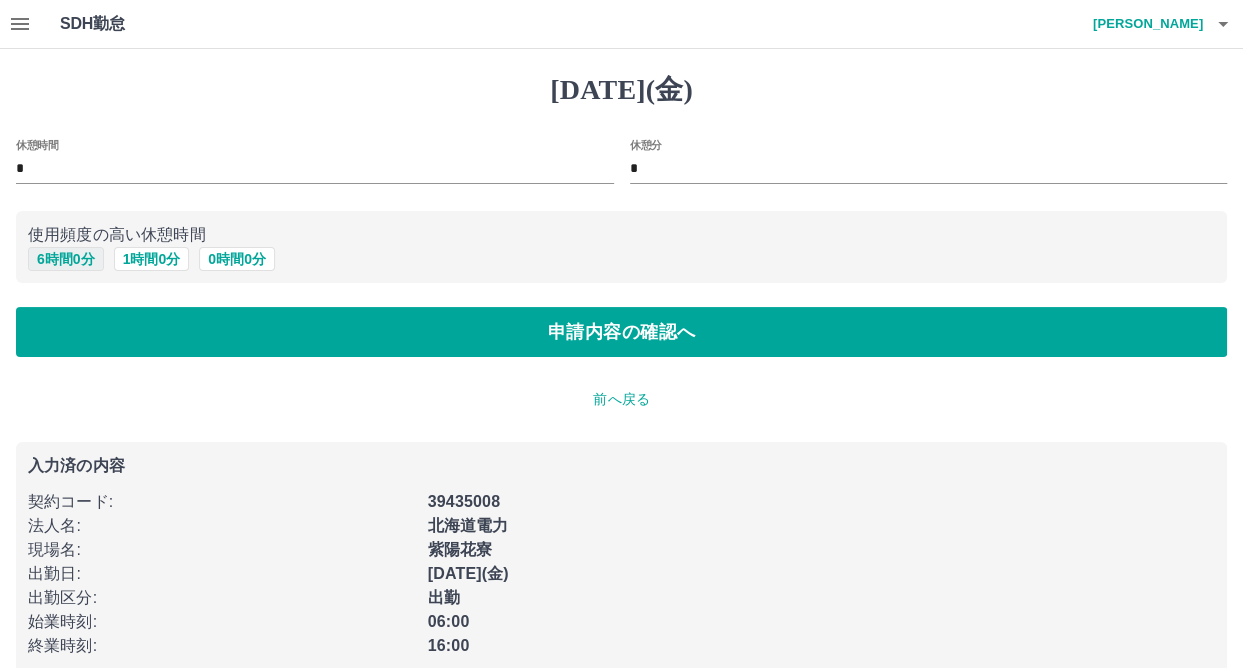 click on "6 時間 0 分" at bounding box center [66, 259] 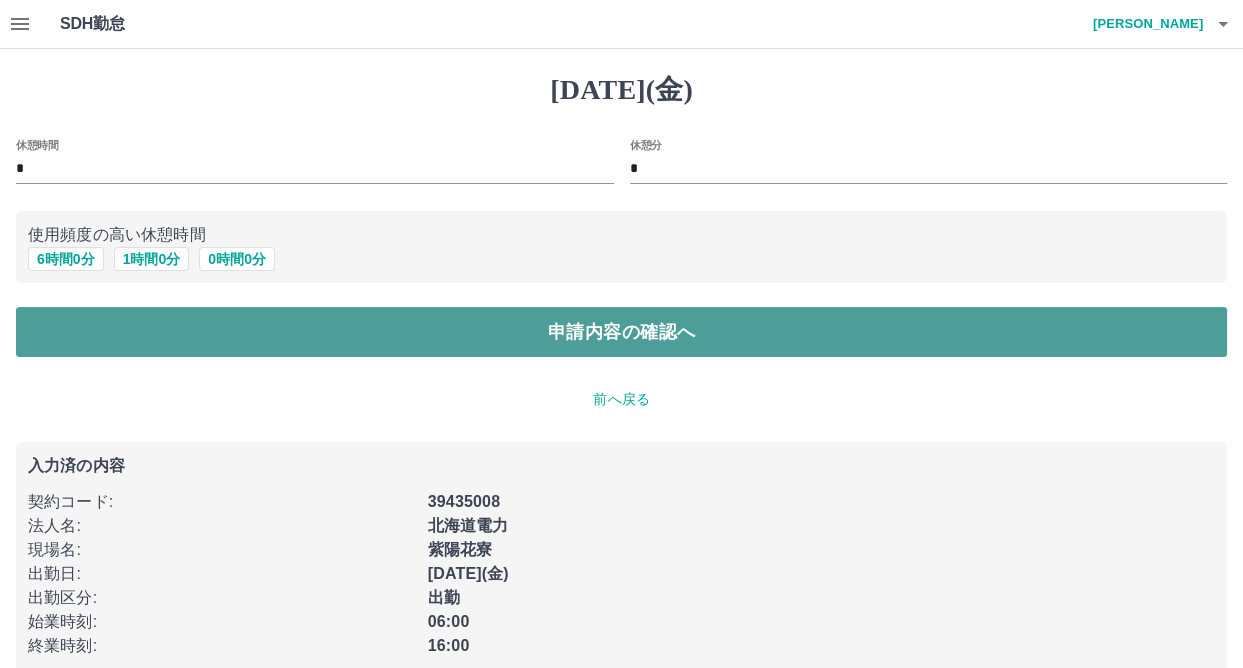 click on "申請内容の確認へ" at bounding box center (621, 332) 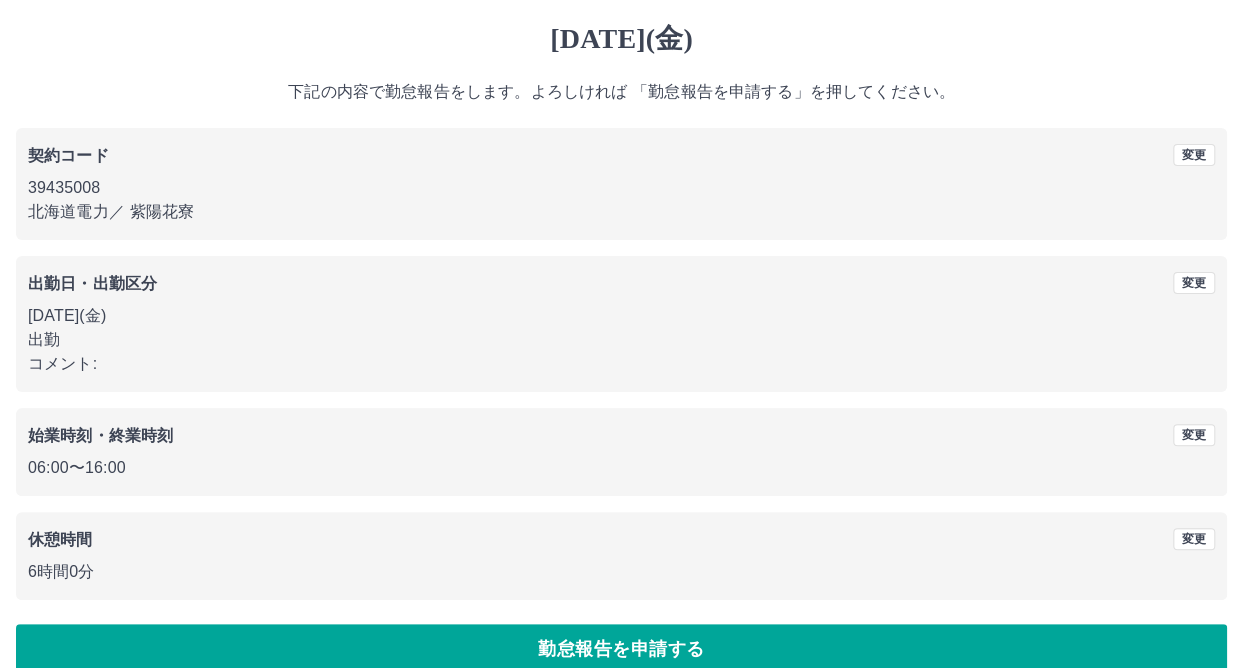 scroll, scrollTop: 80, scrollLeft: 0, axis: vertical 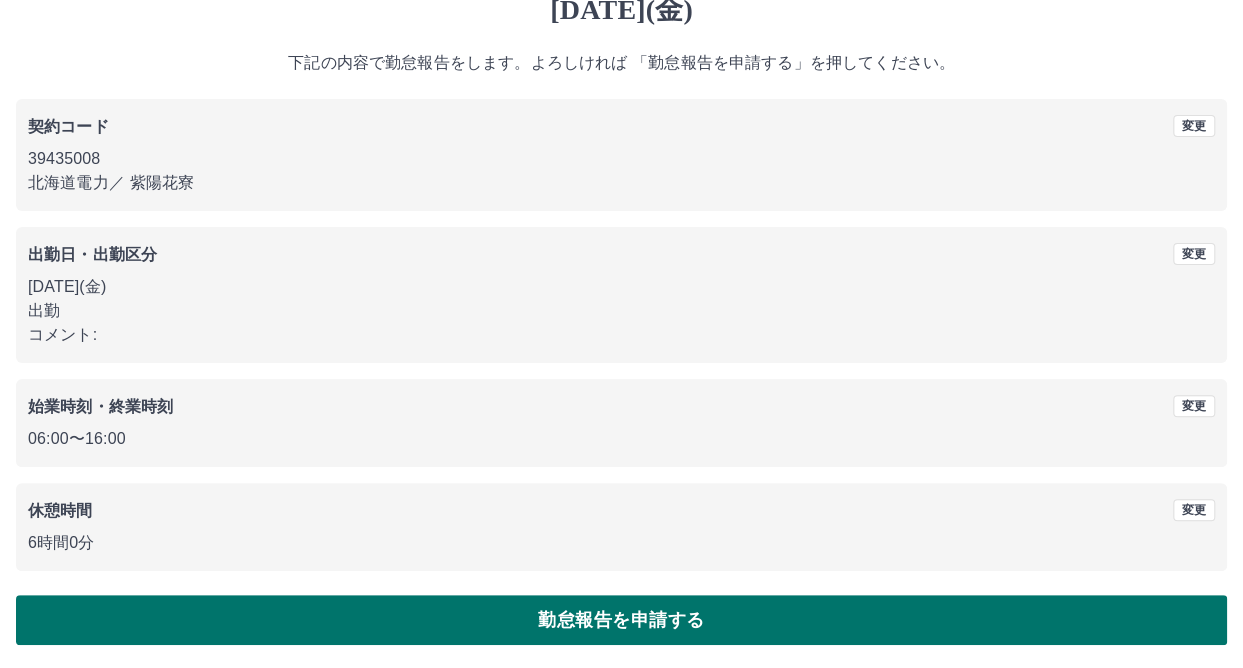 click on "勤怠報告を申請する" at bounding box center (621, 620) 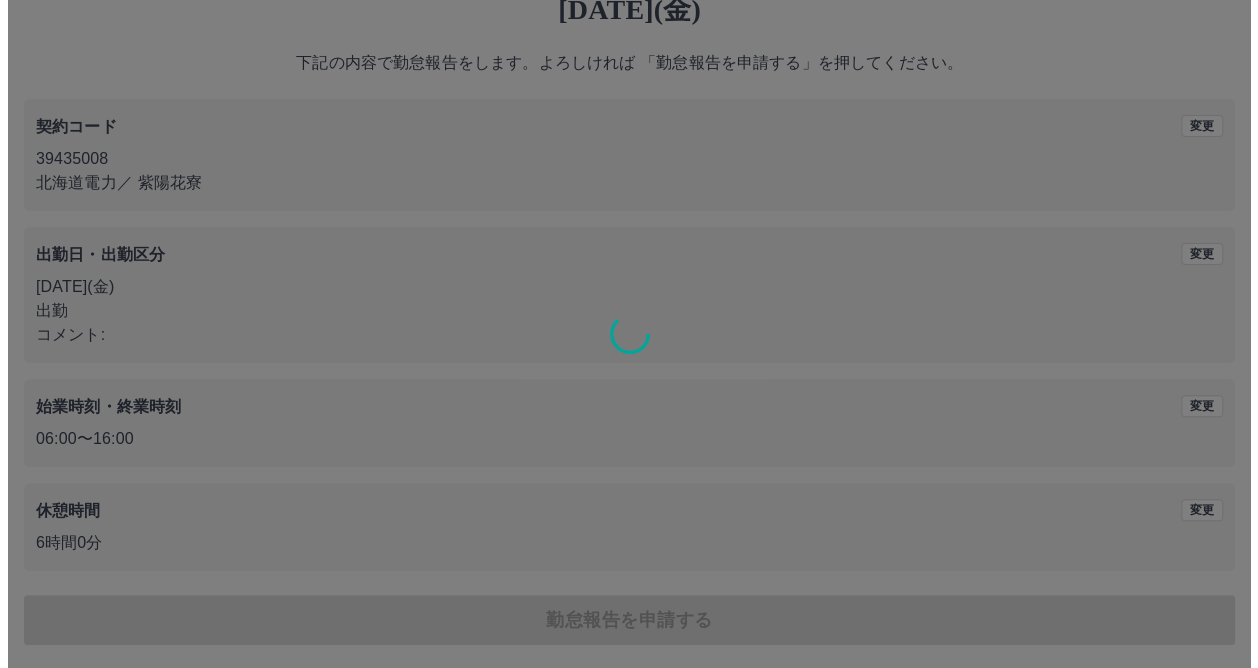 scroll, scrollTop: 0, scrollLeft: 0, axis: both 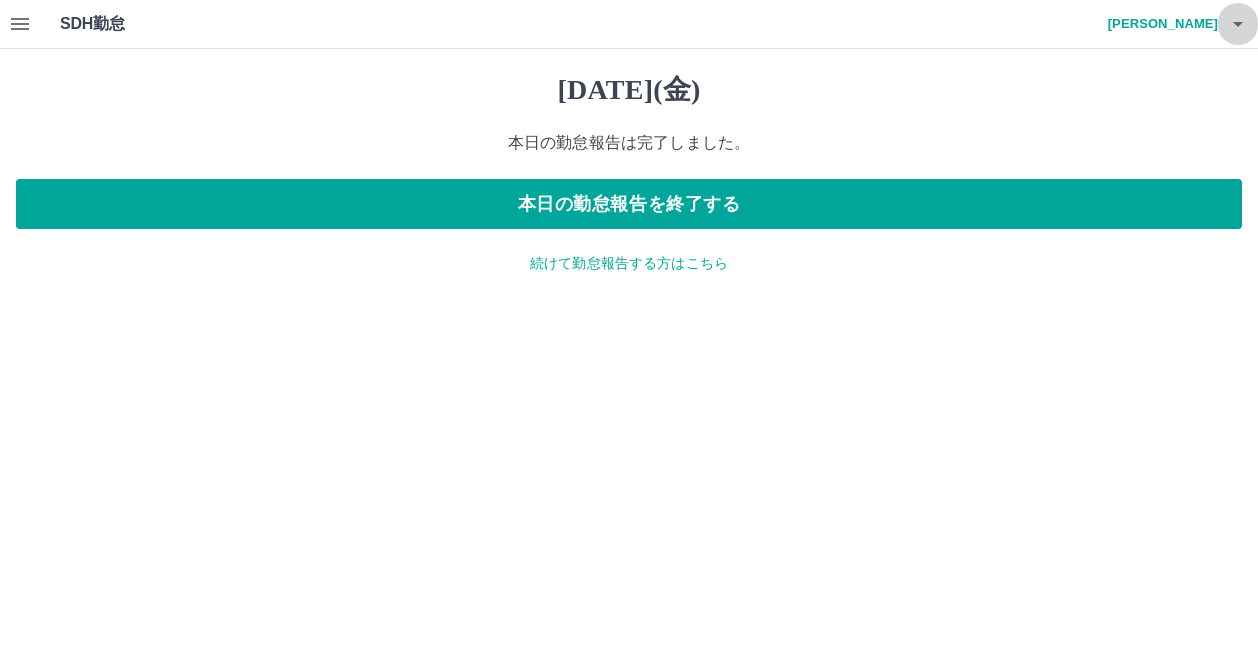 click 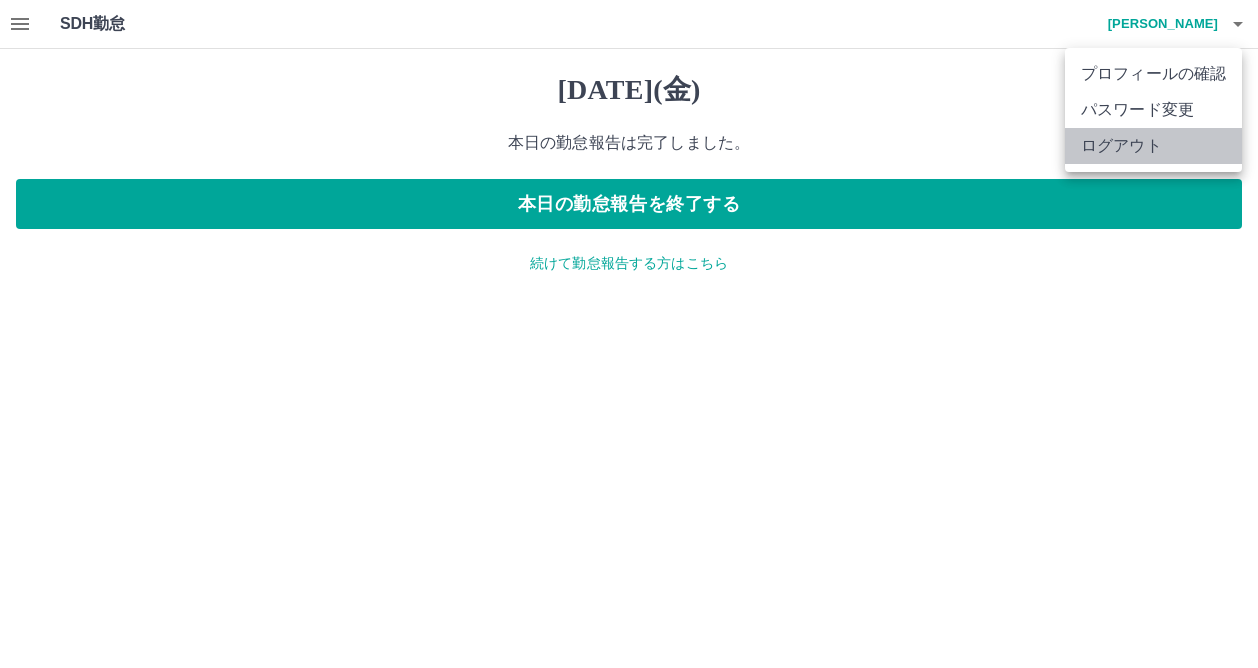 click on "ログアウト" at bounding box center [1153, 146] 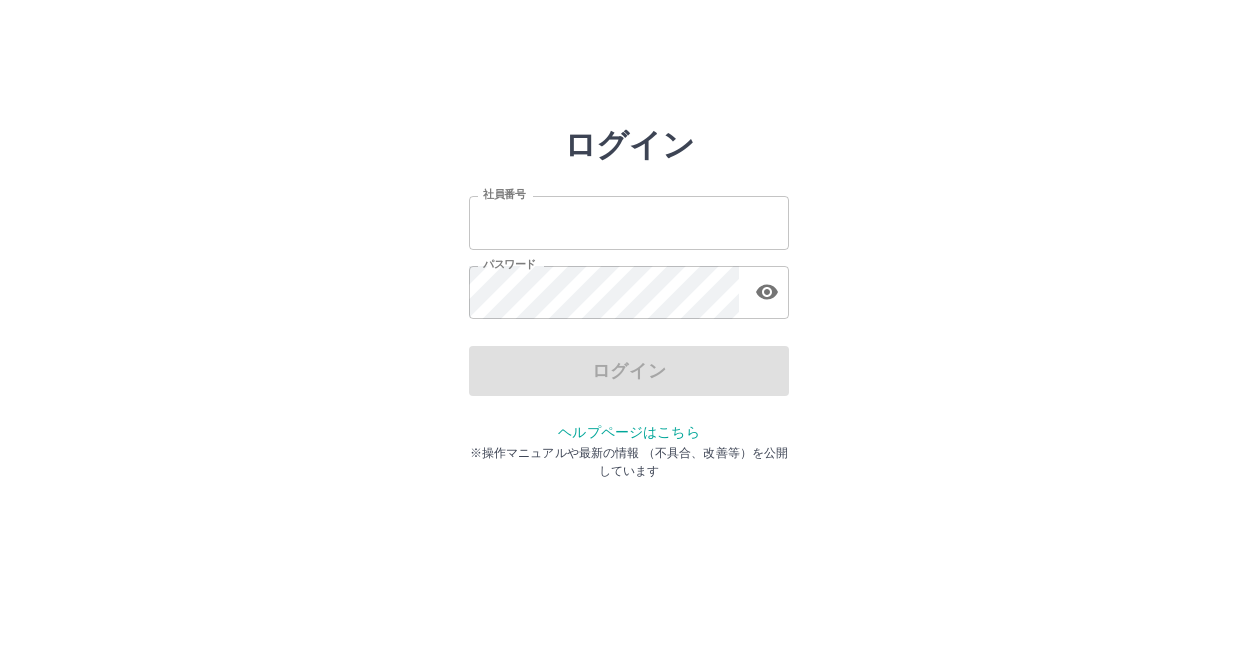 scroll, scrollTop: 0, scrollLeft: 0, axis: both 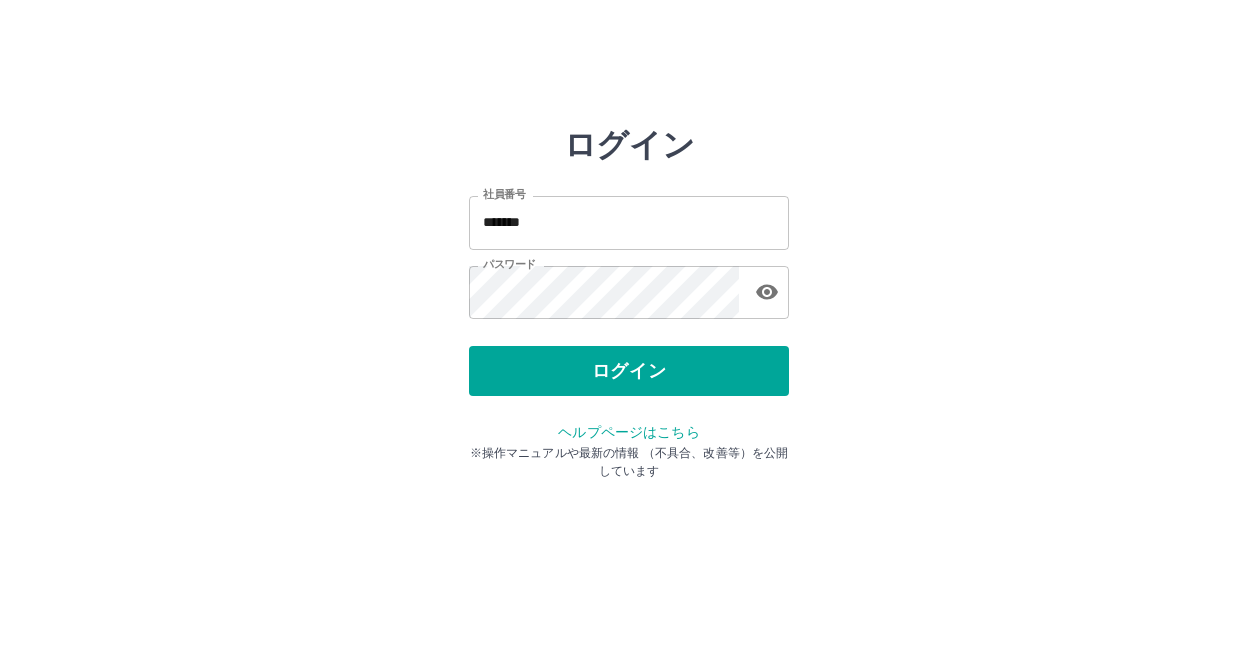 click on "ログイン" at bounding box center (629, 371) 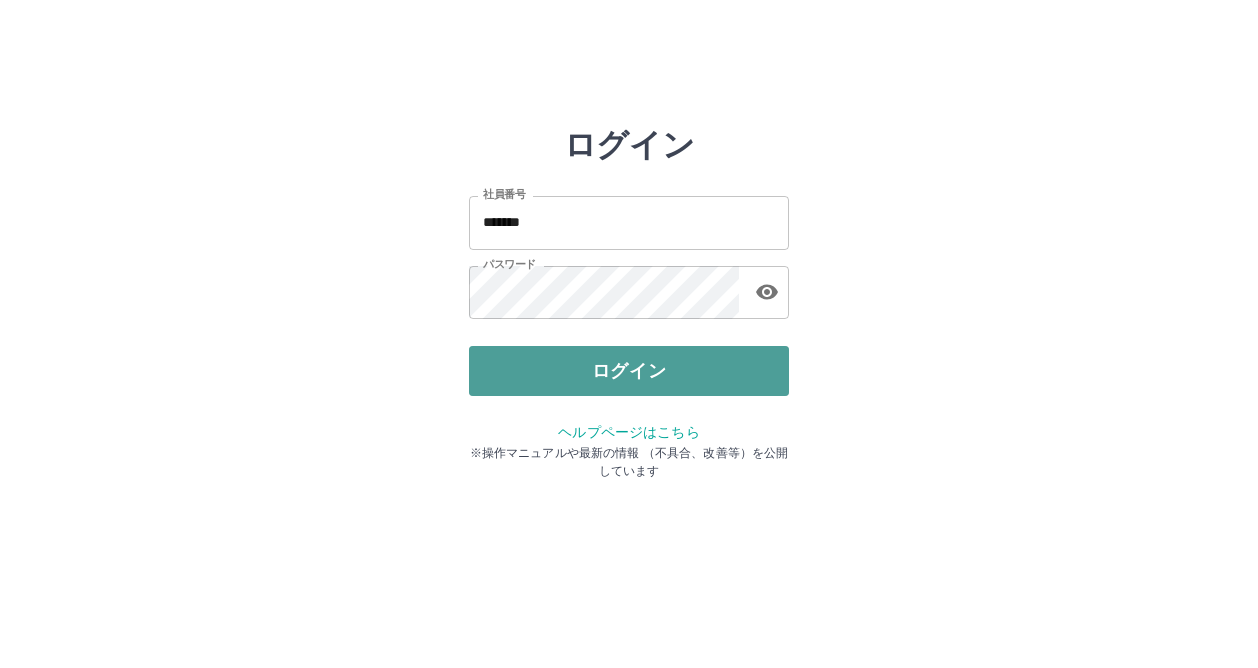 click on "ログイン" at bounding box center [629, 371] 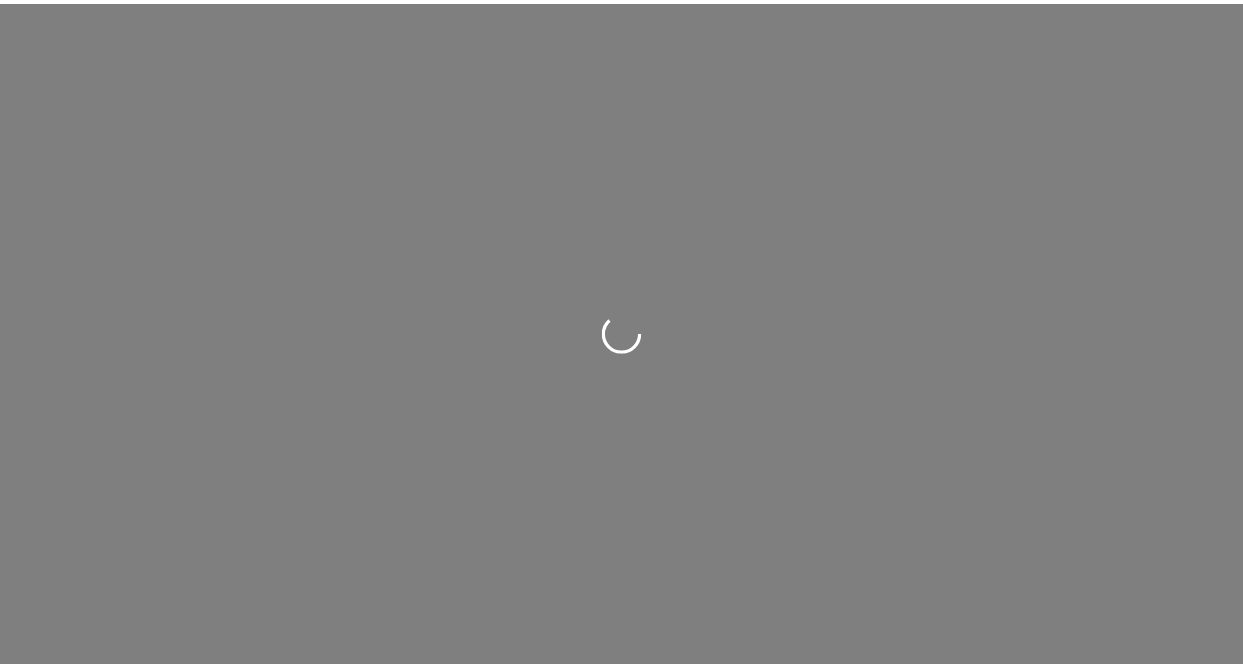 scroll, scrollTop: 0, scrollLeft: 0, axis: both 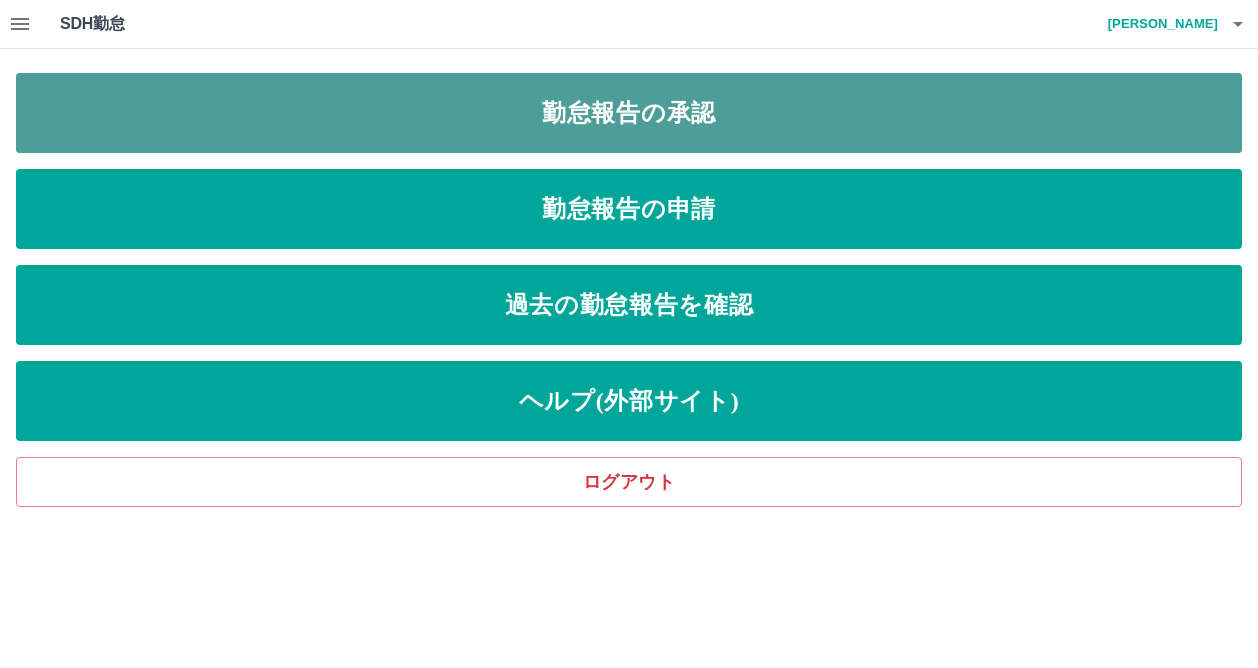 click on "勤怠報告の承認" at bounding box center [629, 113] 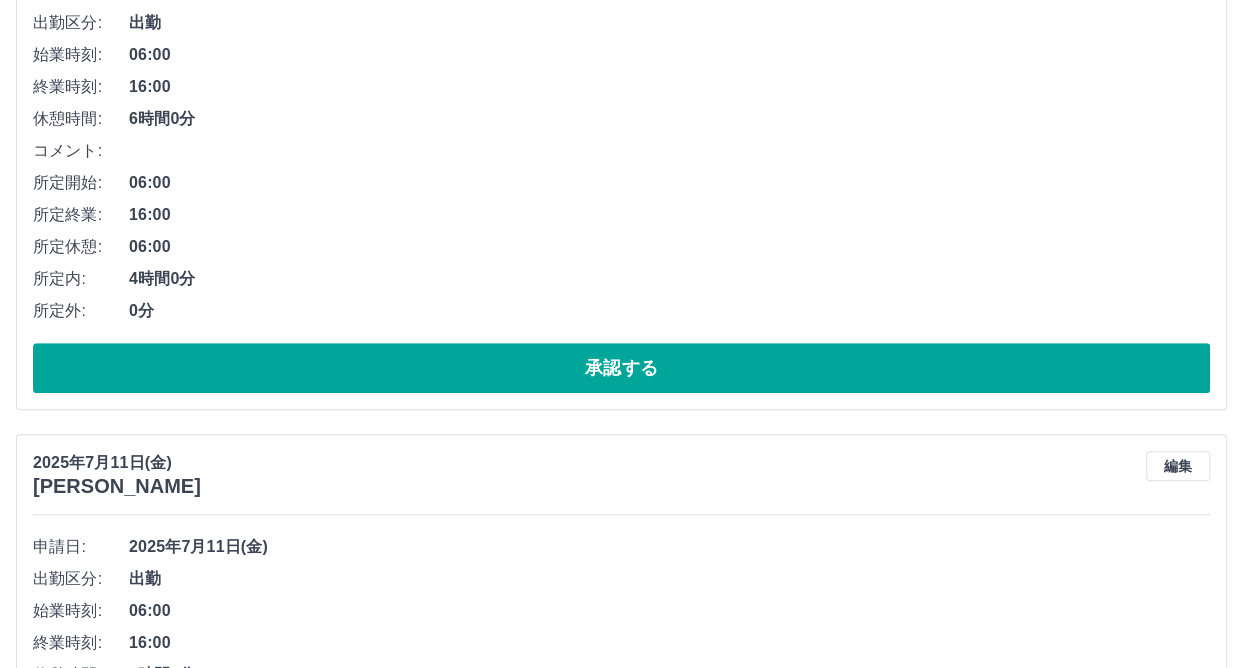 scroll, scrollTop: 400, scrollLeft: 0, axis: vertical 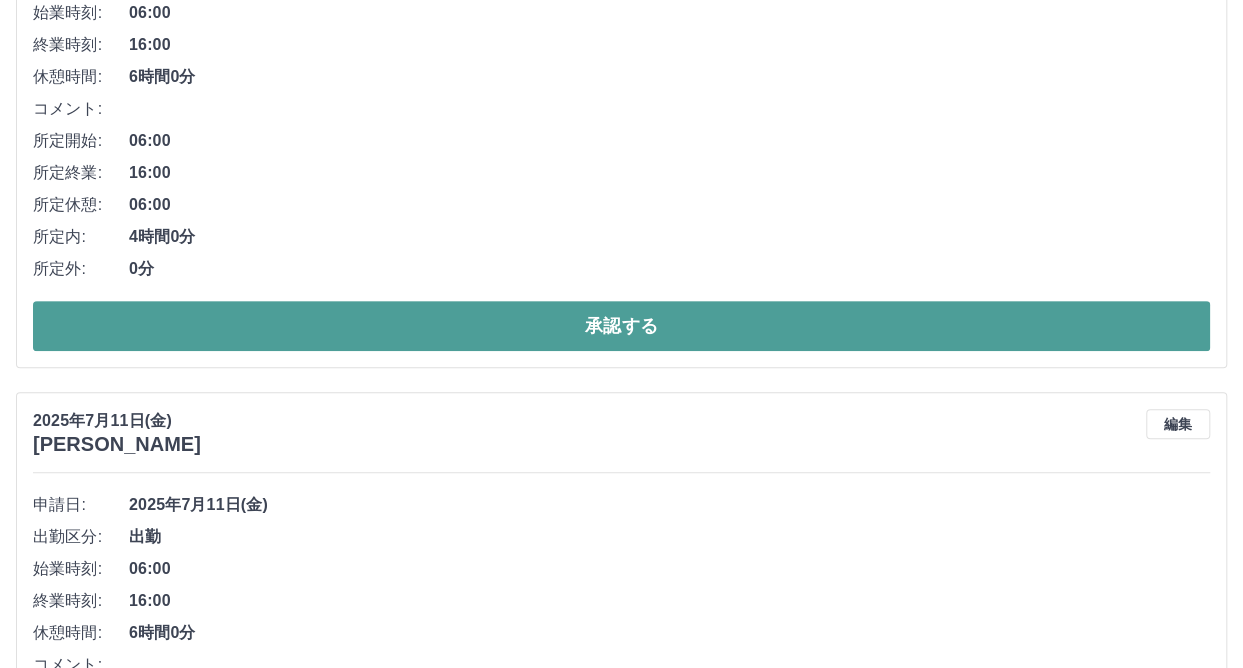click on "承認する" at bounding box center (621, 326) 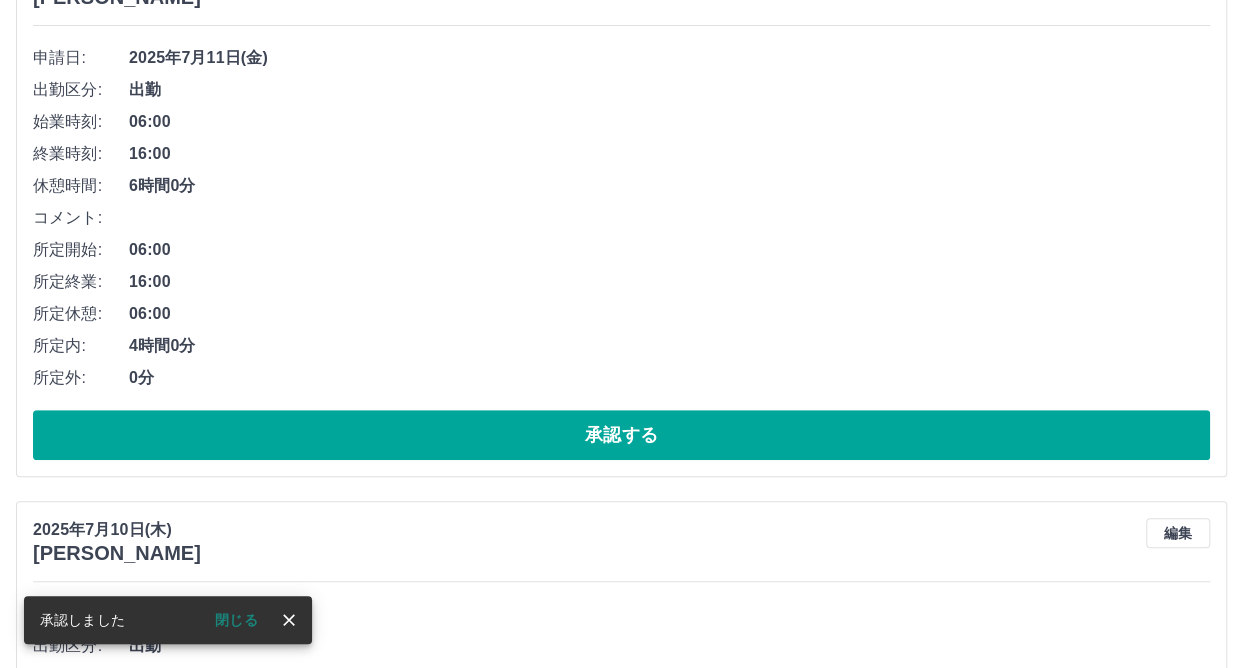 scroll, scrollTop: 300, scrollLeft: 0, axis: vertical 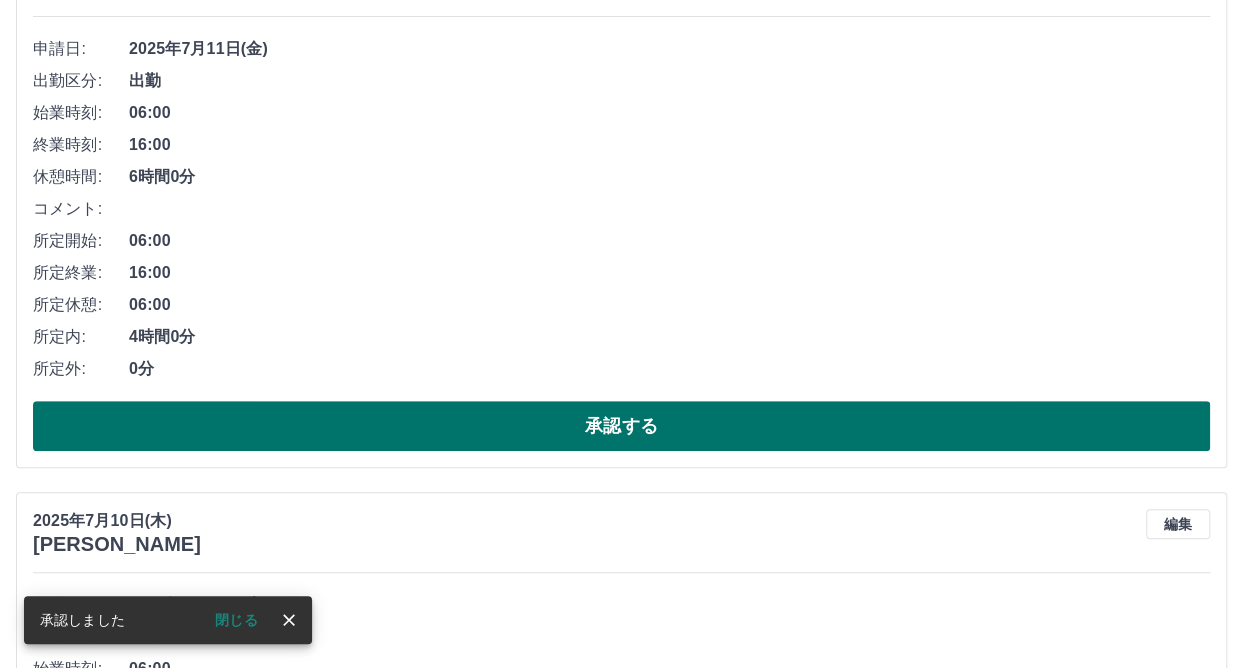 click on "承認する" at bounding box center [621, 426] 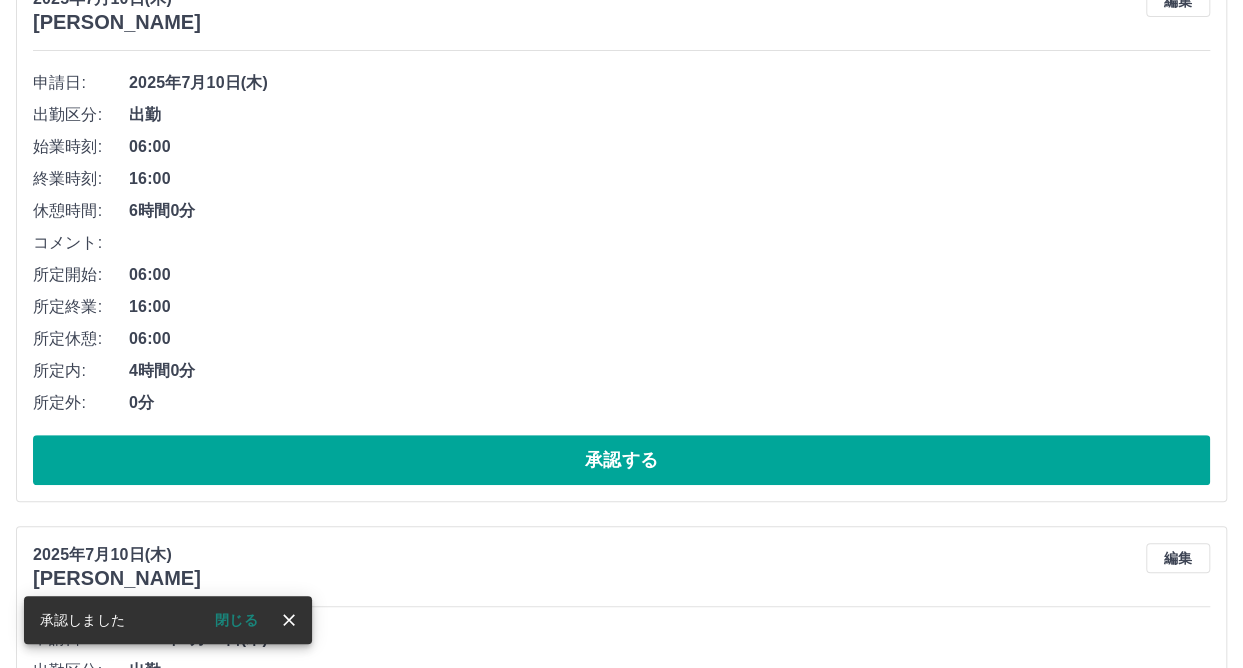scroll, scrollTop: 300, scrollLeft: 0, axis: vertical 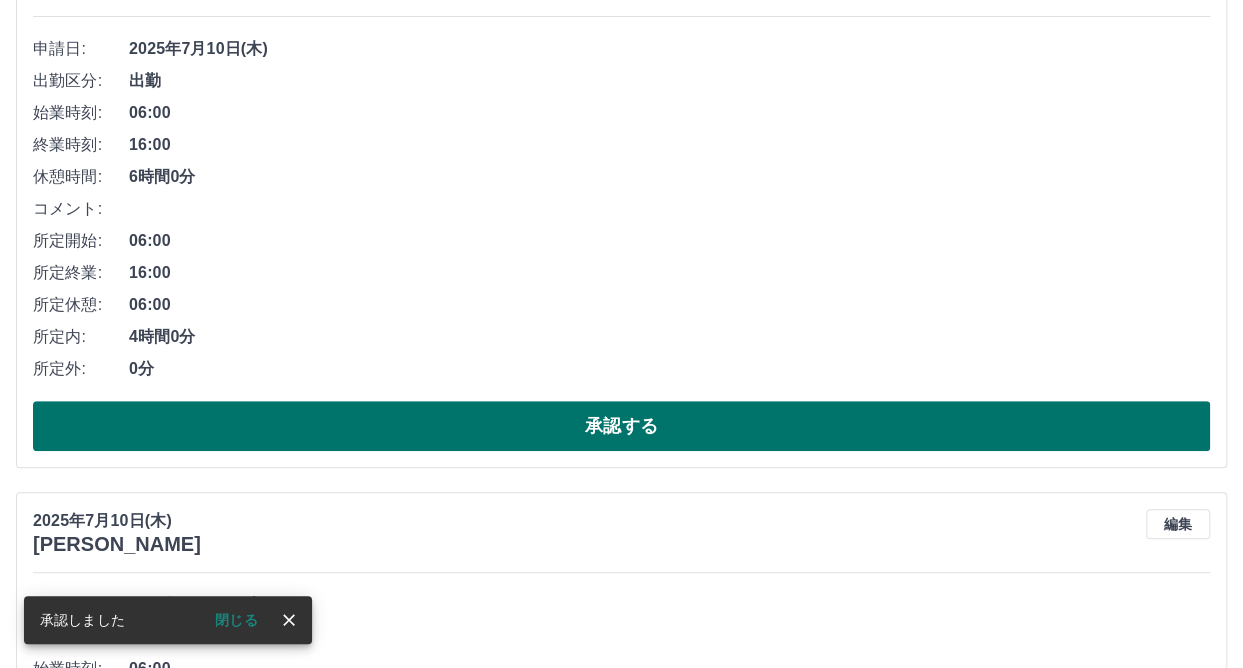 click on "承認する" at bounding box center [621, 426] 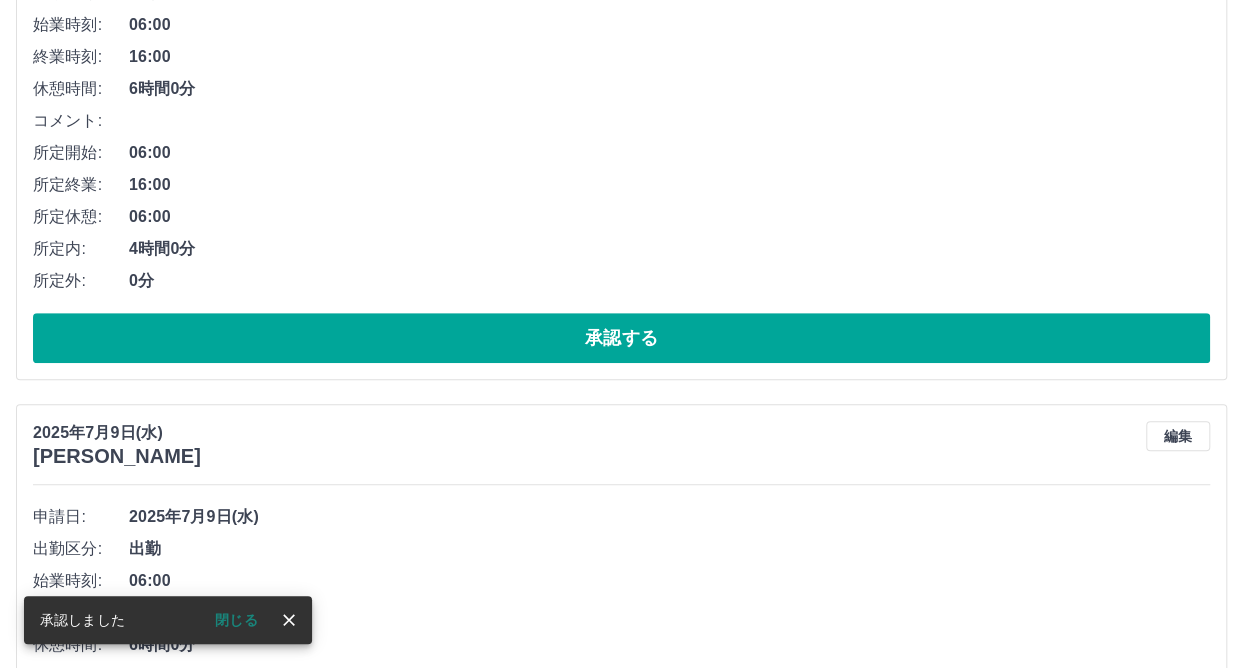 scroll, scrollTop: 400, scrollLeft: 0, axis: vertical 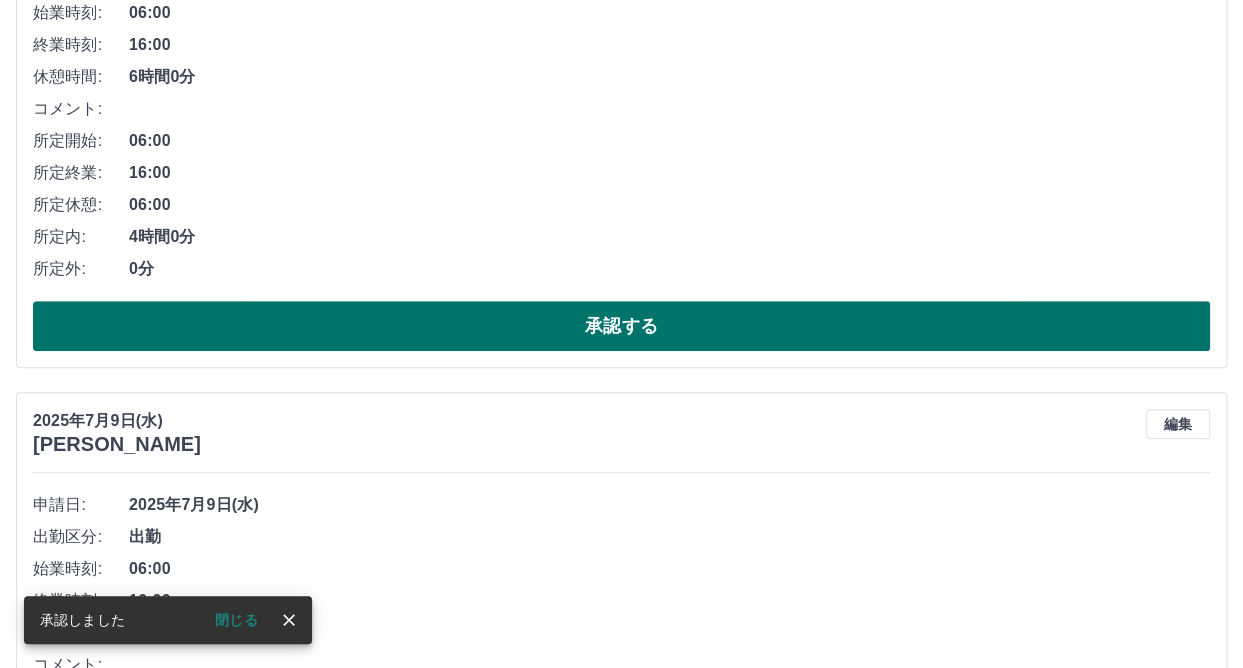 click on "承認する" at bounding box center [621, 326] 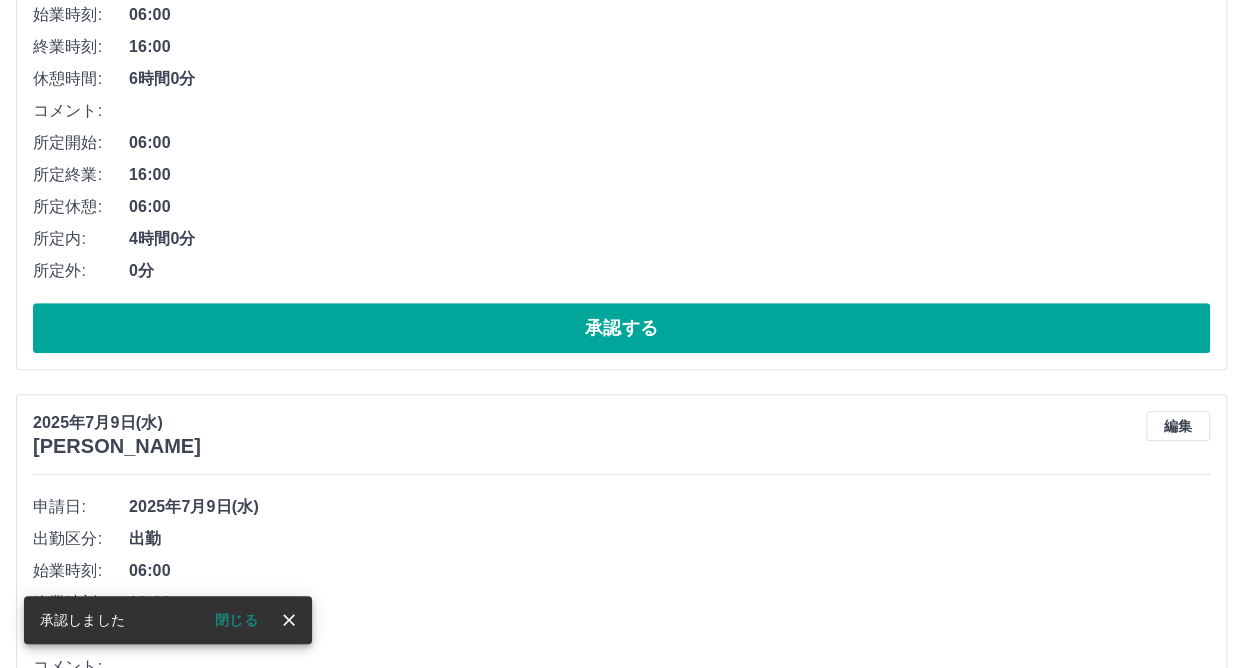 scroll, scrollTop: 400, scrollLeft: 0, axis: vertical 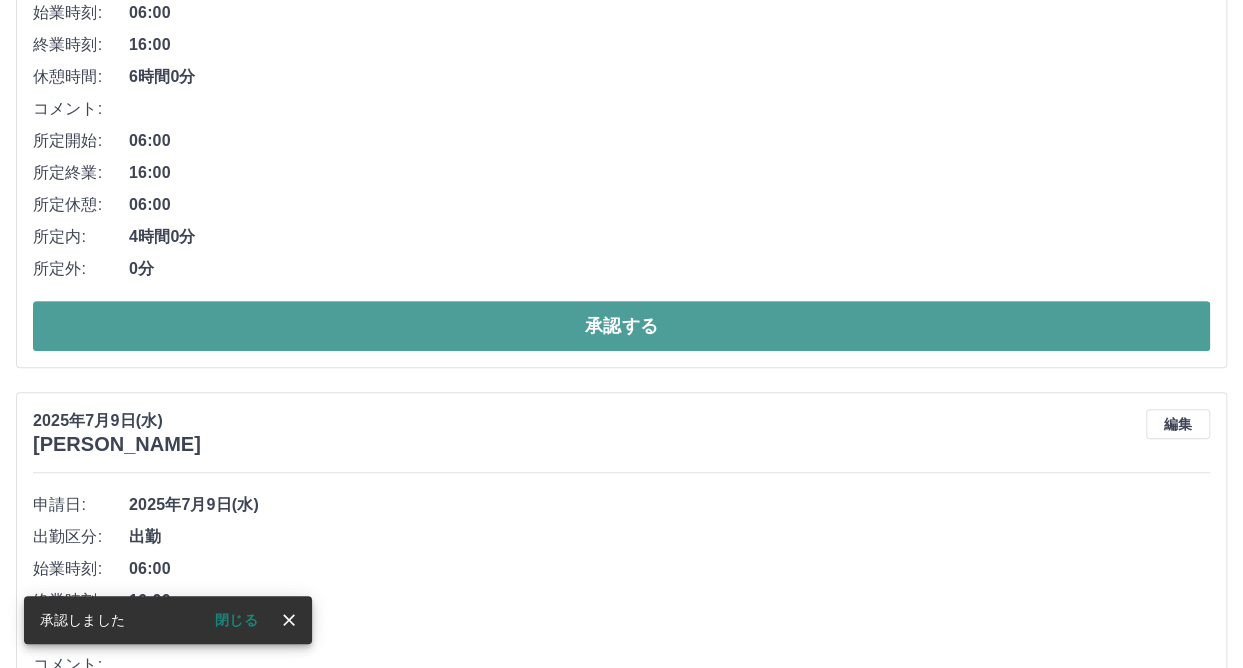 click on "承認する" at bounding box center (621, 326) 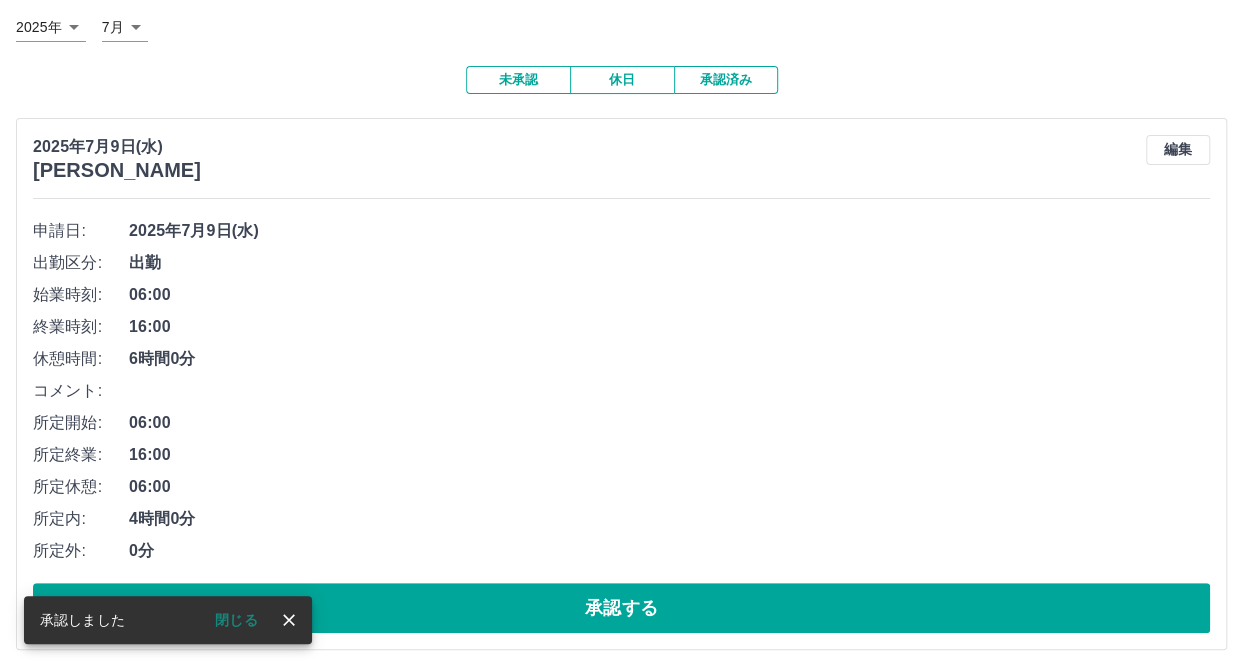 scroll, scrollTop: 124, scrollLeft: 0, axis: vertical 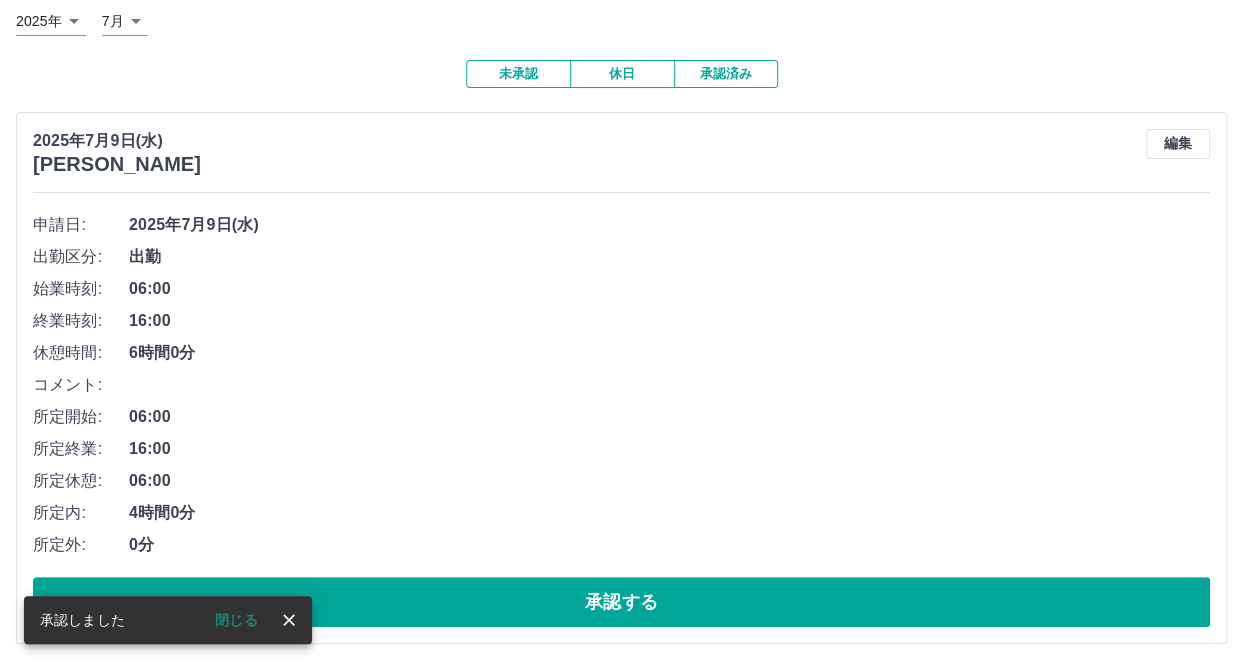 click on "承認する" at bounding box center (621, 602) 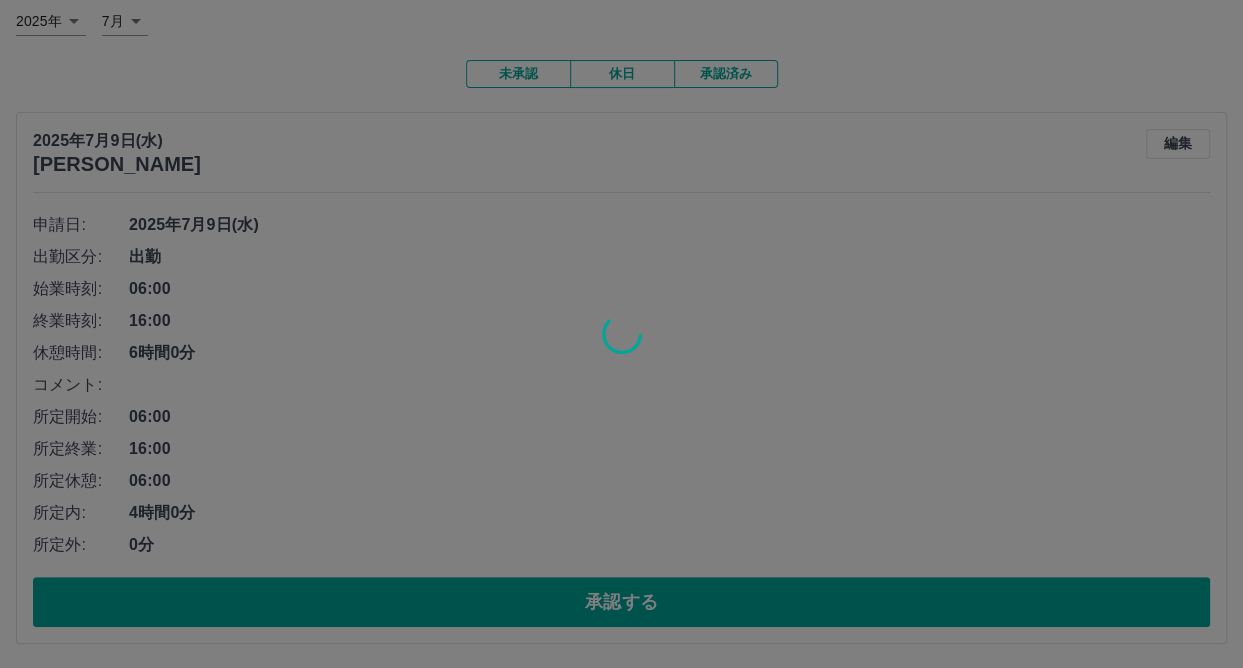 scroll, scrollTop: 0, scrollLeft: 0, axis: both 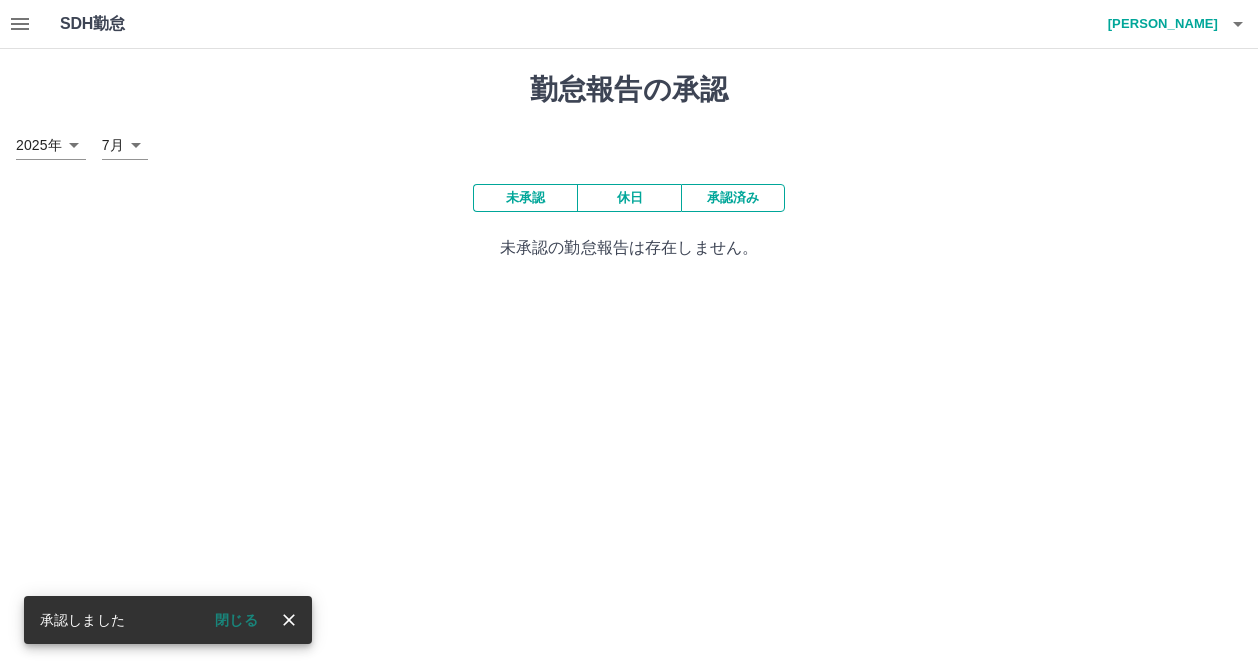 click on "承認済み" at bounding box center (733, 198) 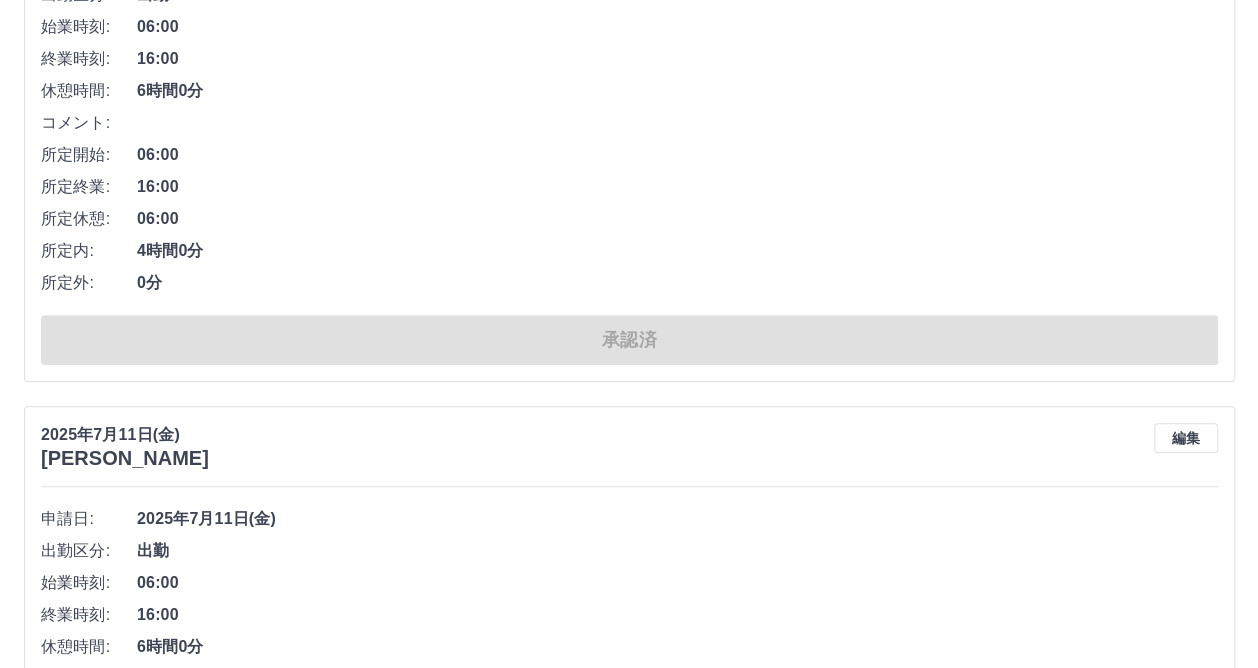 scroll, scrollTop: 0, scrollLeft: 0, axis: both 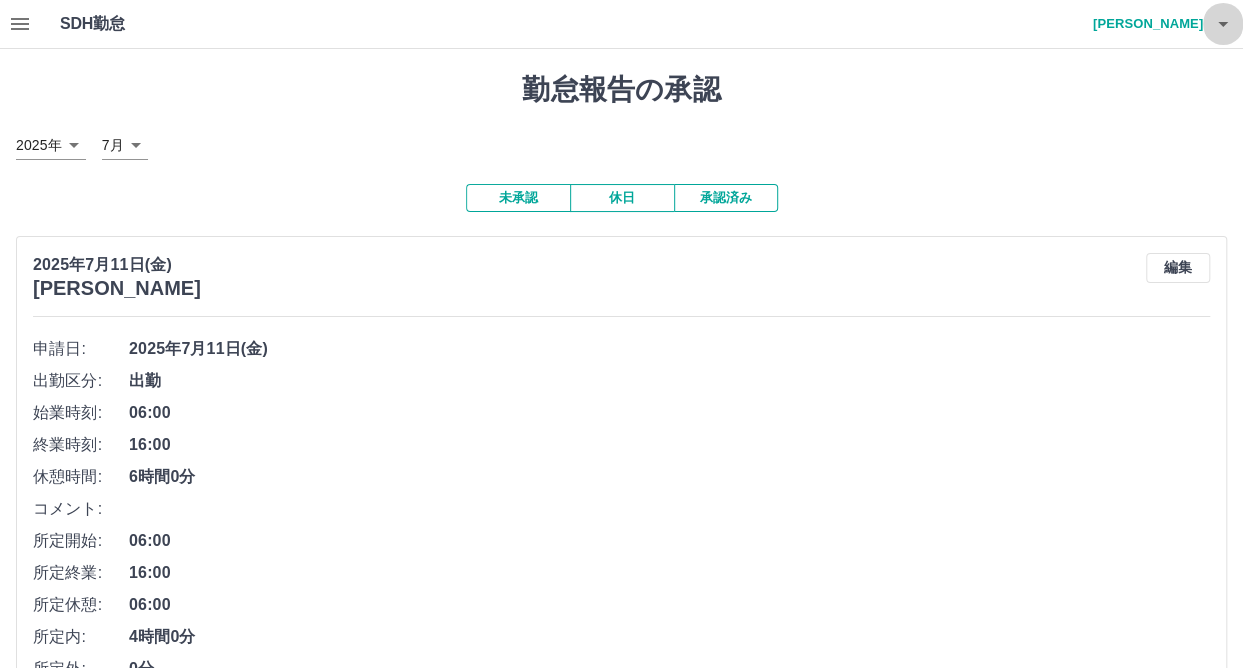 click 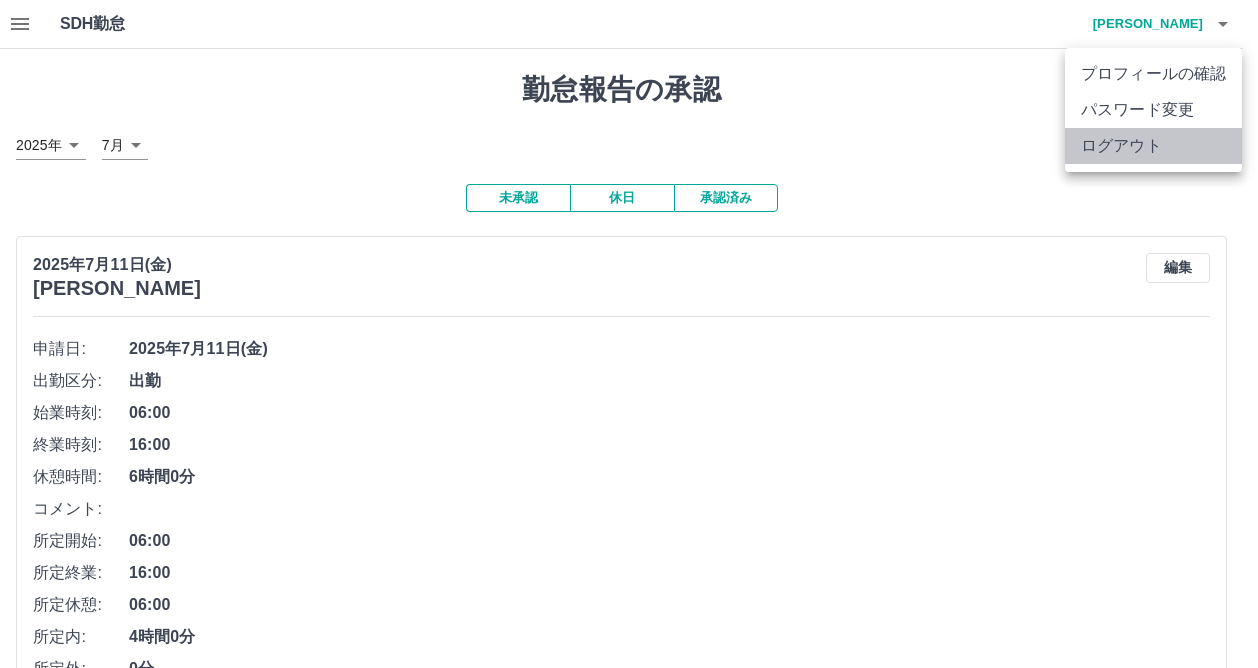 click on "ログアウト" at bounding box center [1153, 146] 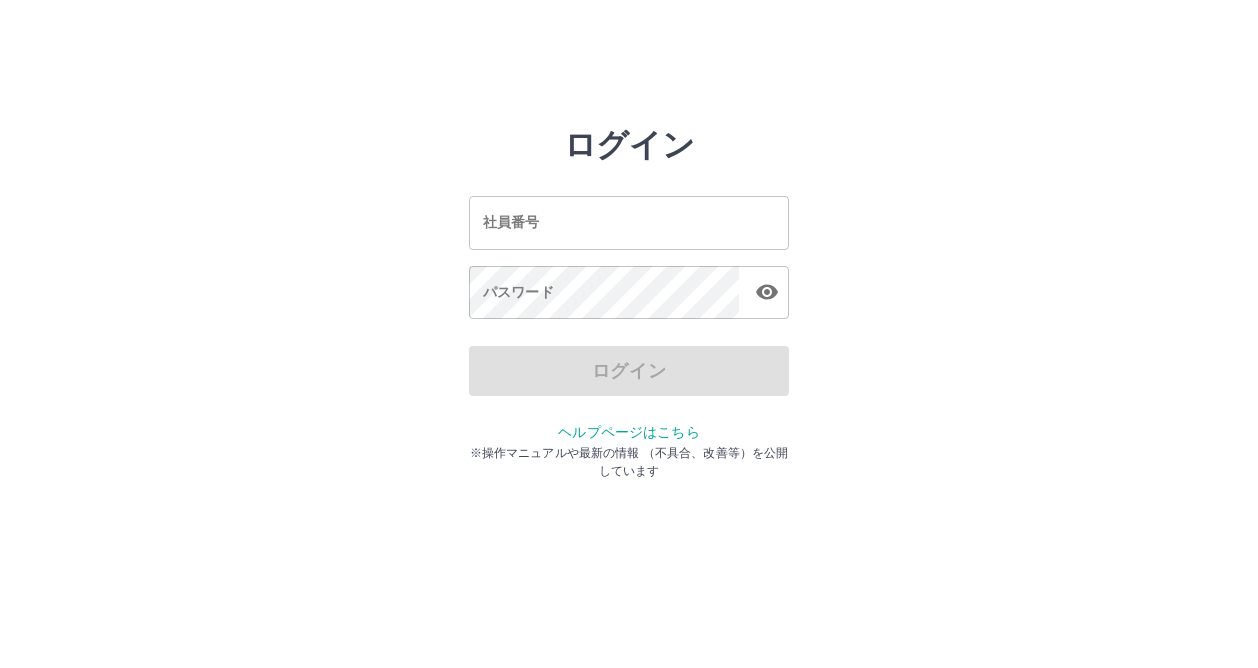 scroll, scrollTop: 0, scrollLeft: 0, axis: both 